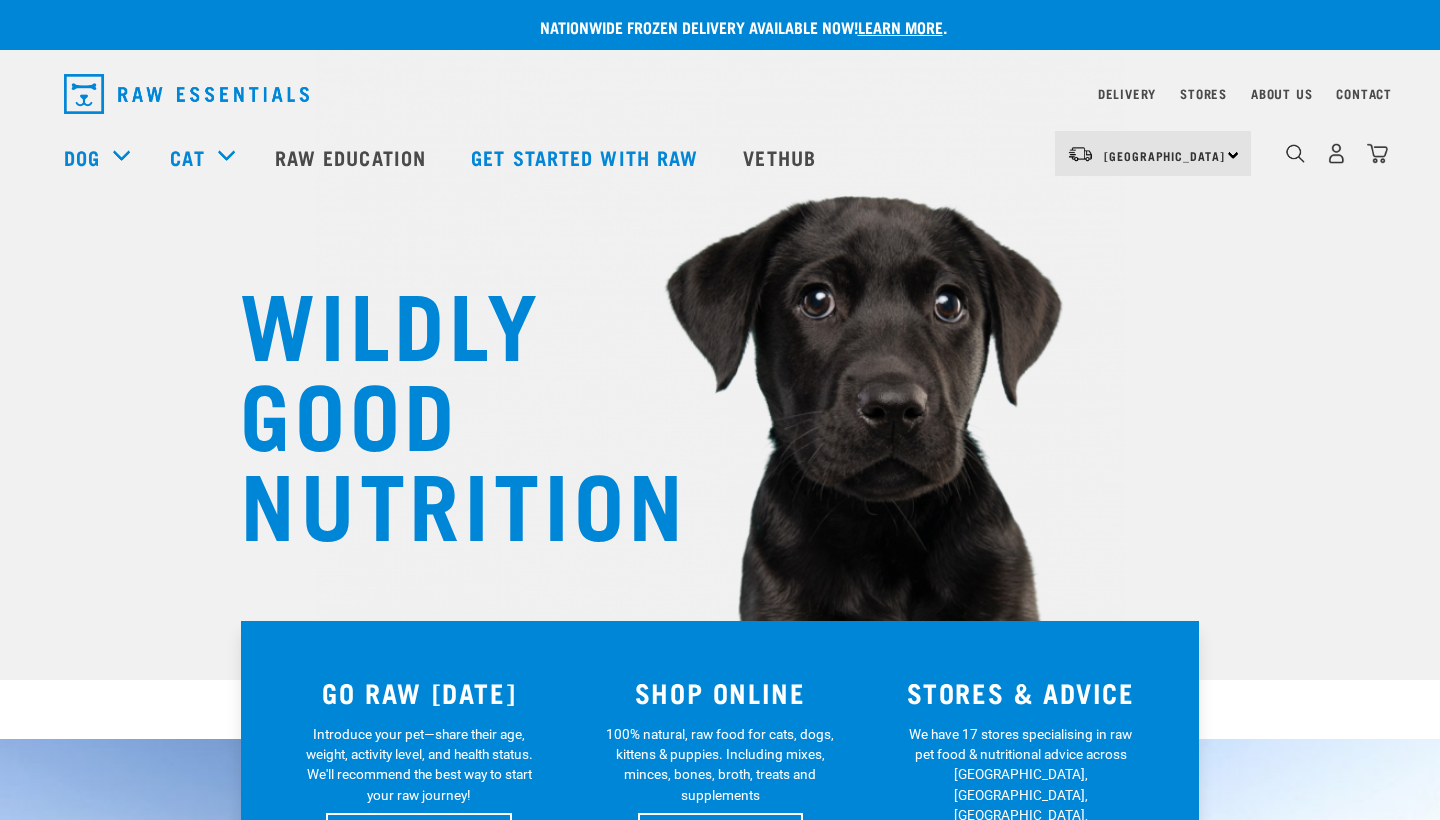 scroll, scrollTop: 0, scrollLeft: 0, axis: both 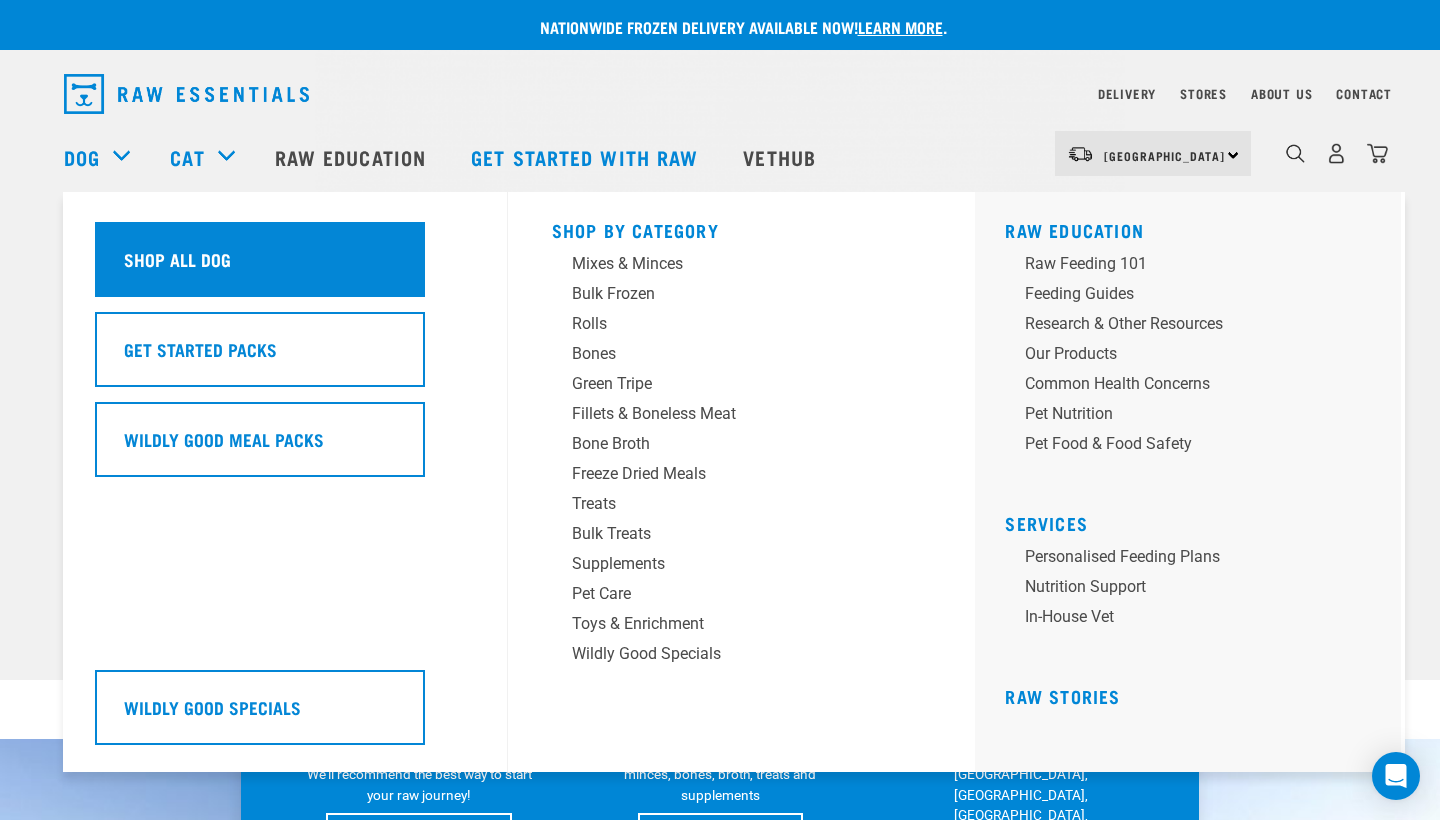 click on "Shop all dog" at bounding box center (177, 259) 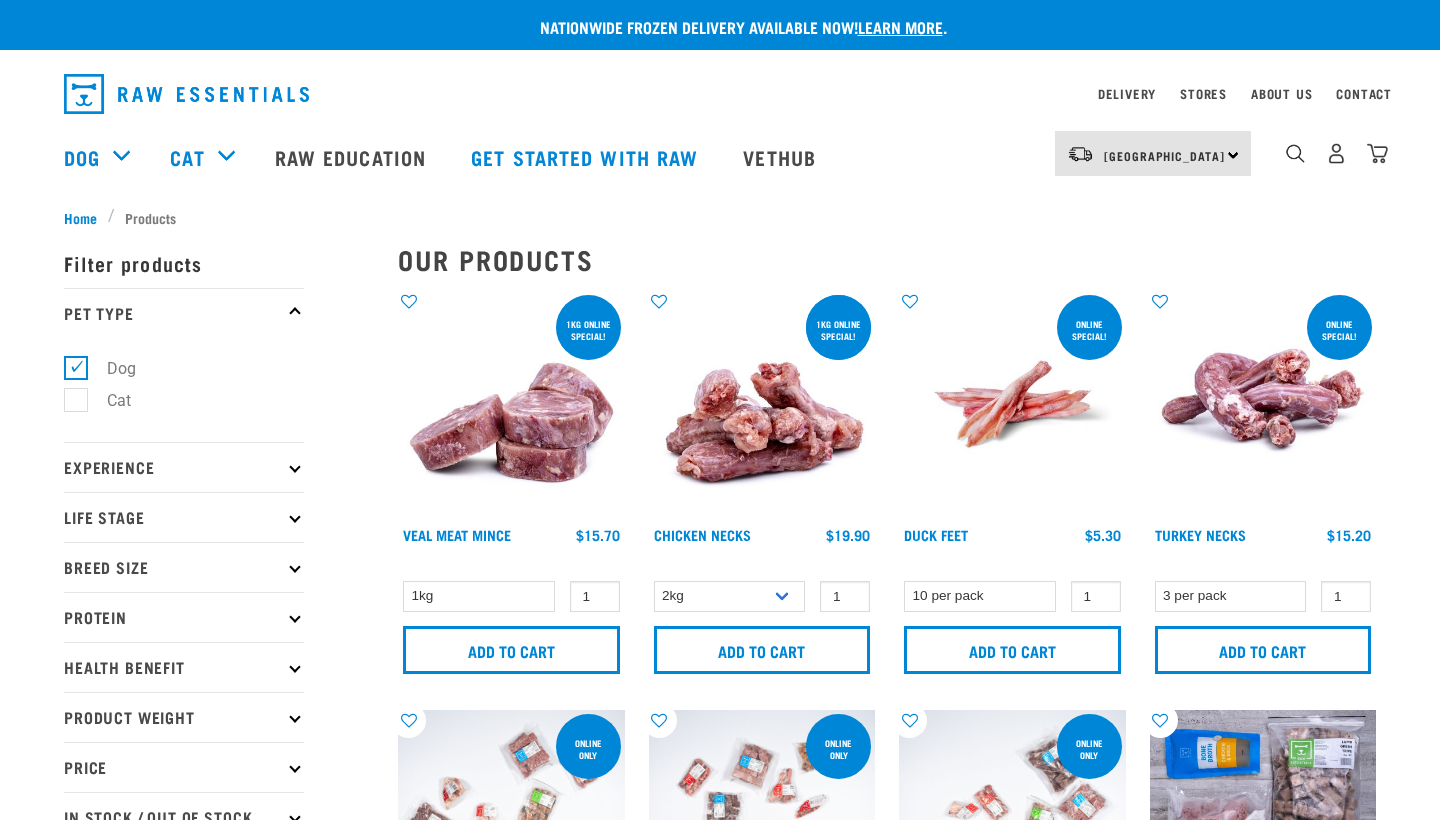 scroll, scrollTop: 0, scrollLeft: 0, axis: both 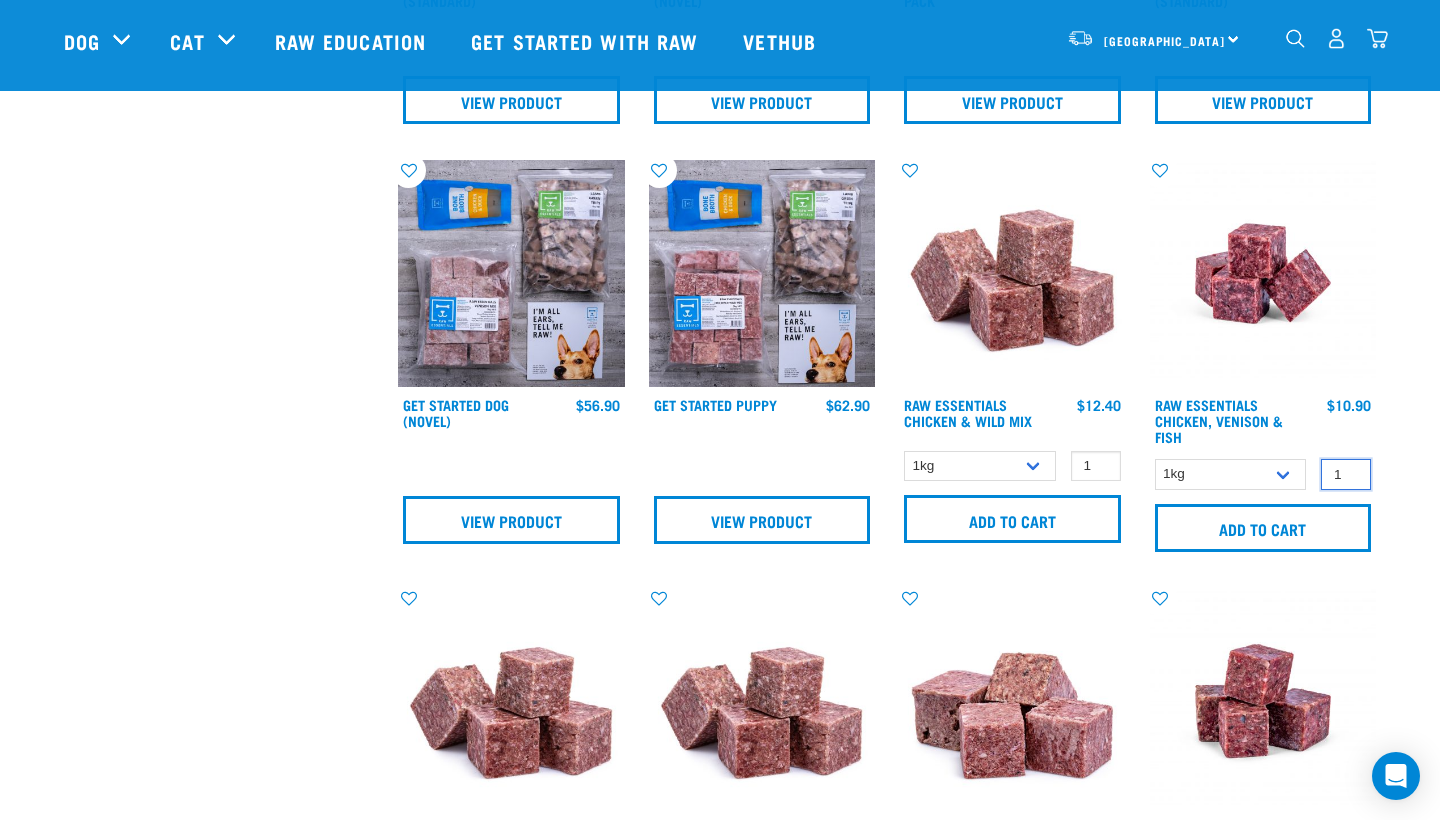 type on "0" 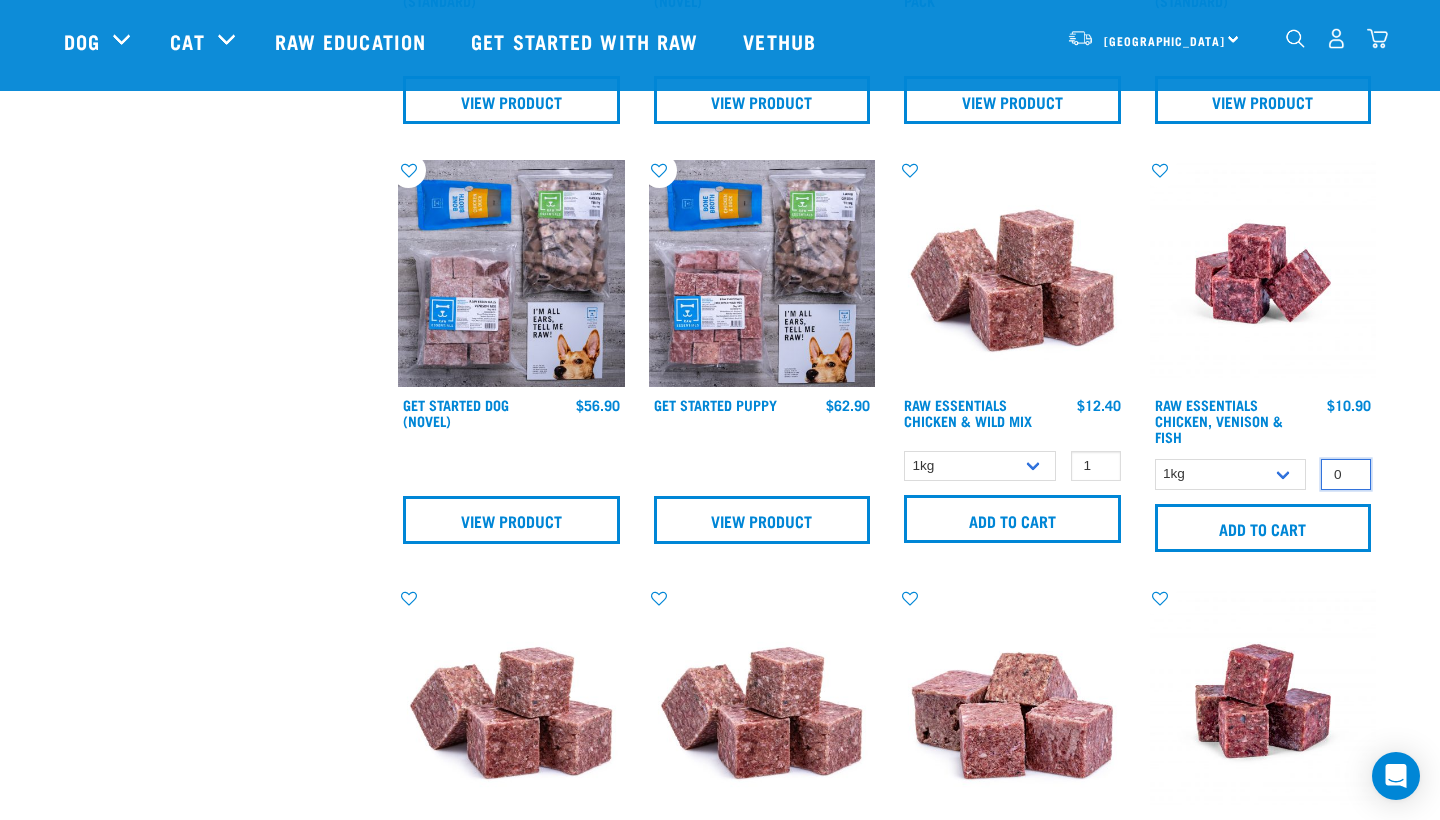 click on "0" at bounding box center (1346, 474) 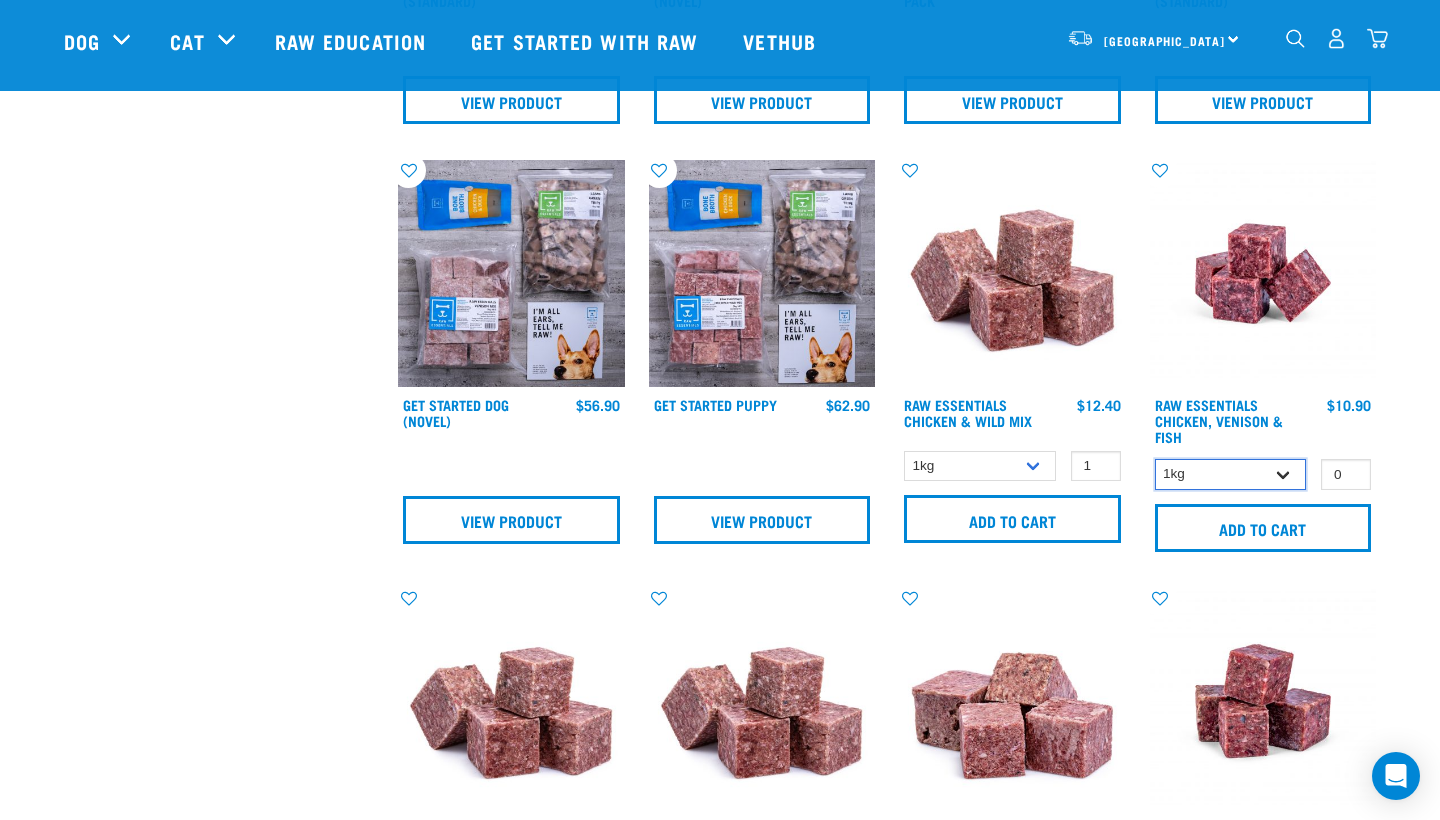 select on "28665" 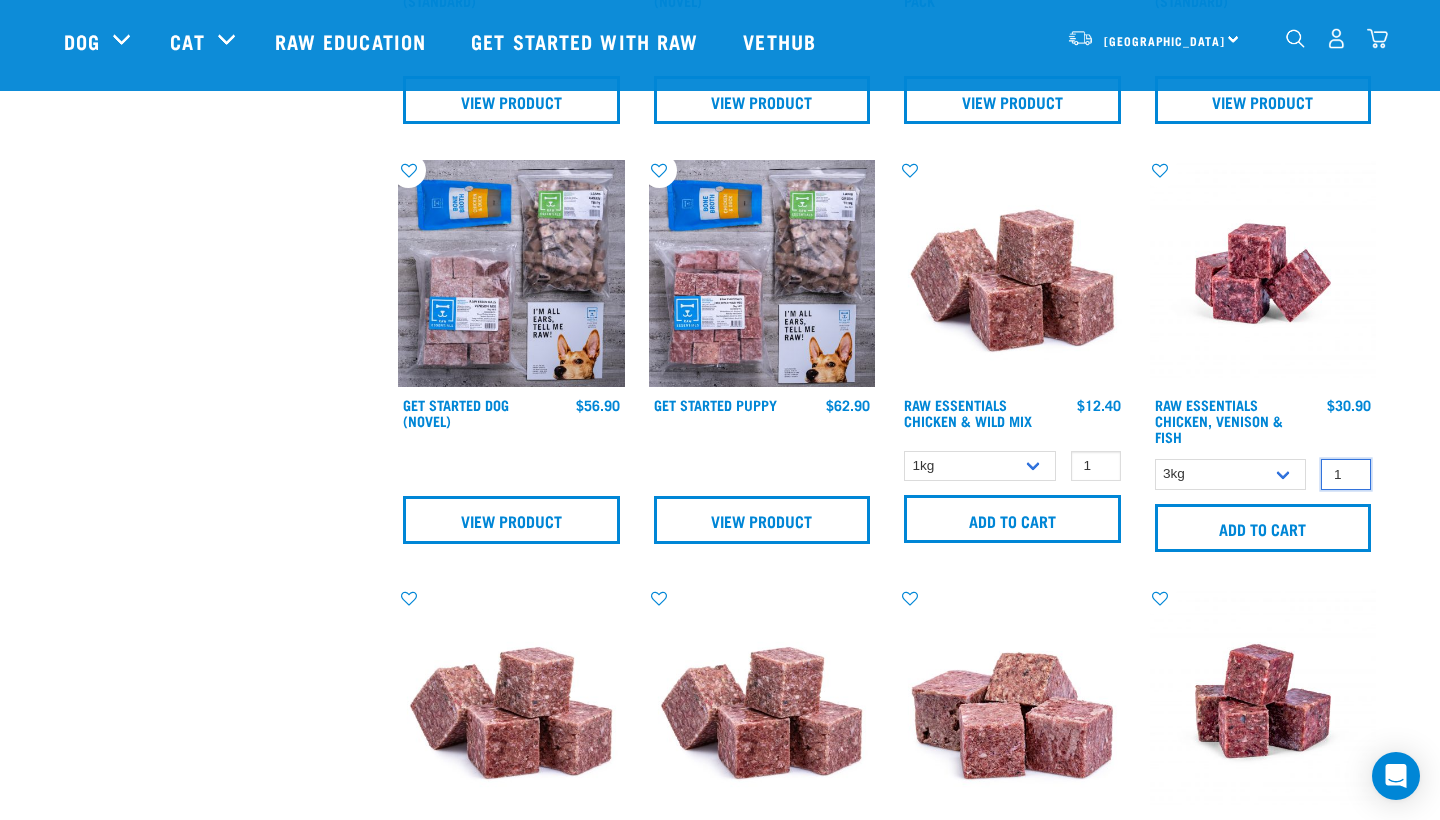 click on "1" at bounding box center [1346, 474] 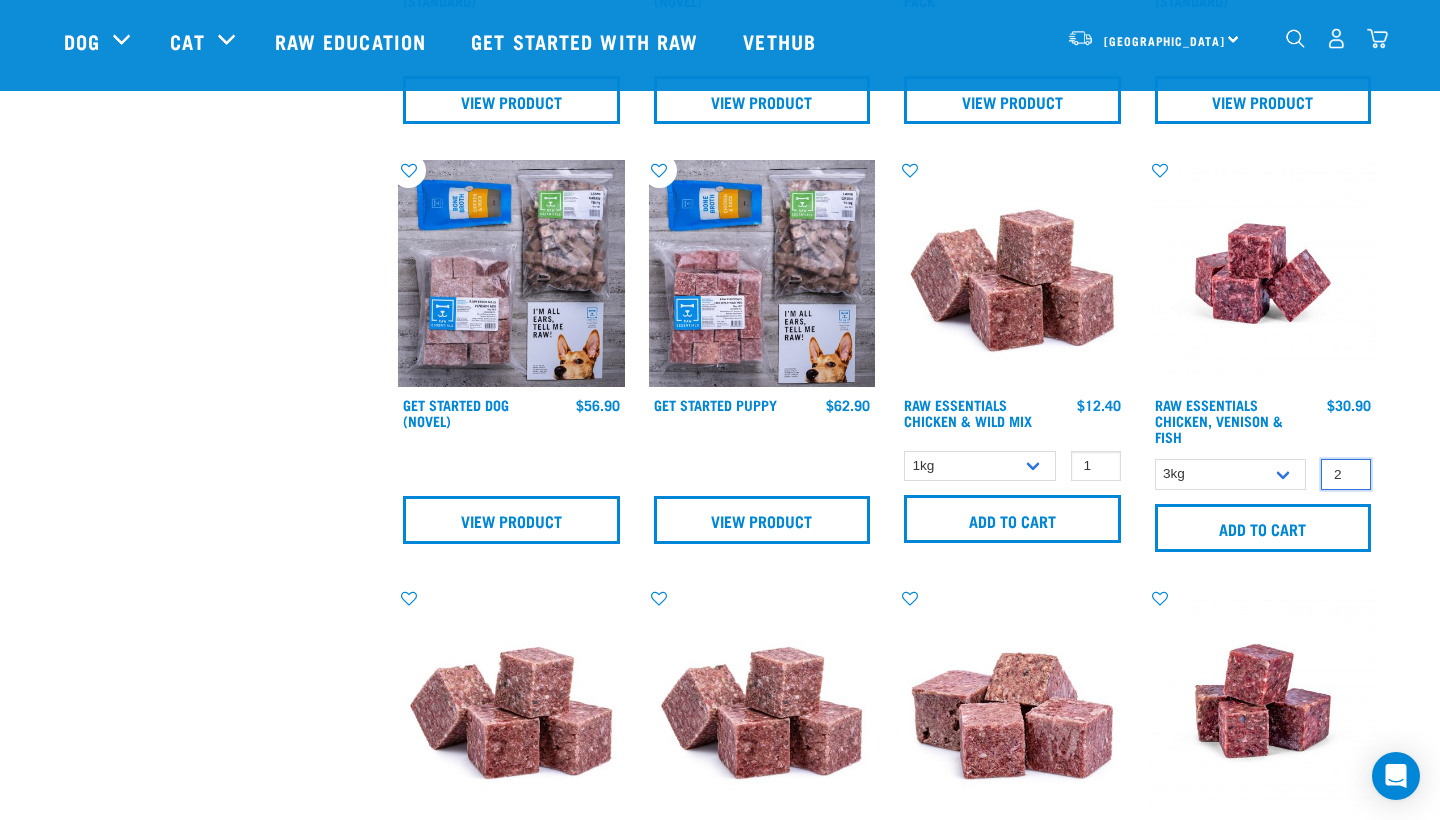 click on "2" at bounding box center (1346, 474) 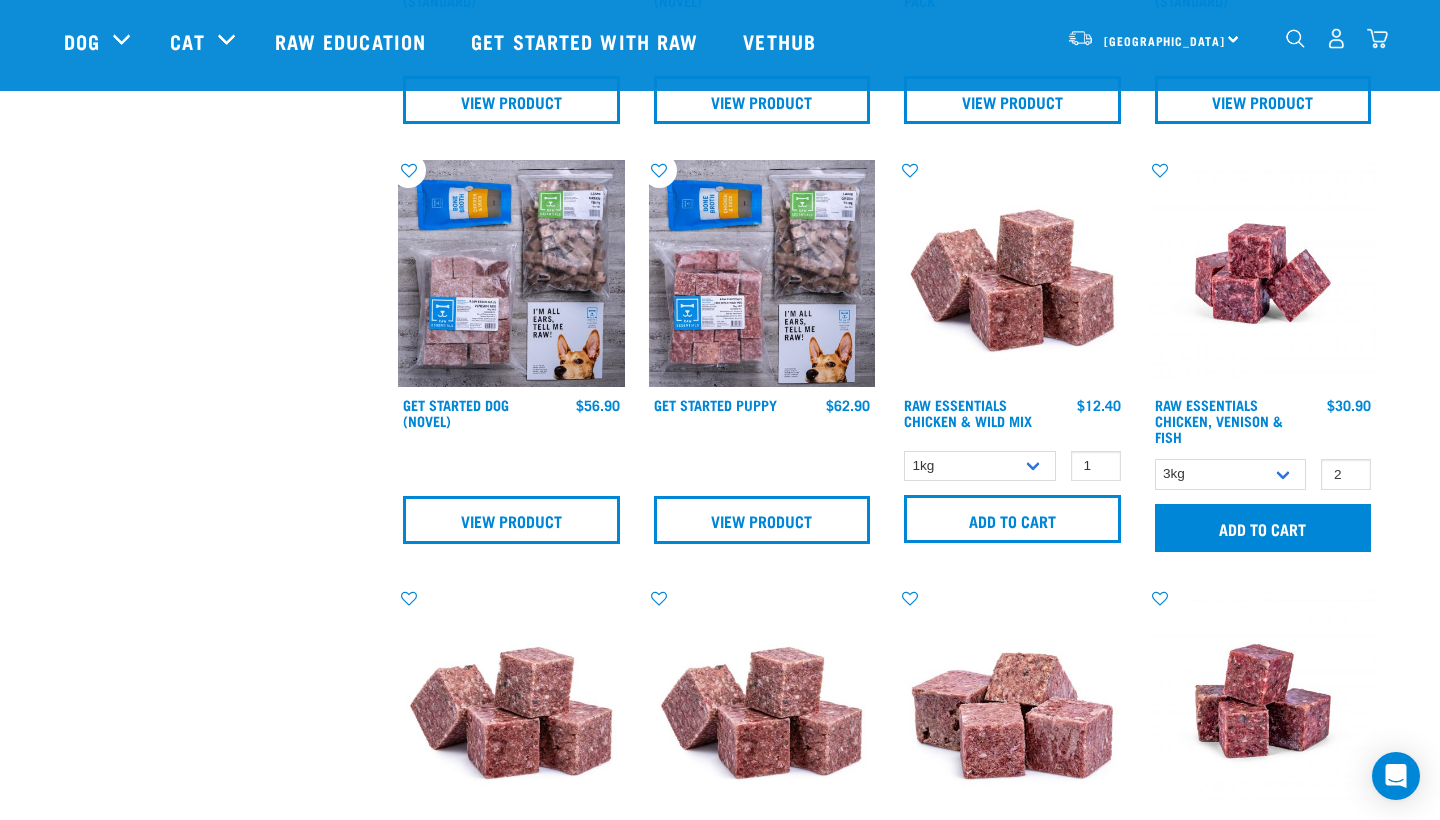 click on "Add to cart" at bounding box center [1263, 528] 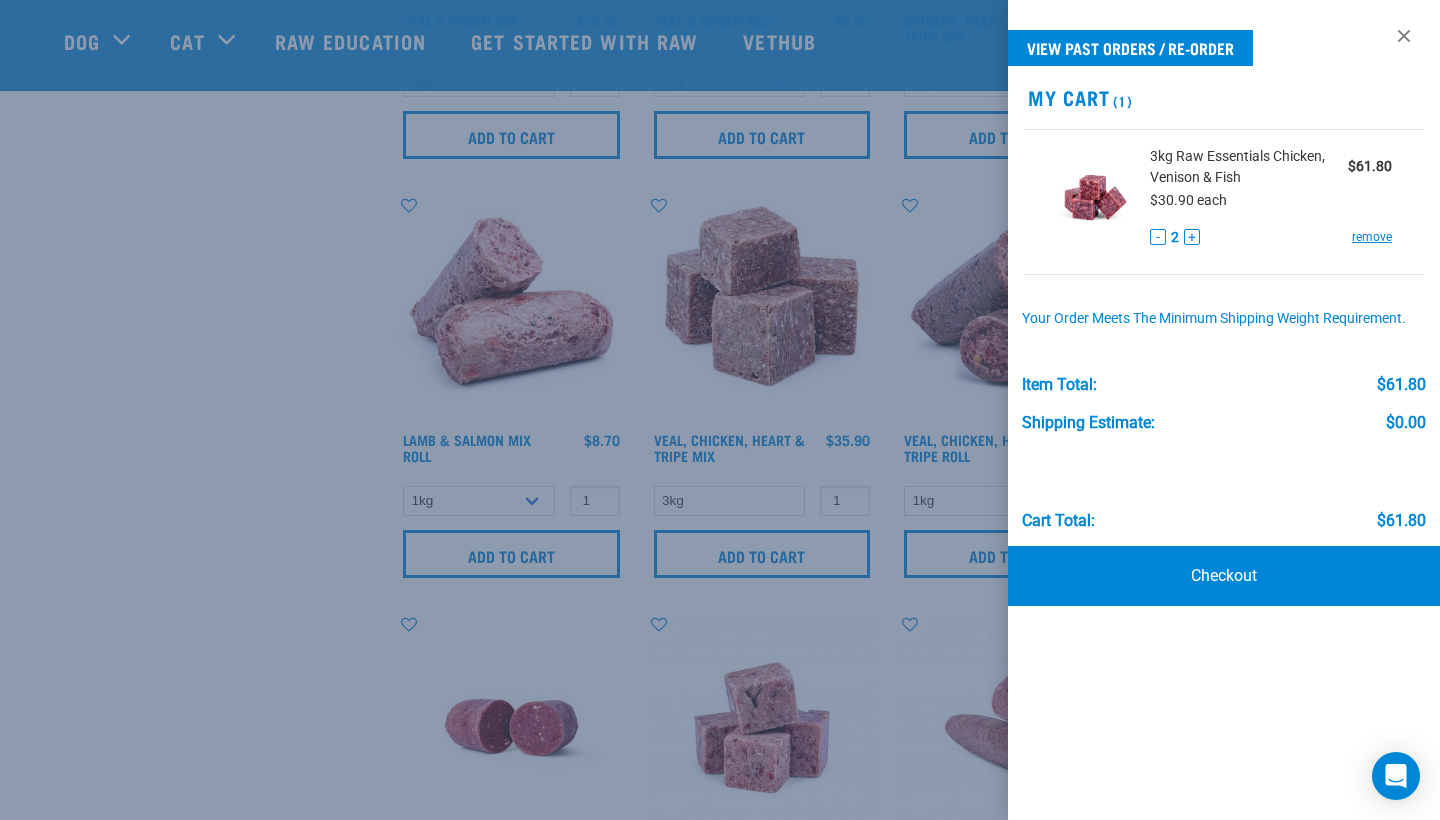 scroll, scrollTop: 2479, scrollLeft: 0, axis: vertical 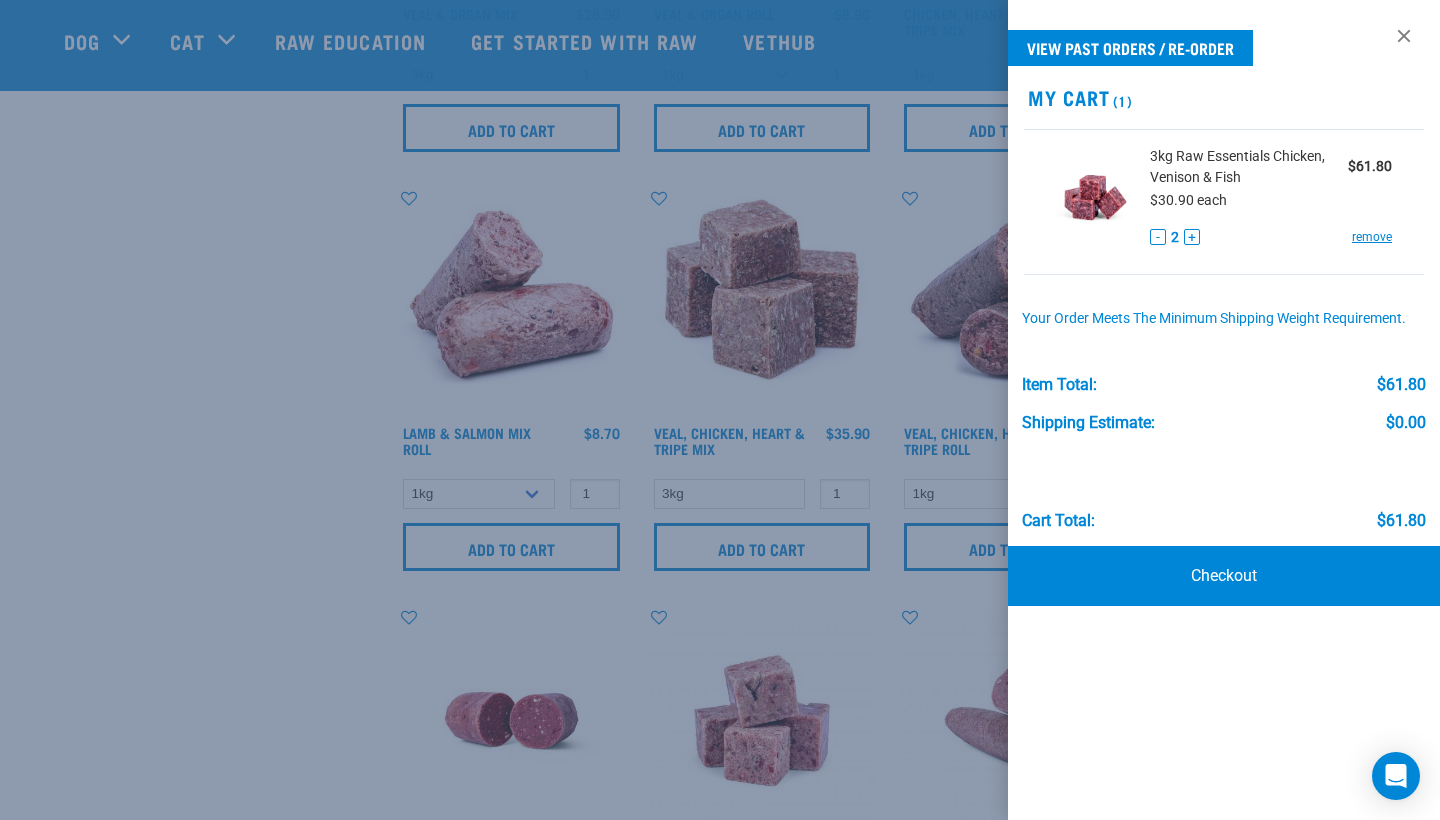 click at bounding box center (720, 410) 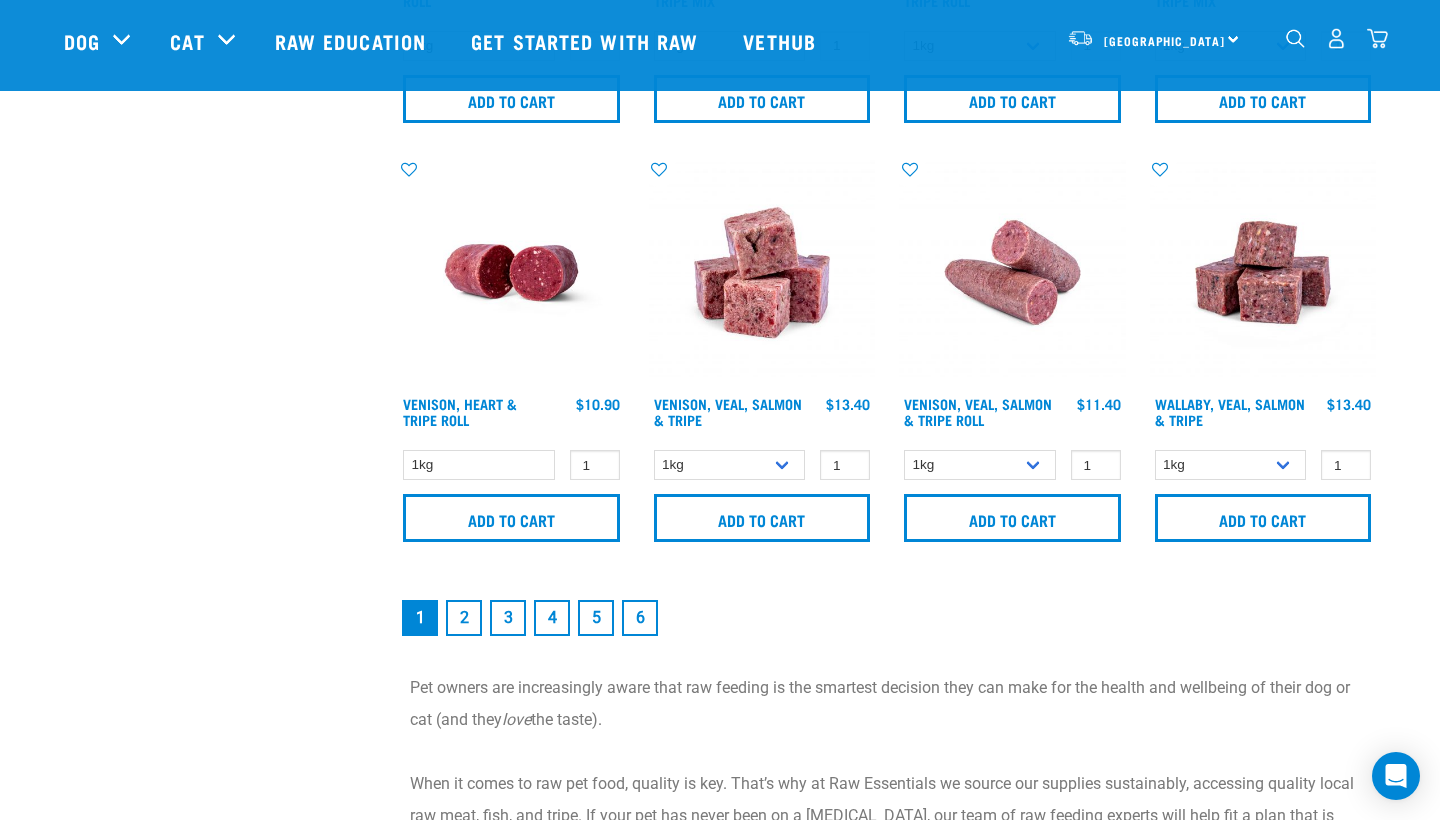 scroll, scrollTop: 2931, scrollLeft: 0, axis: vertical 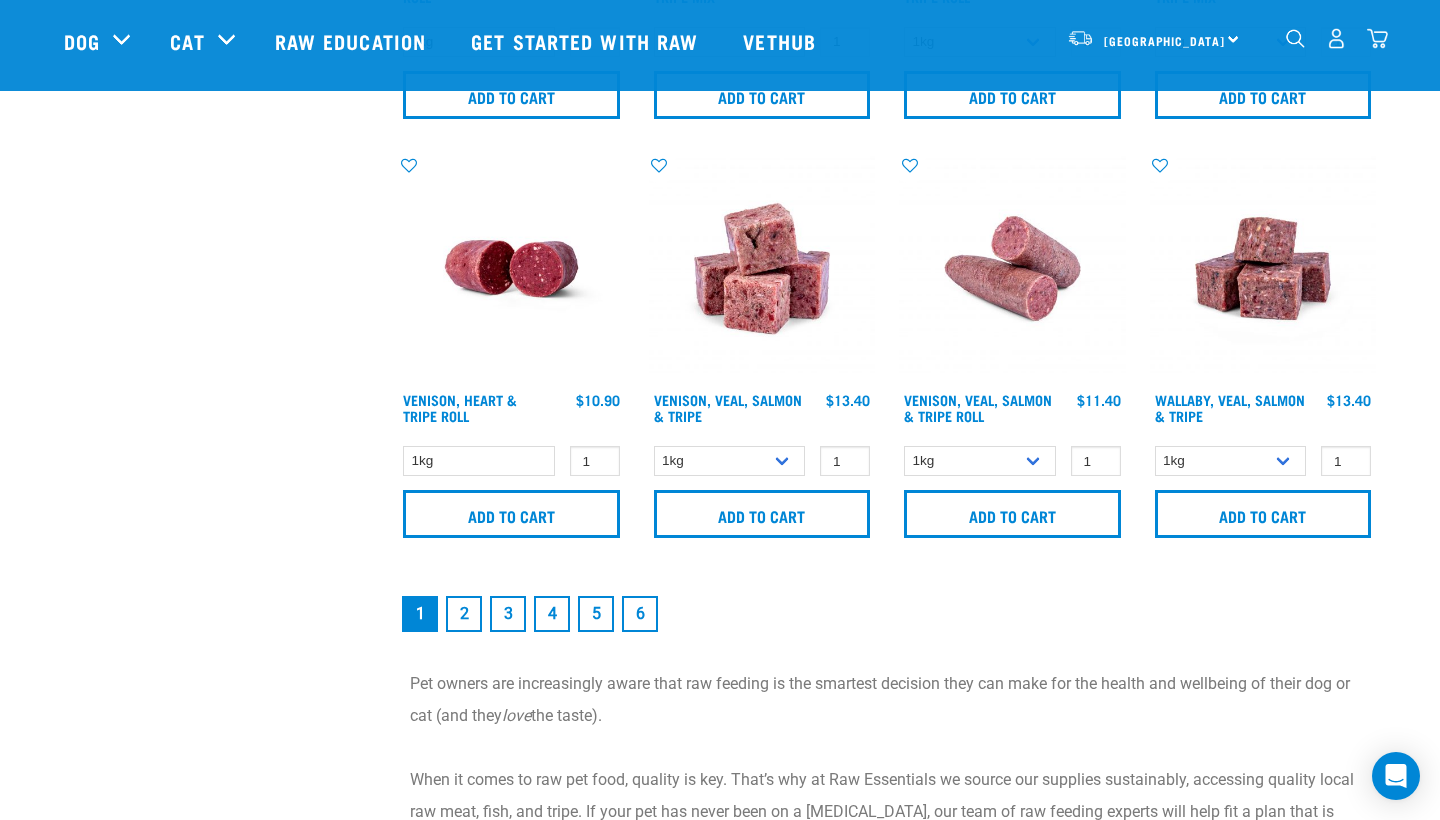 click on "2" at bounding box center [464, 614] 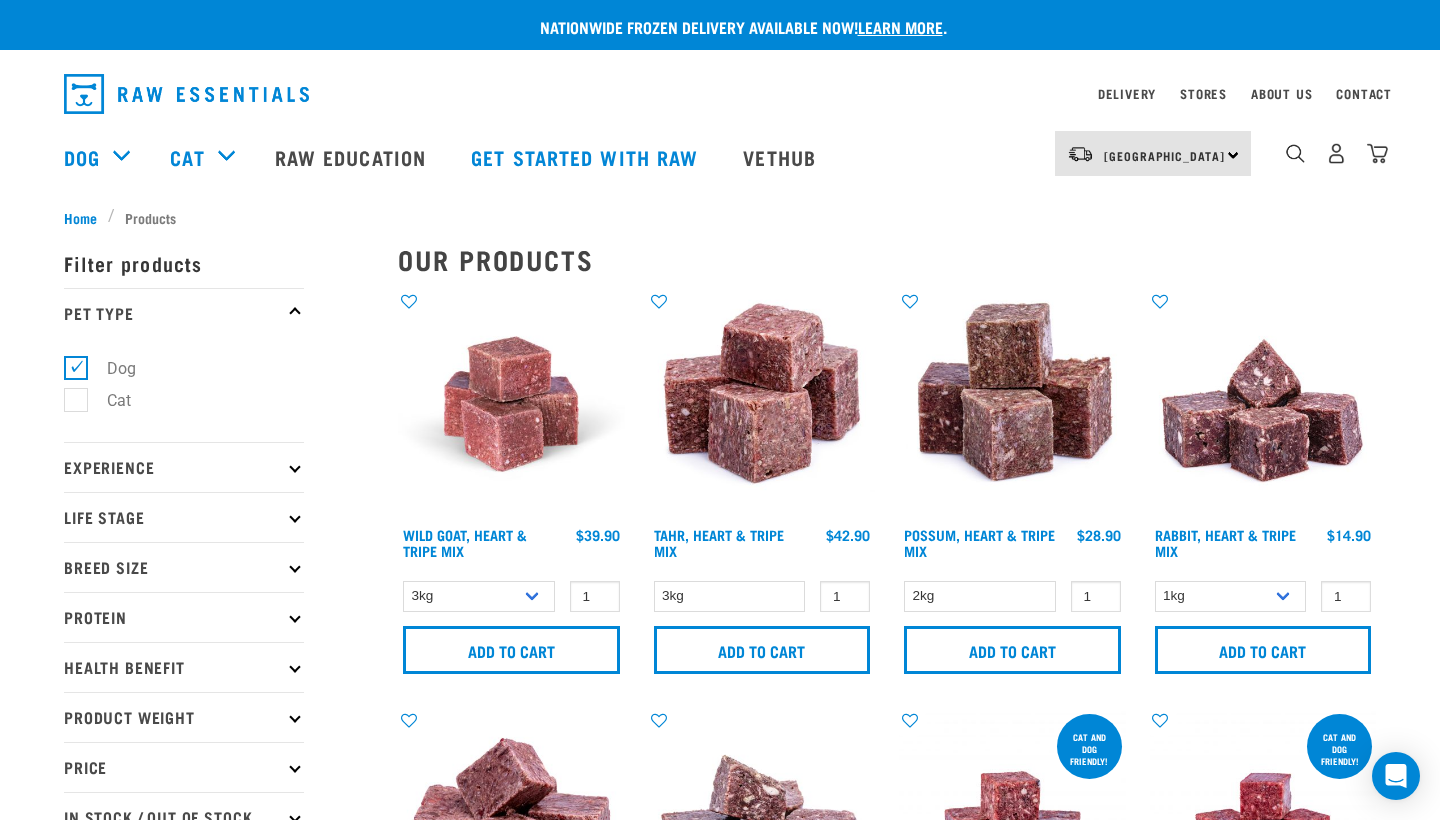 scroll, scrollTop: 0, scrollLeft: 0, axis: both 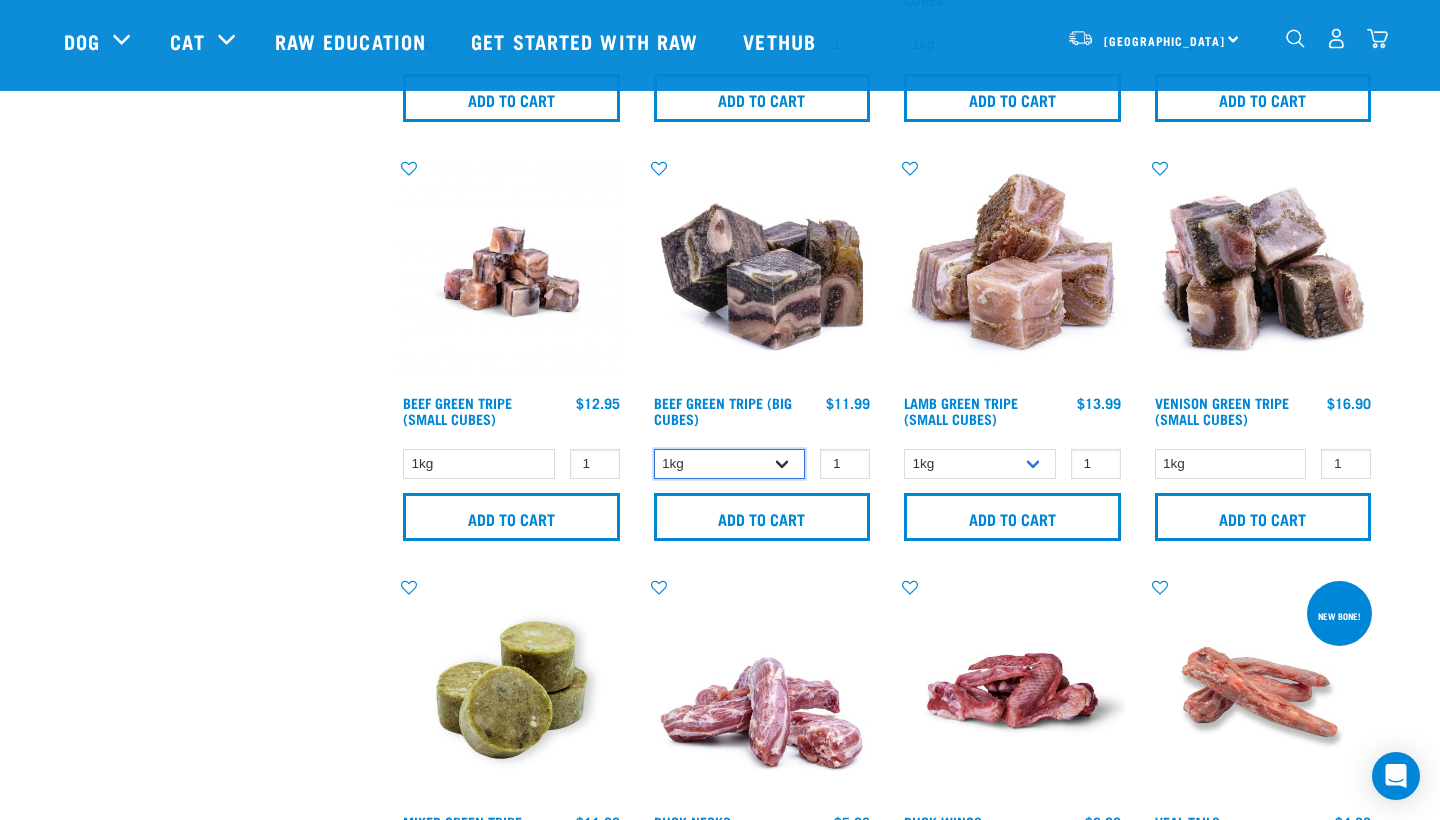 select on "346" 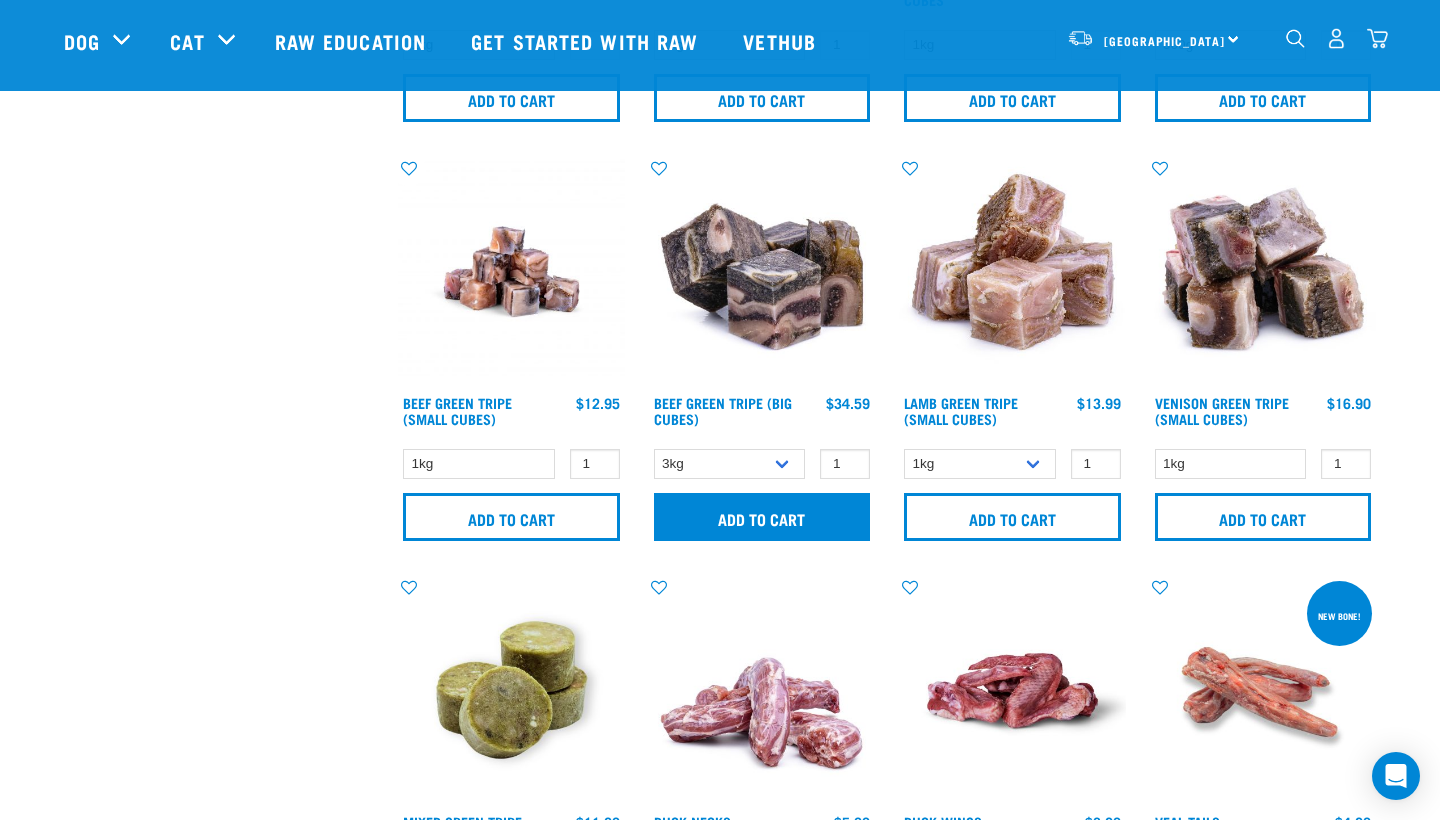 click on "Add to cart" at bounding box center [762, 517] 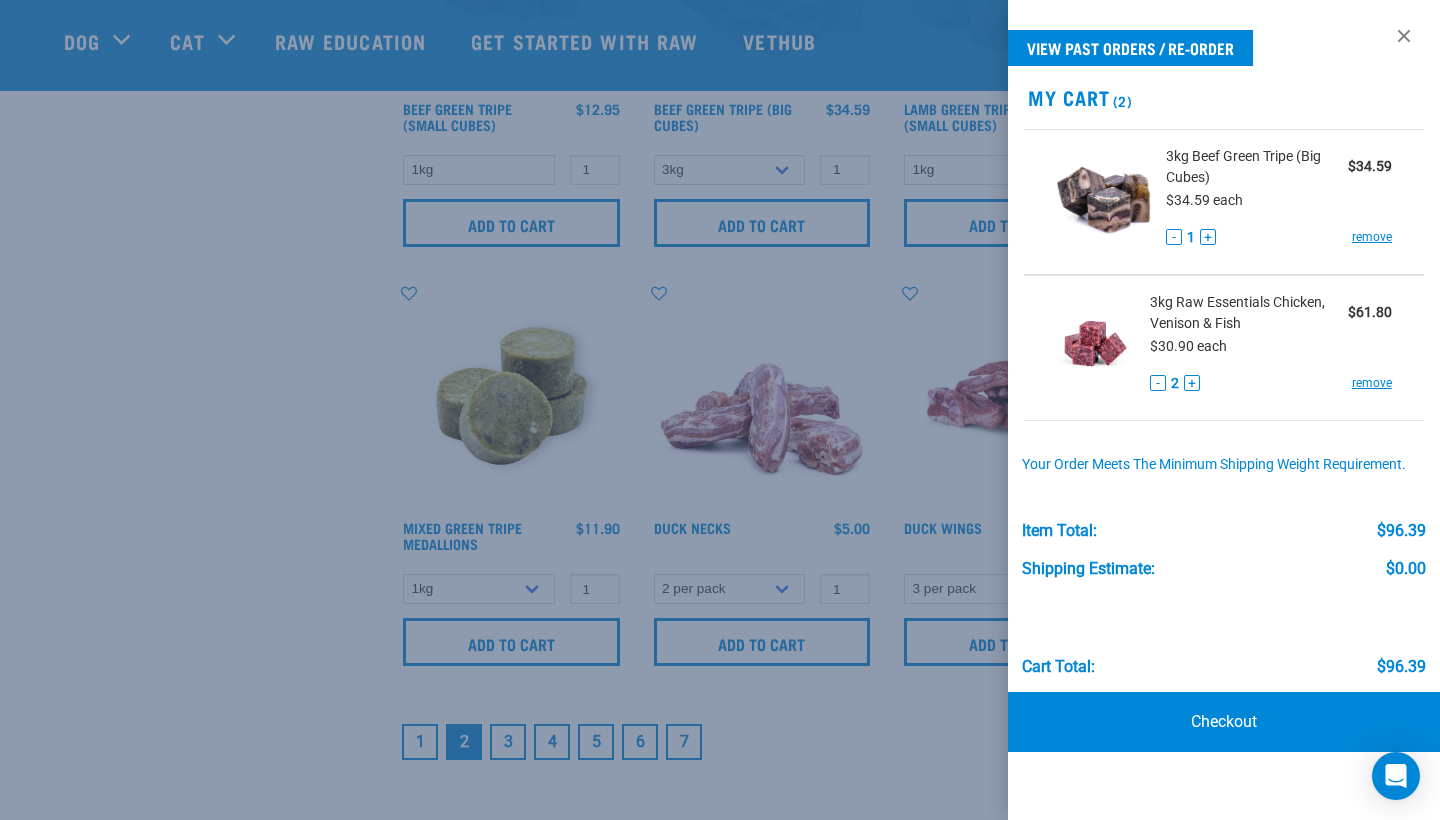 scroll, scrollTop: 2790, scrollLeft: 0, axis: vertical 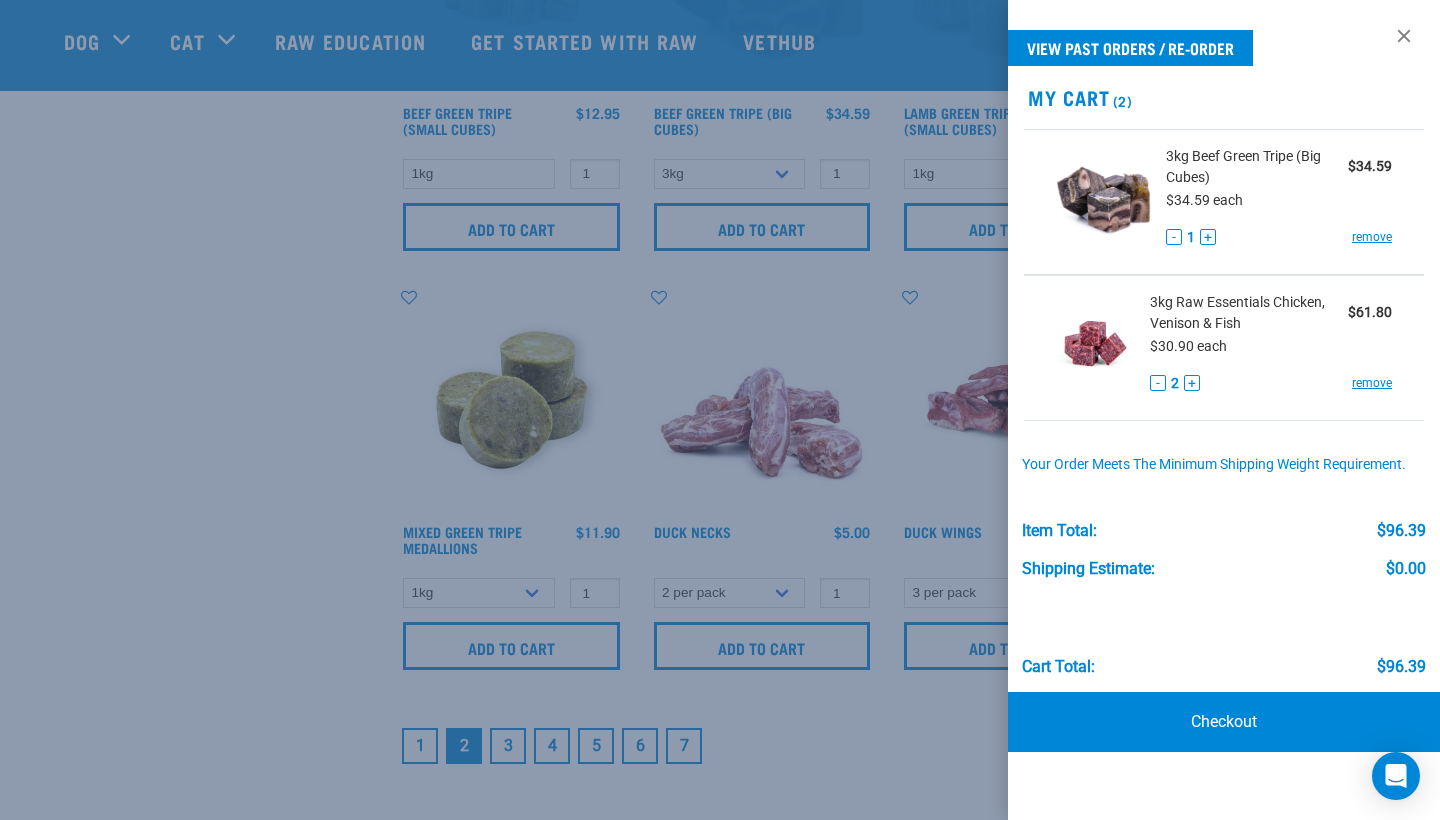 click at bounding box center [720, 410] 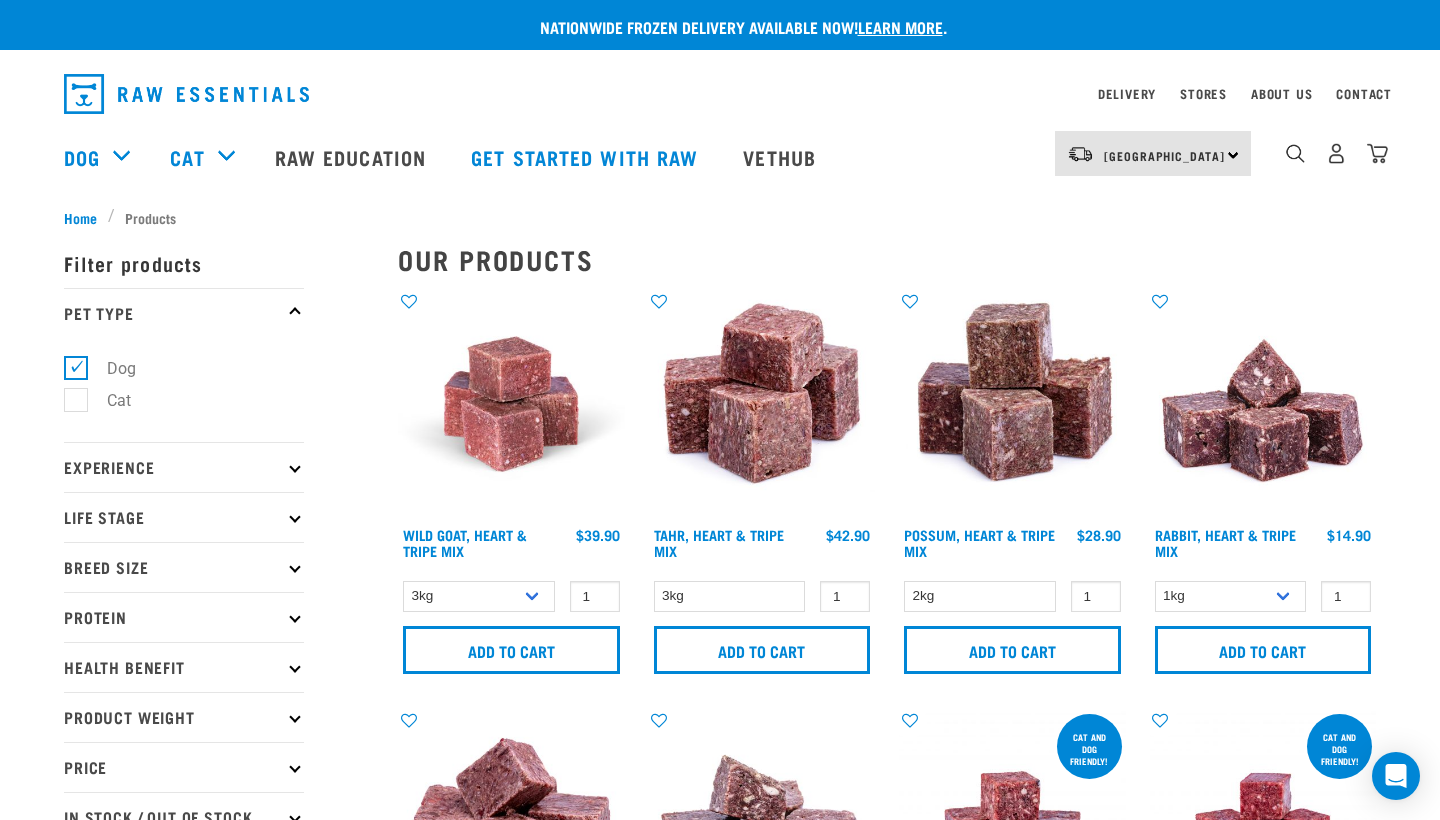 scroll, scrollTop: 0, scrollLeft: 0, axis: both 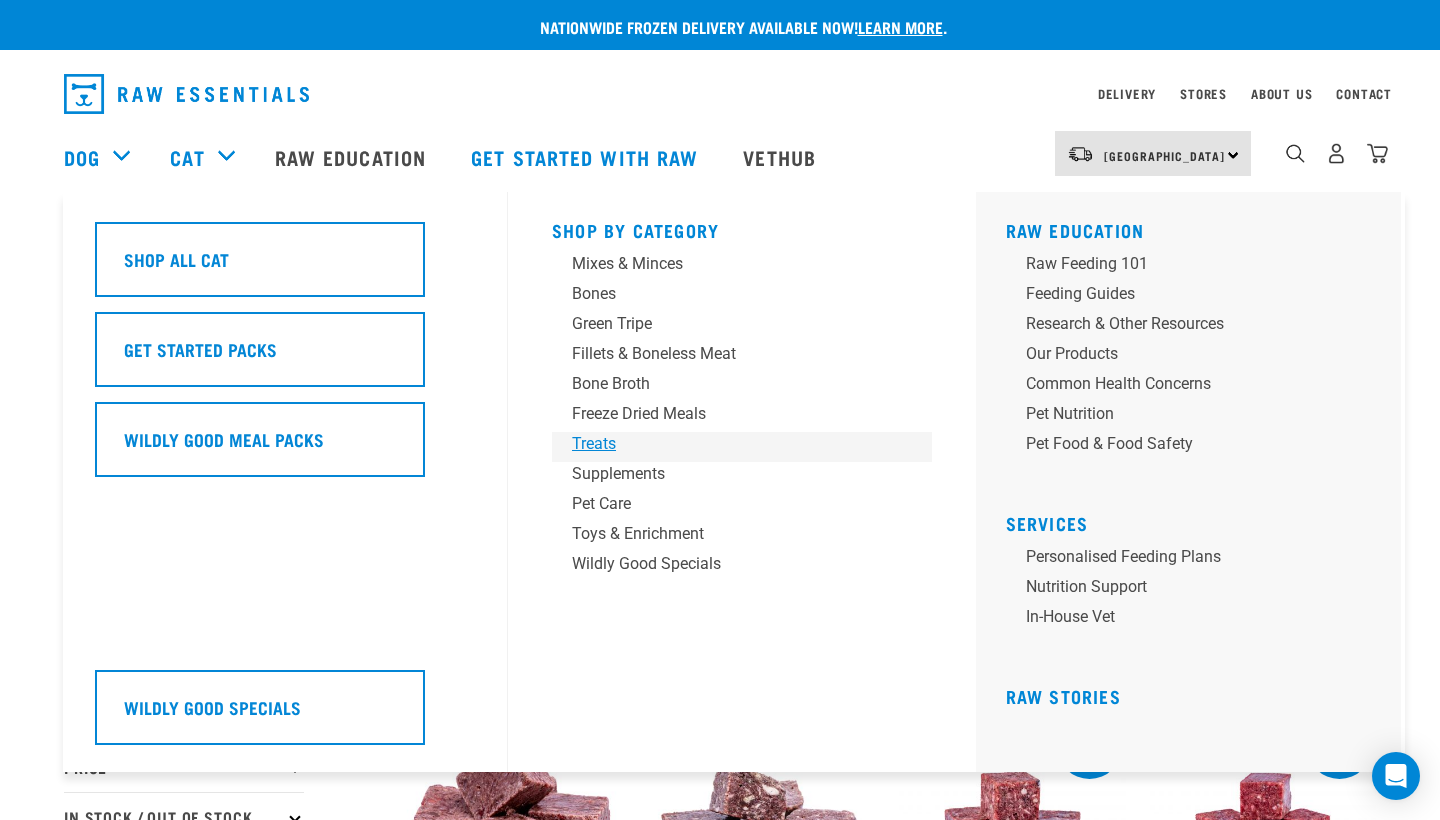click on "Treats" at bounding box center [728, 444] 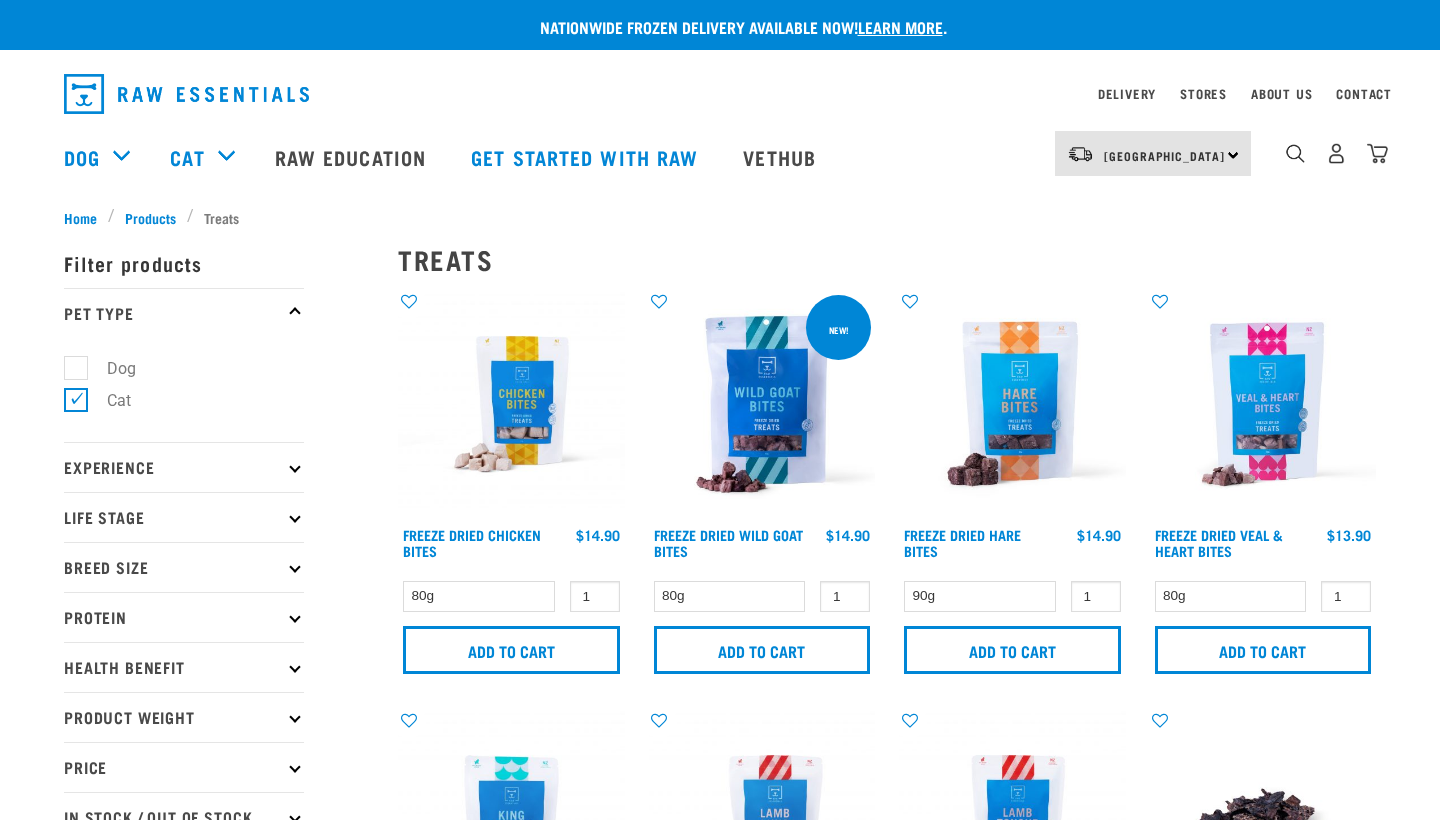 scroll, scrollTop: 0, scrollLeft: 0, axis: both 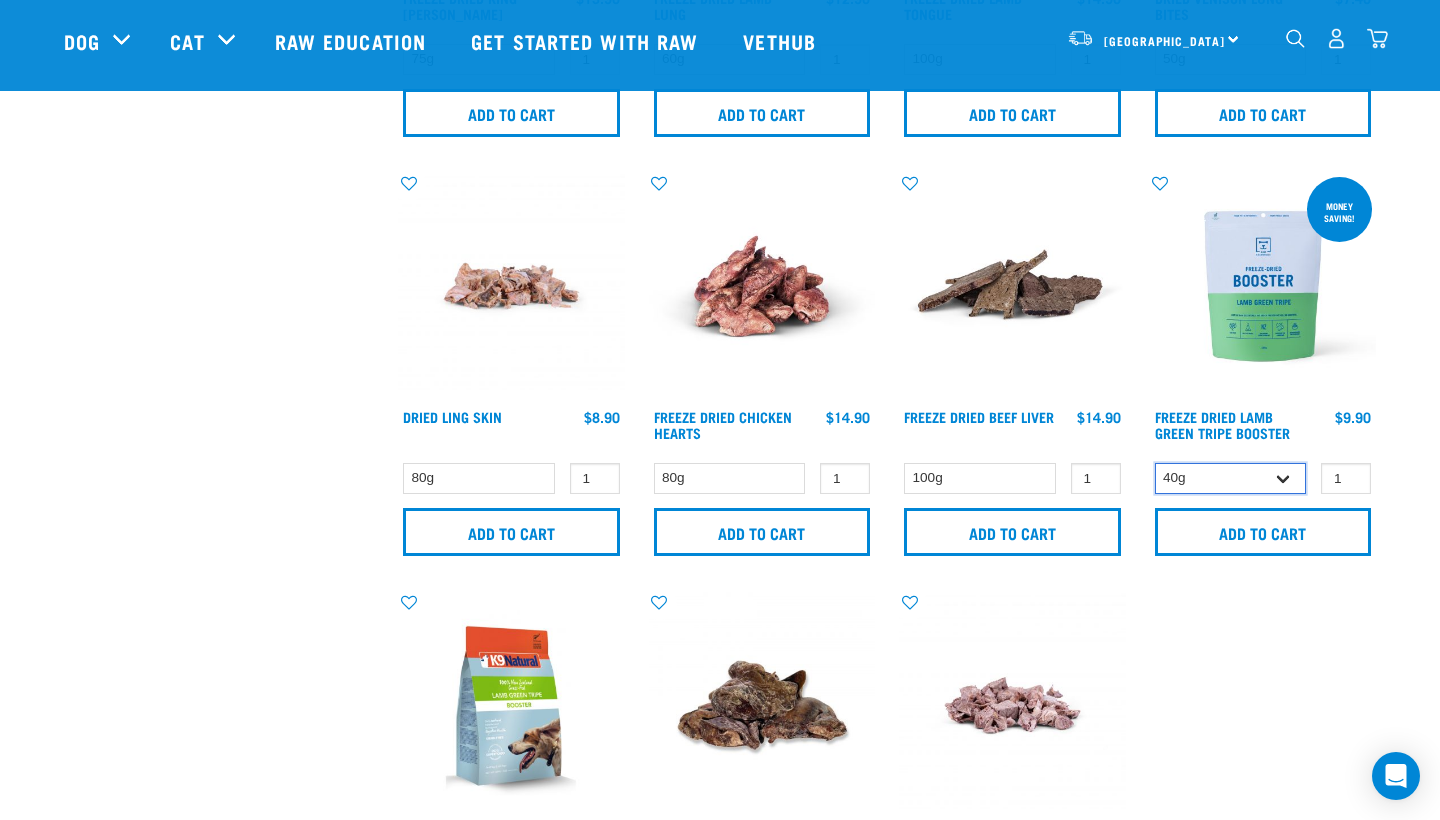 select on "348055" 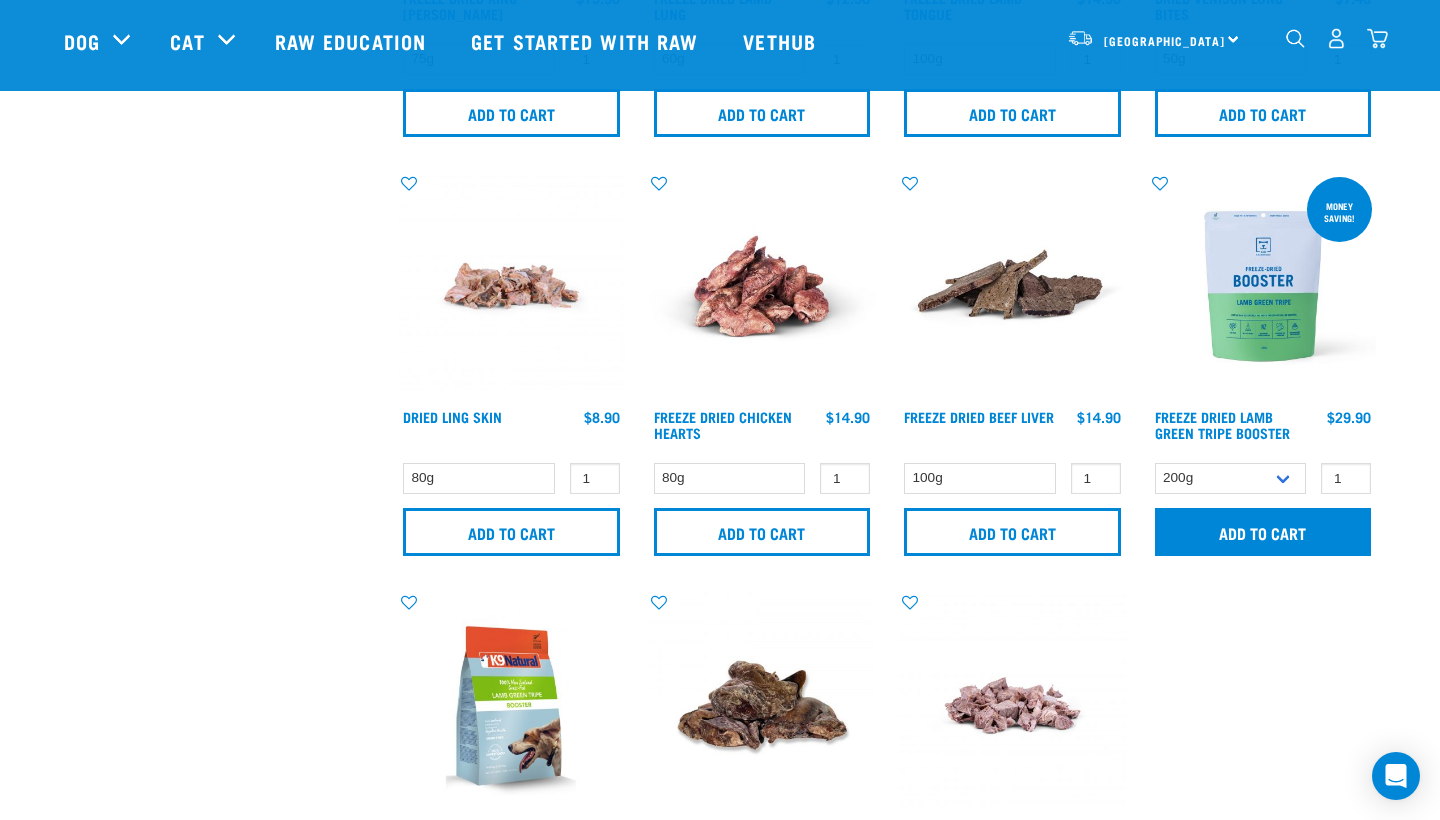 click on "Add to cart" at bounding box center [1263, 532] 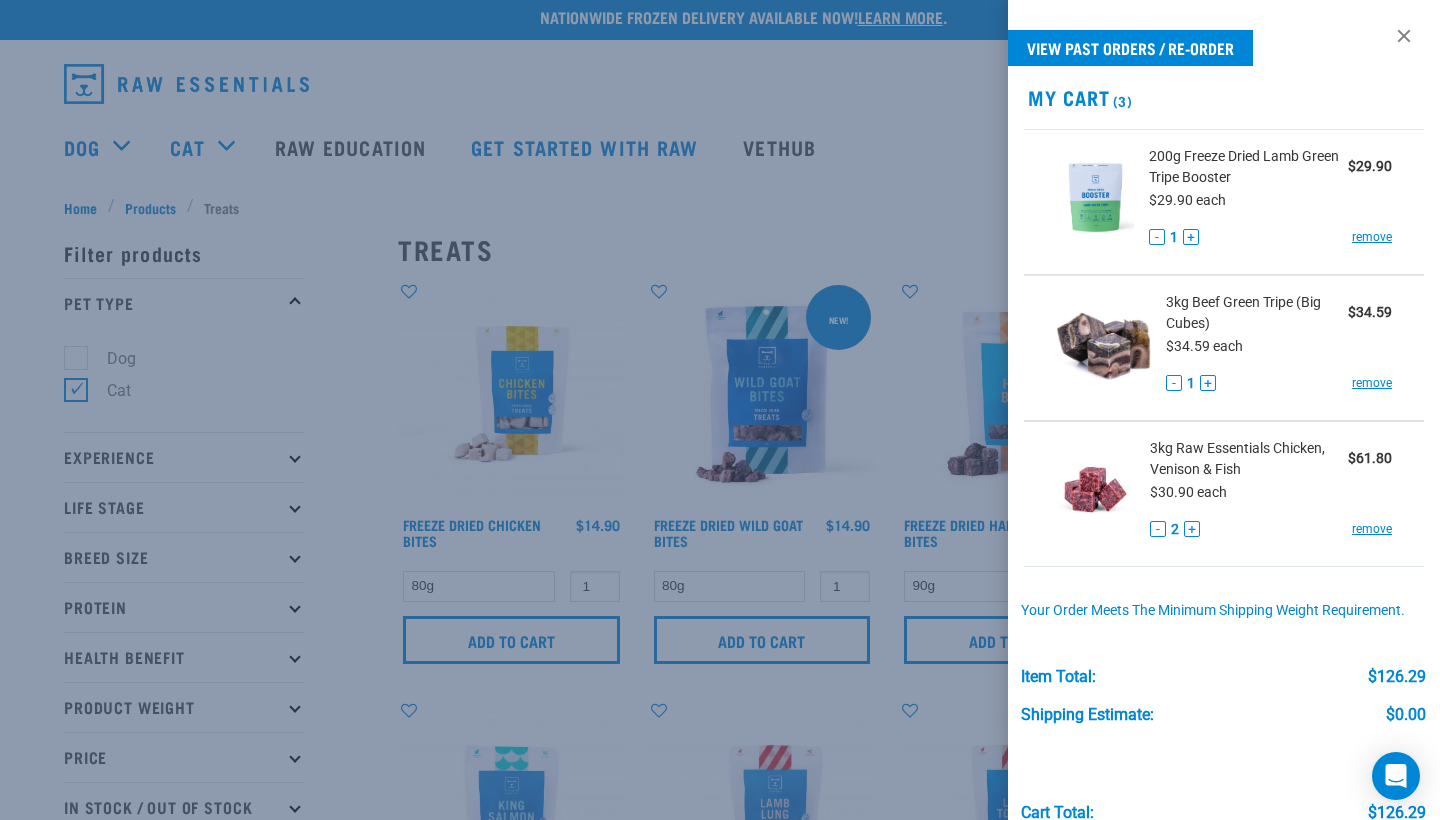 scroll, scrollTop: 10, scrollLeft: 0, axis: vertical 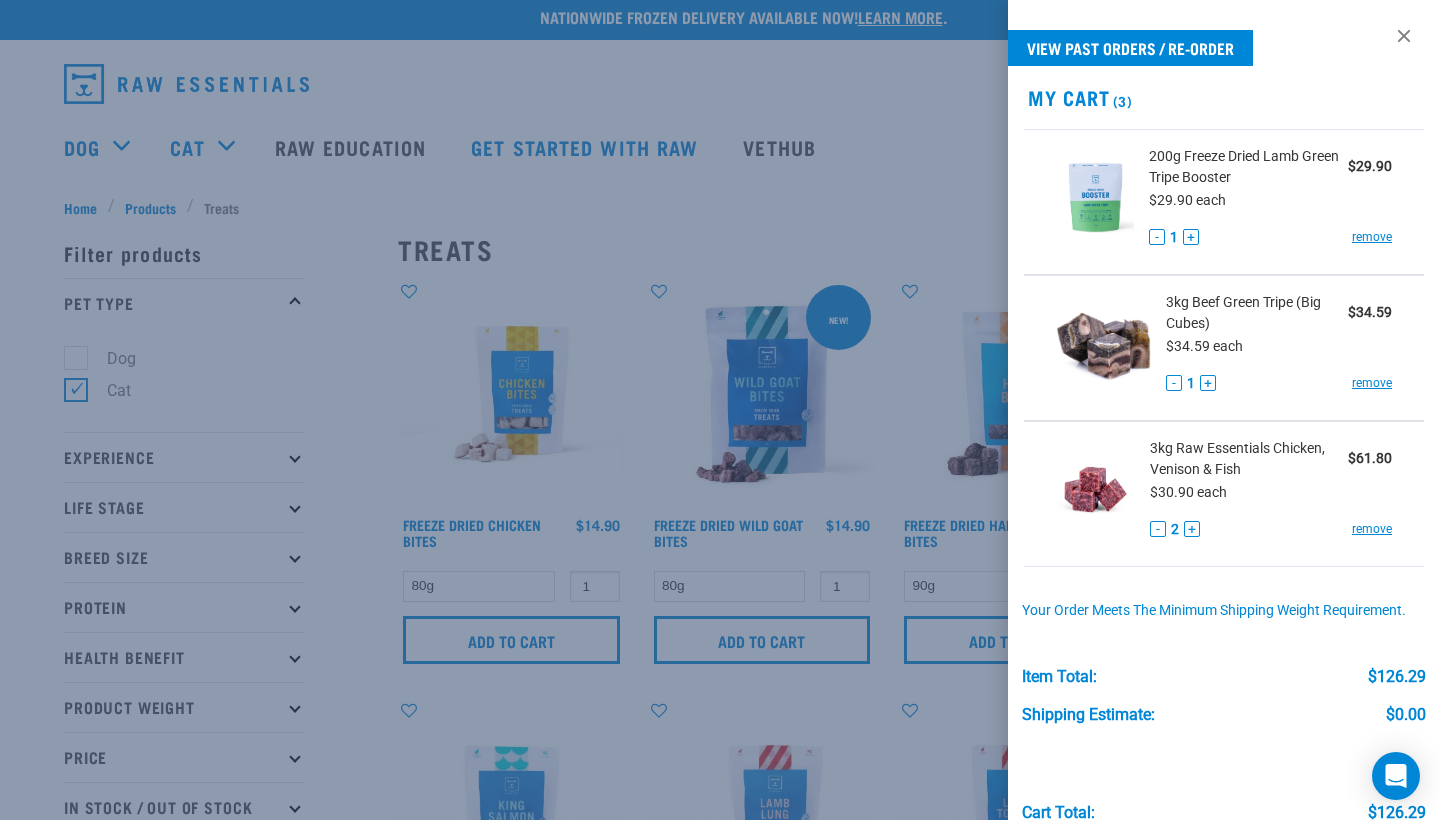 click at bounding box center (720, 410) 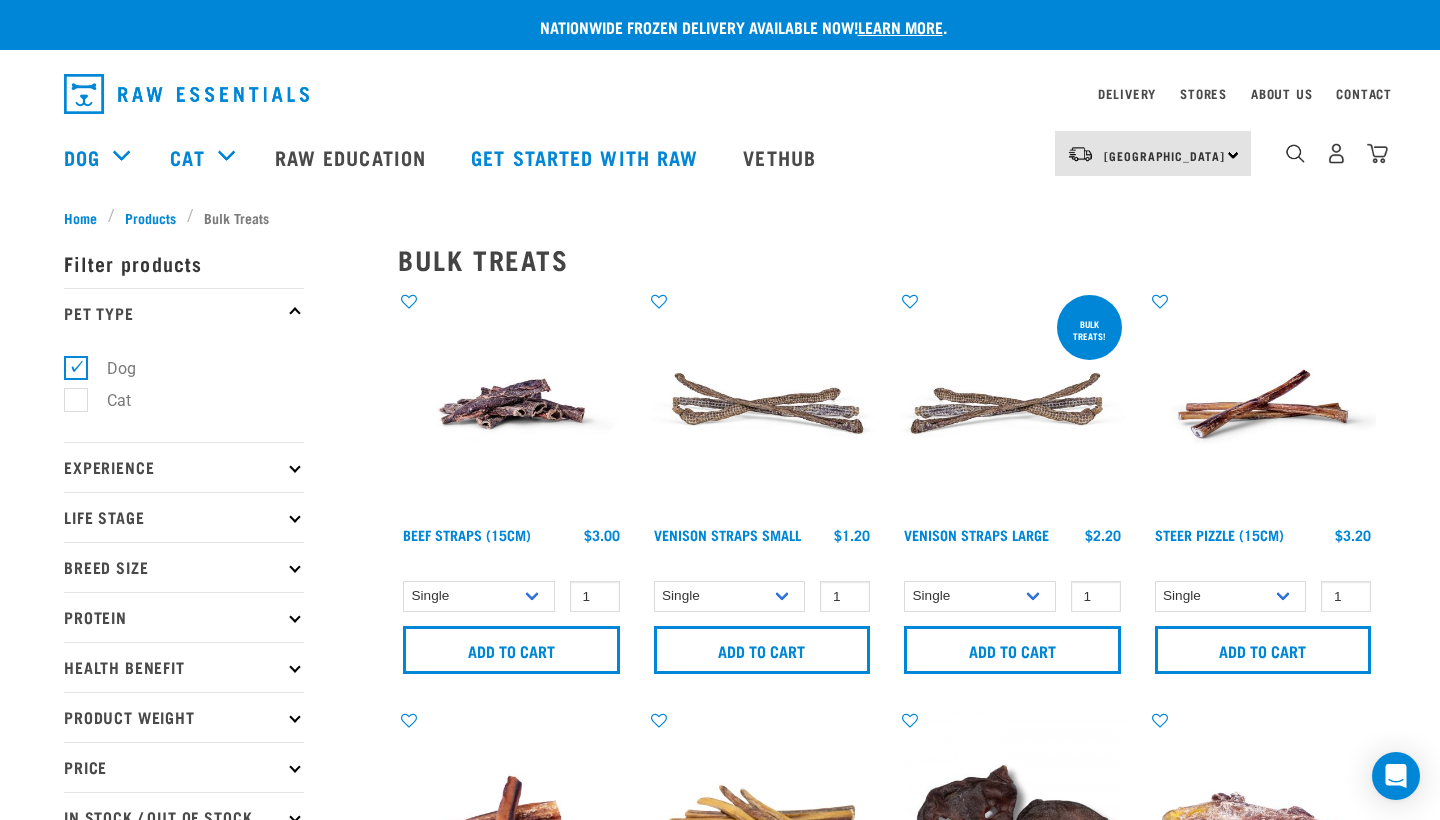 scroll, scrollTop: 0, scrollLeft: 0, axis: both 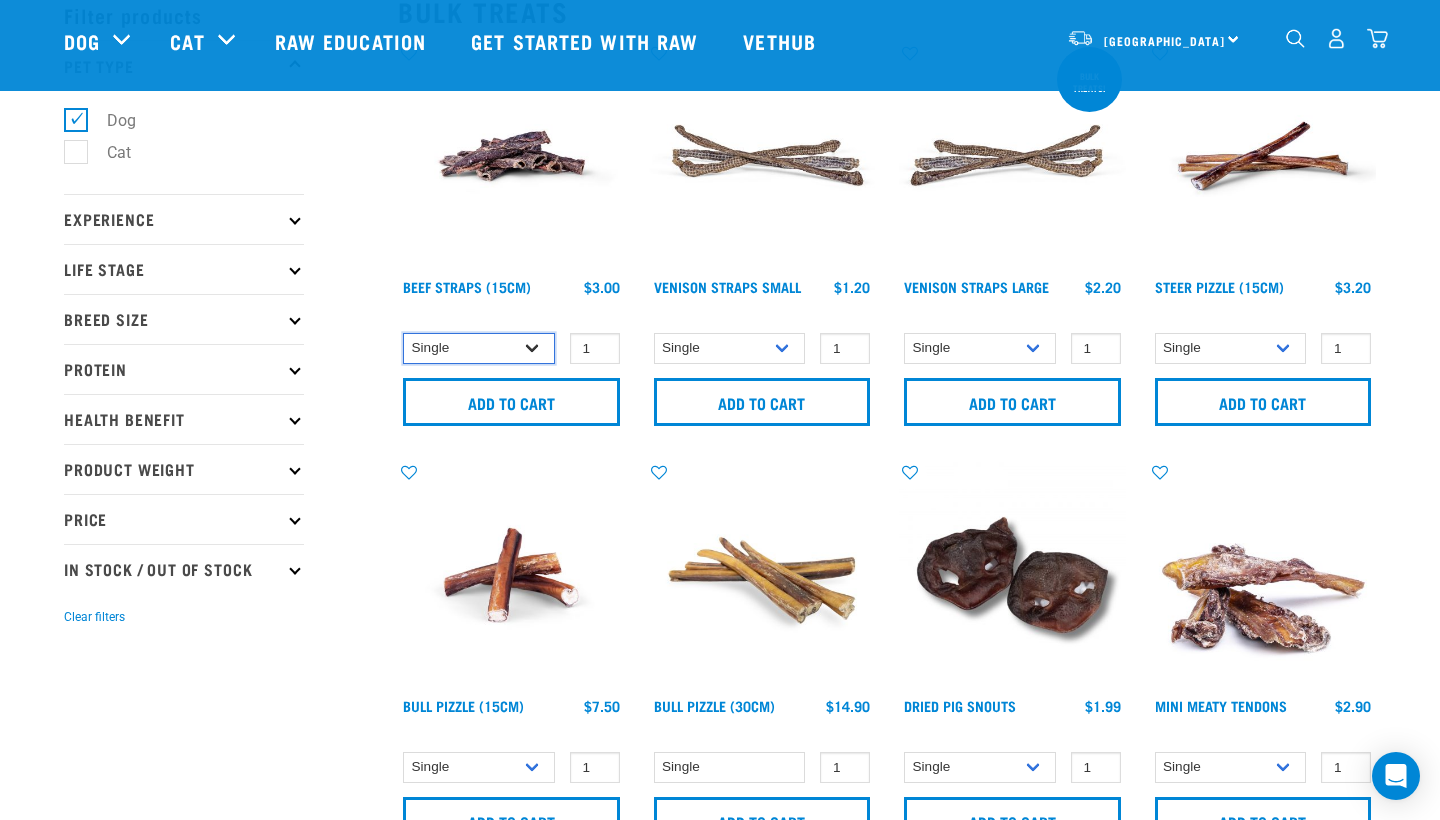 select on "251919" 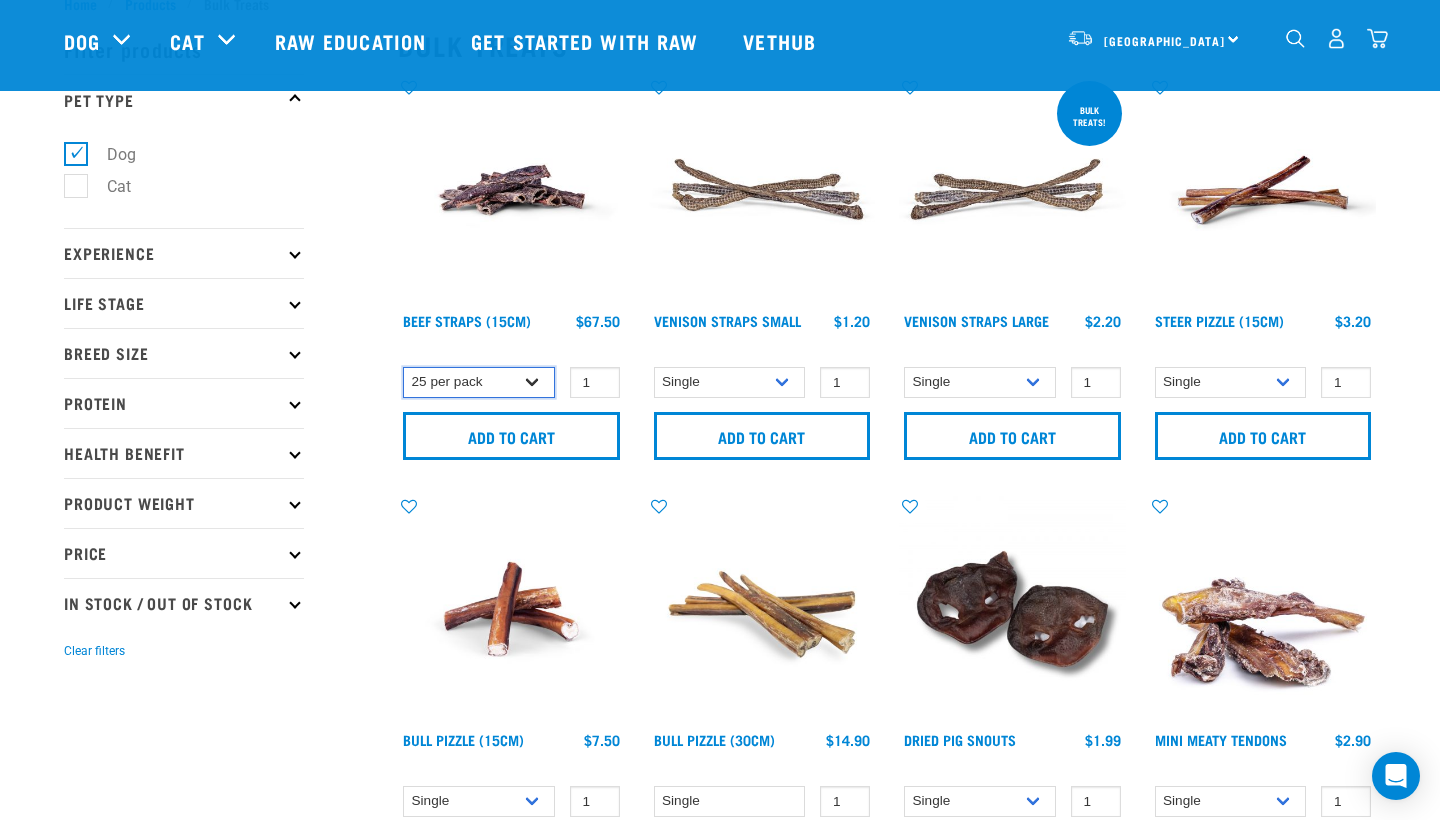 scroll, scrollTop: 66, scrollLeft: 0, axis: vertical 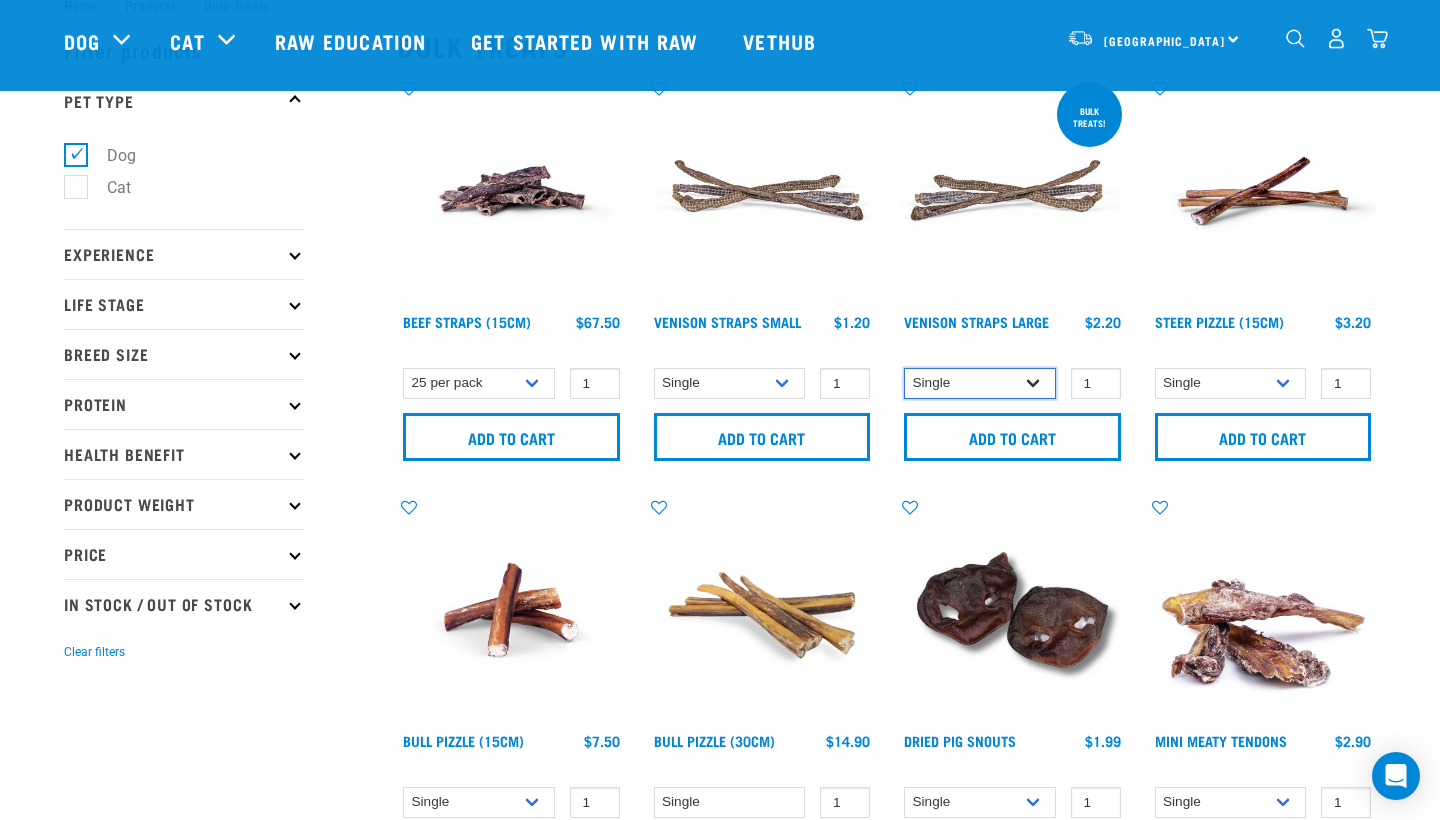 select on "251922" 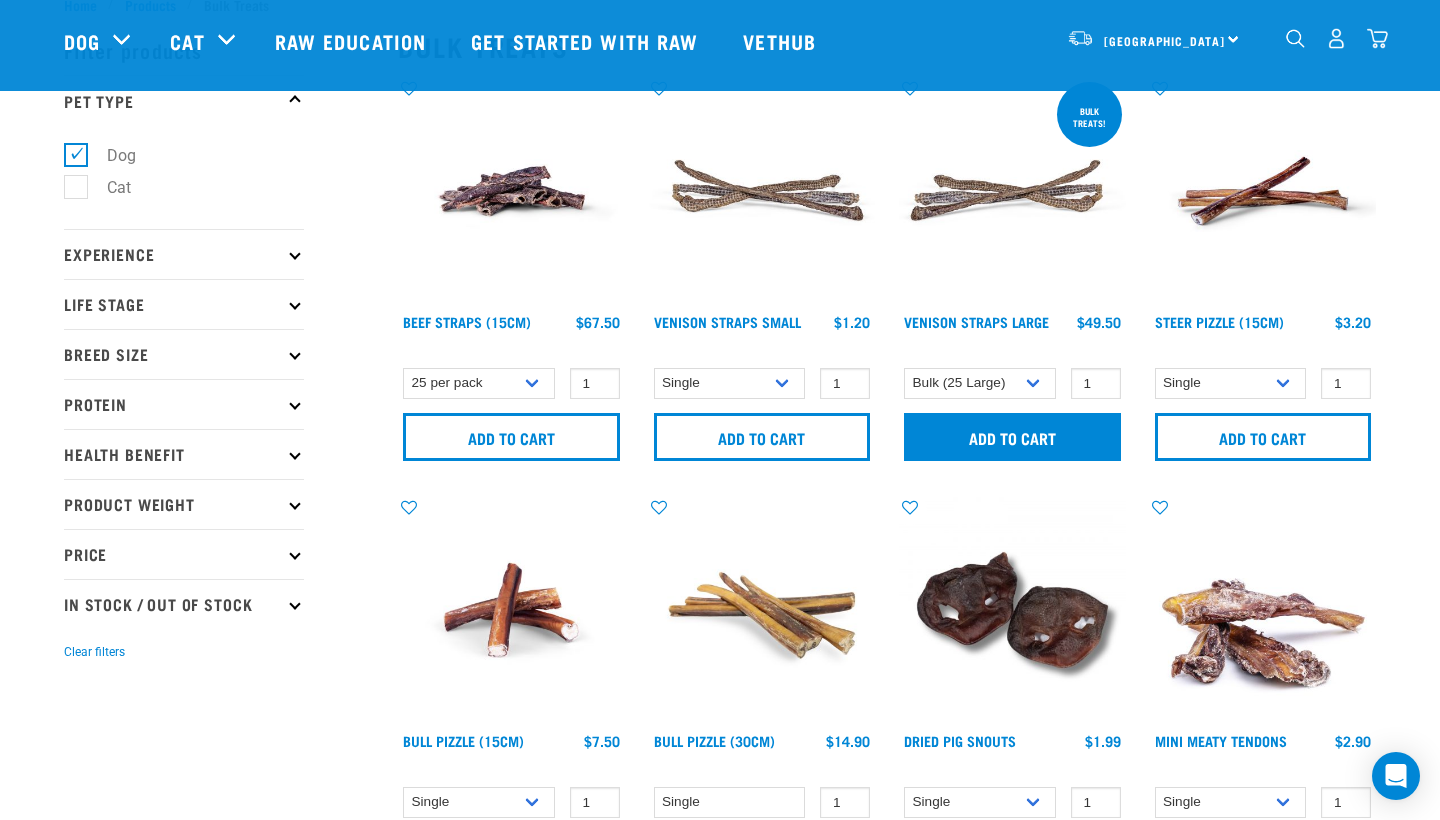 click on "Add to cart" at bounding box center (1012, 437) 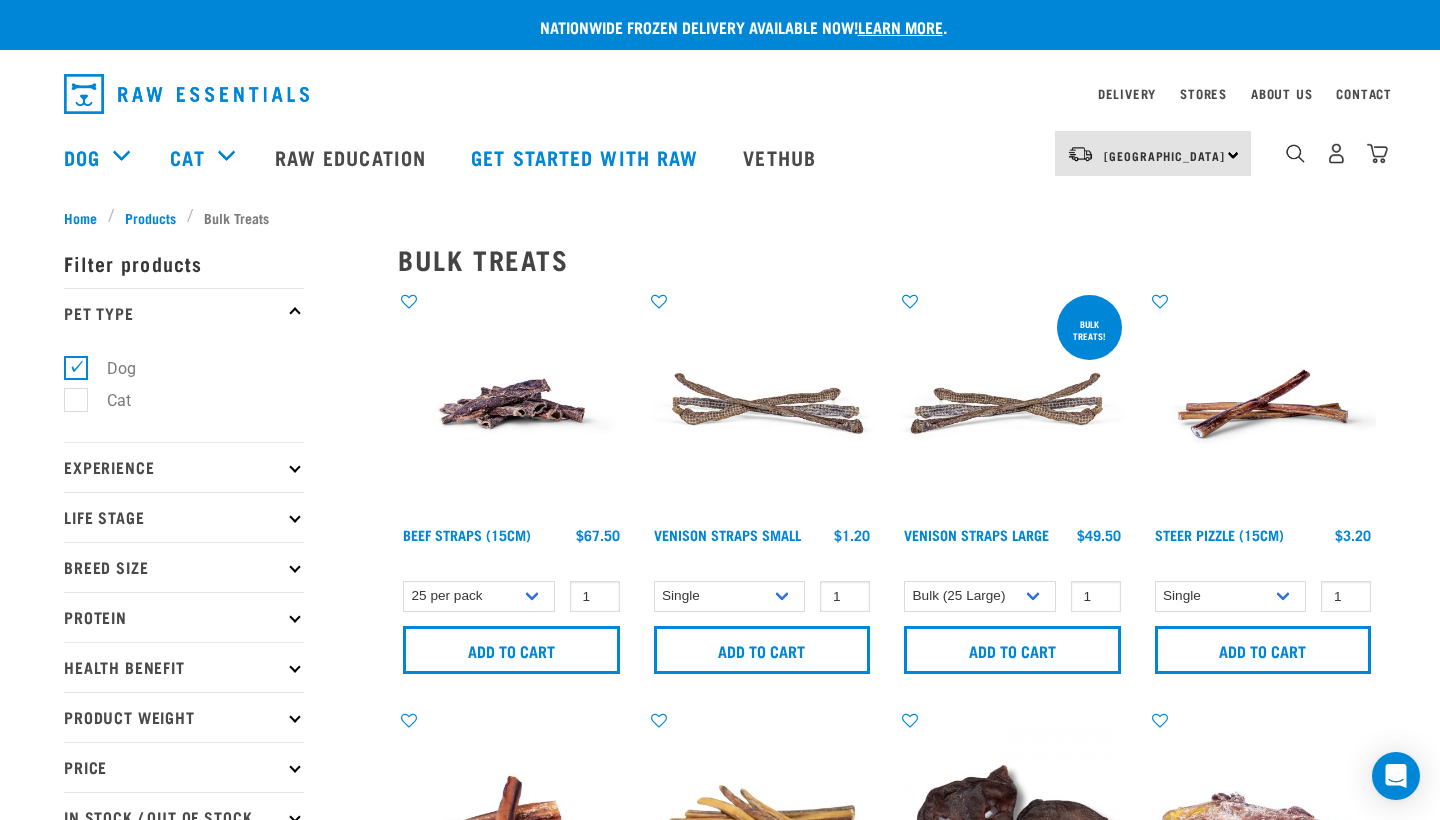 scroll, scrollTop: 0, scrollLeft: 0, axis: both 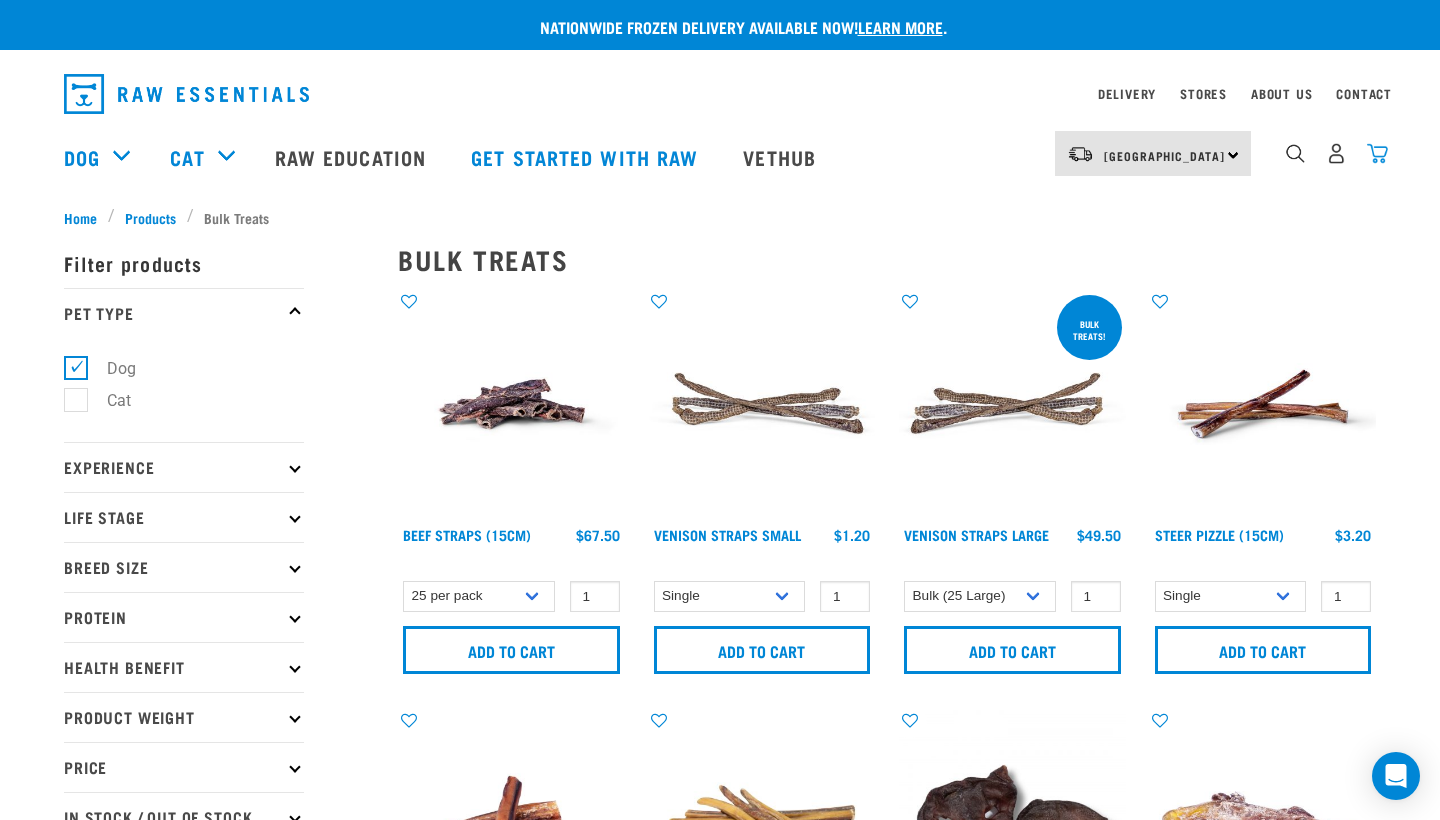 click at bounding box center (1377, 153) 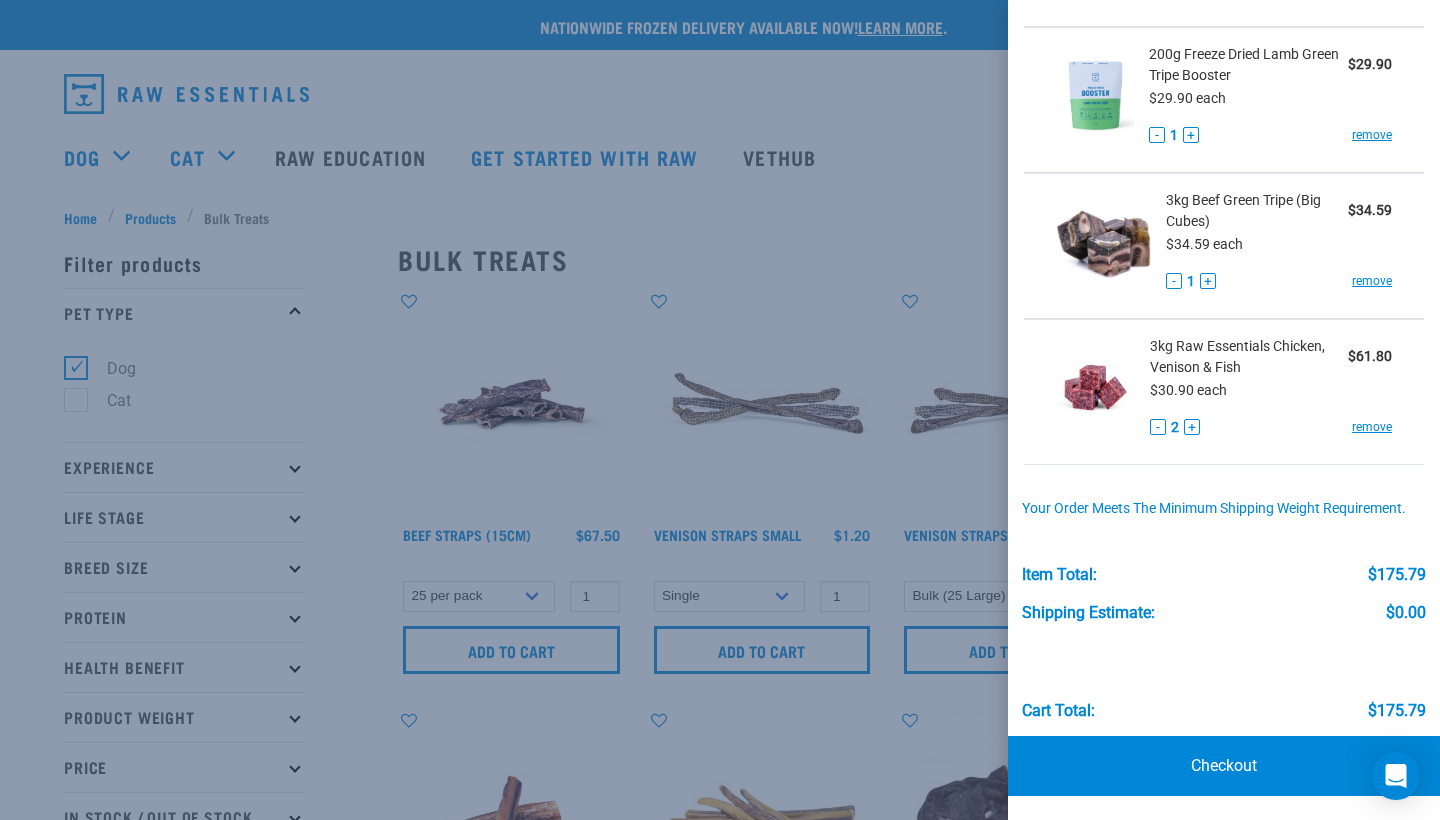scroll, scrollTop: 247, scrollLeft: 0, axis: vertical 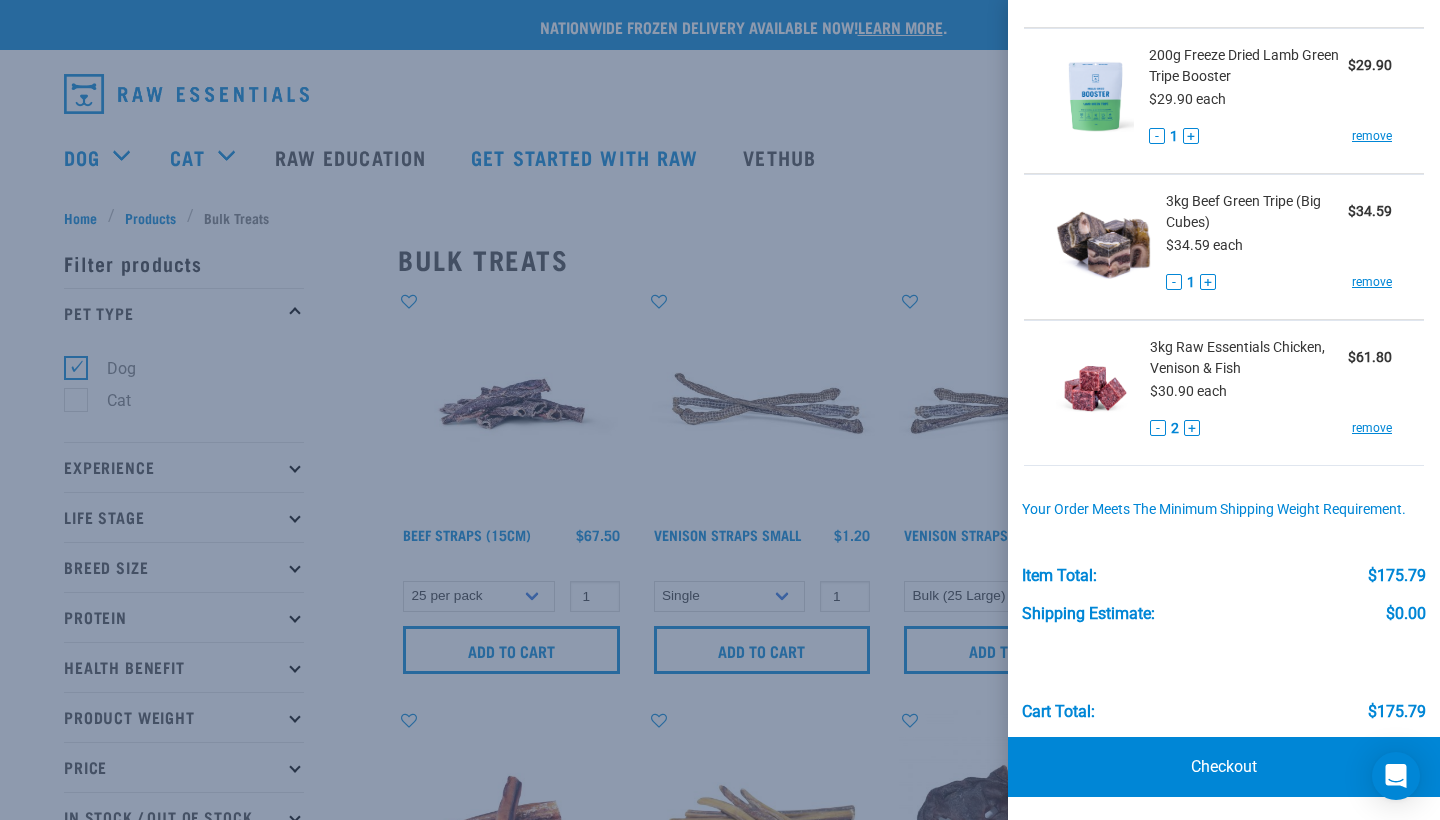 click at bounding box center [720, 410] 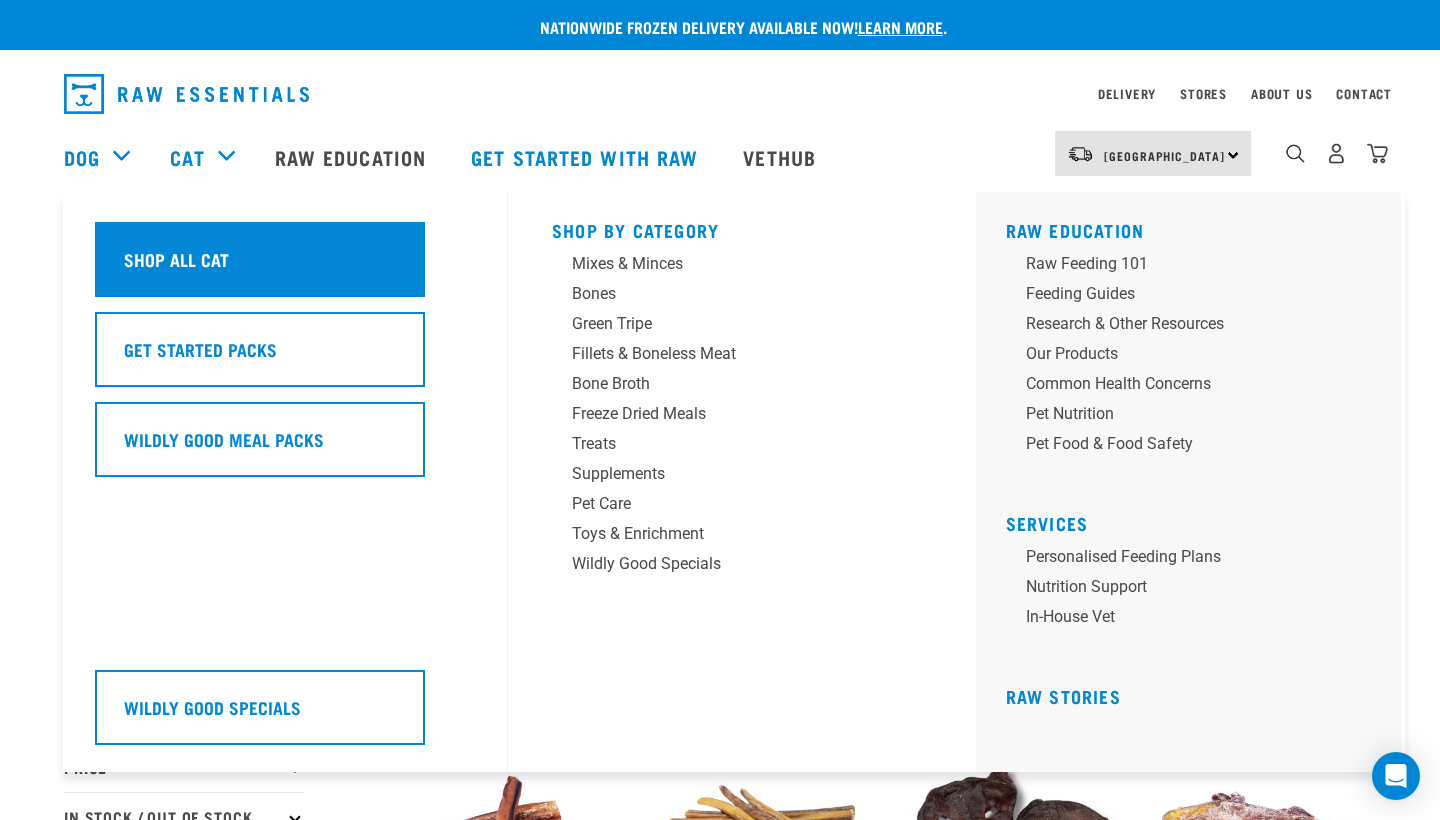 click on "Shop all cat" at bounding box center (176, 259) 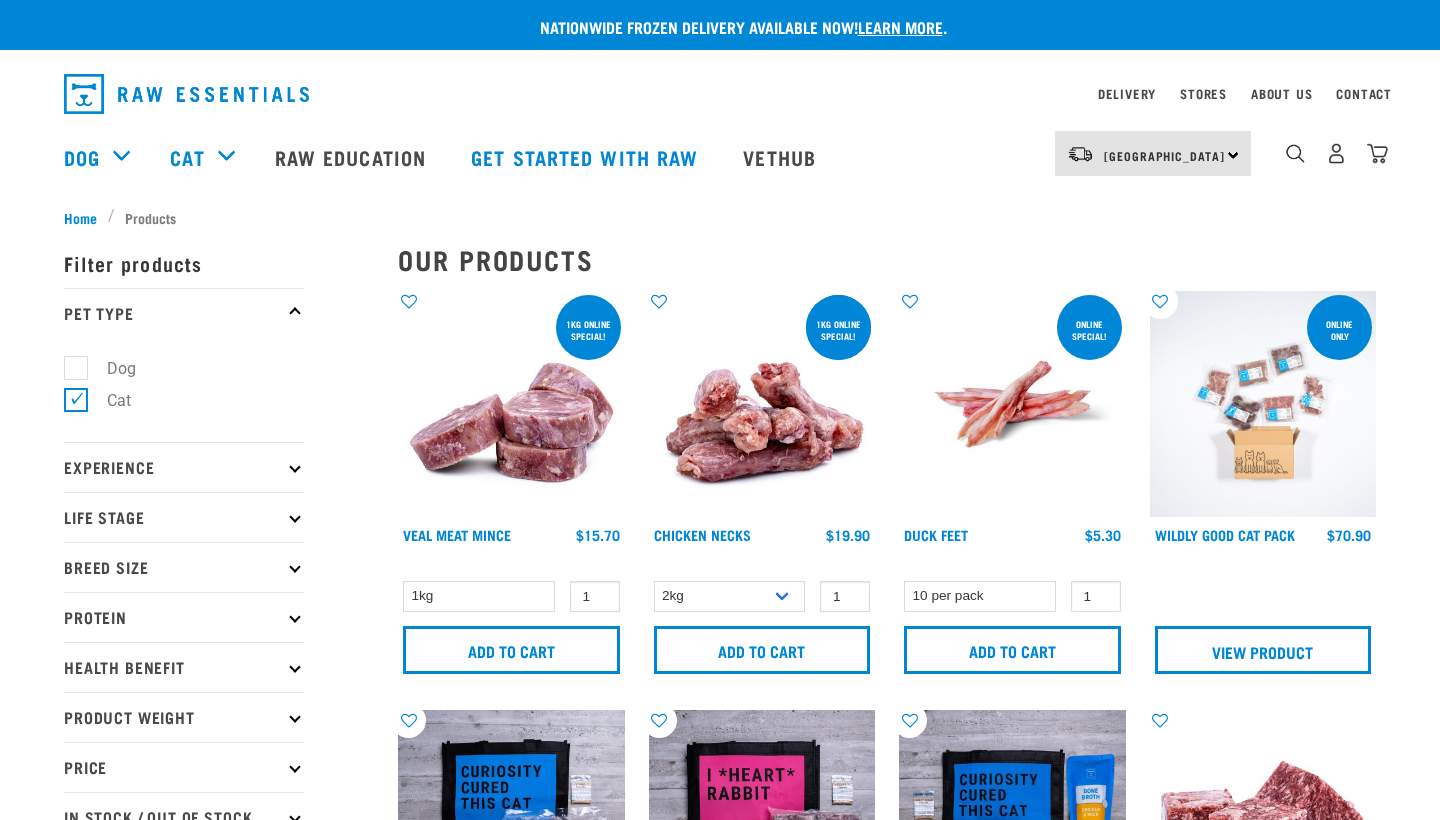 scroll, scrollTop: 0, scrollLeft: 0, axis: both 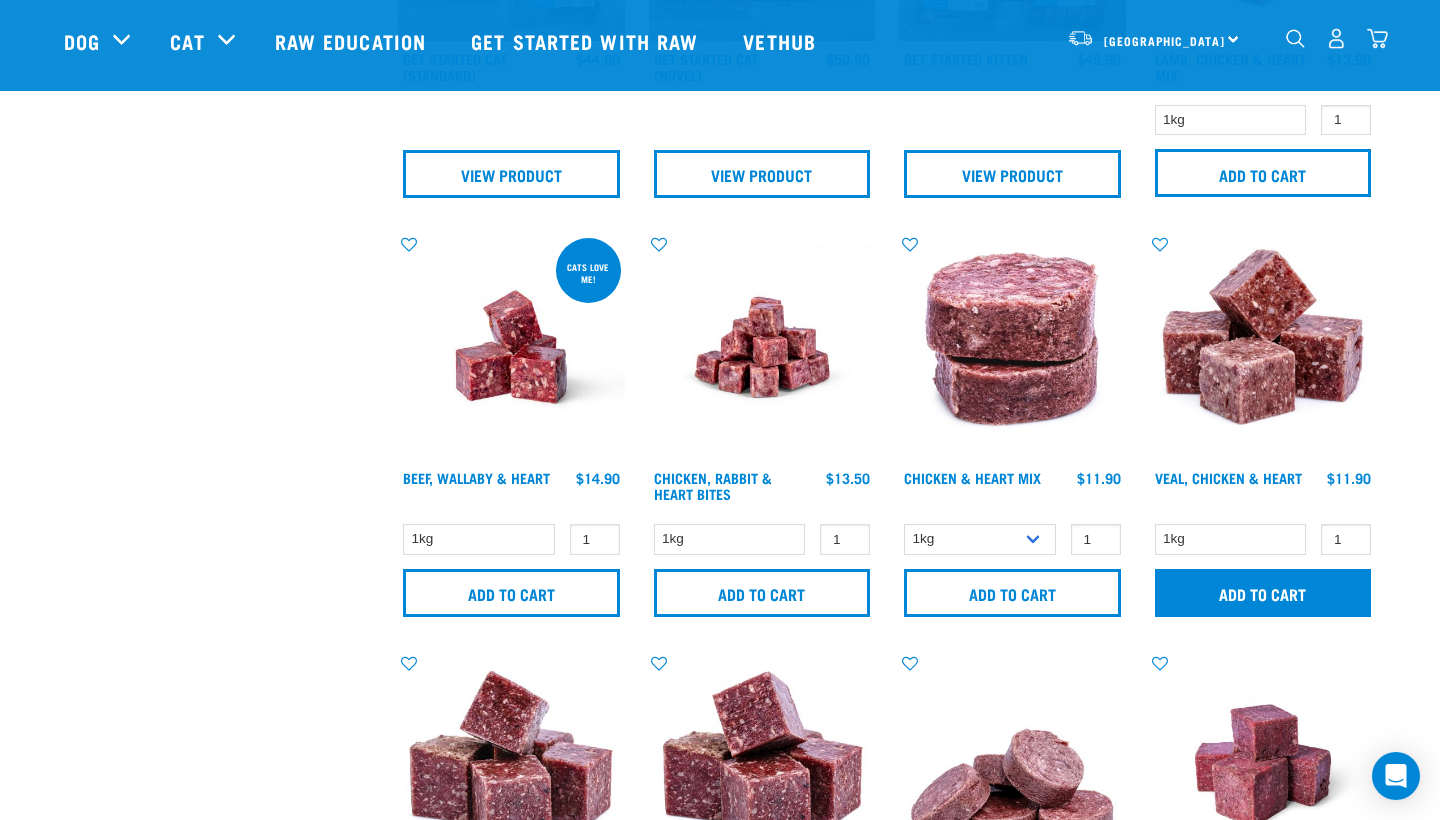 click on "Add to cart" at bounding box center (1263, 593) 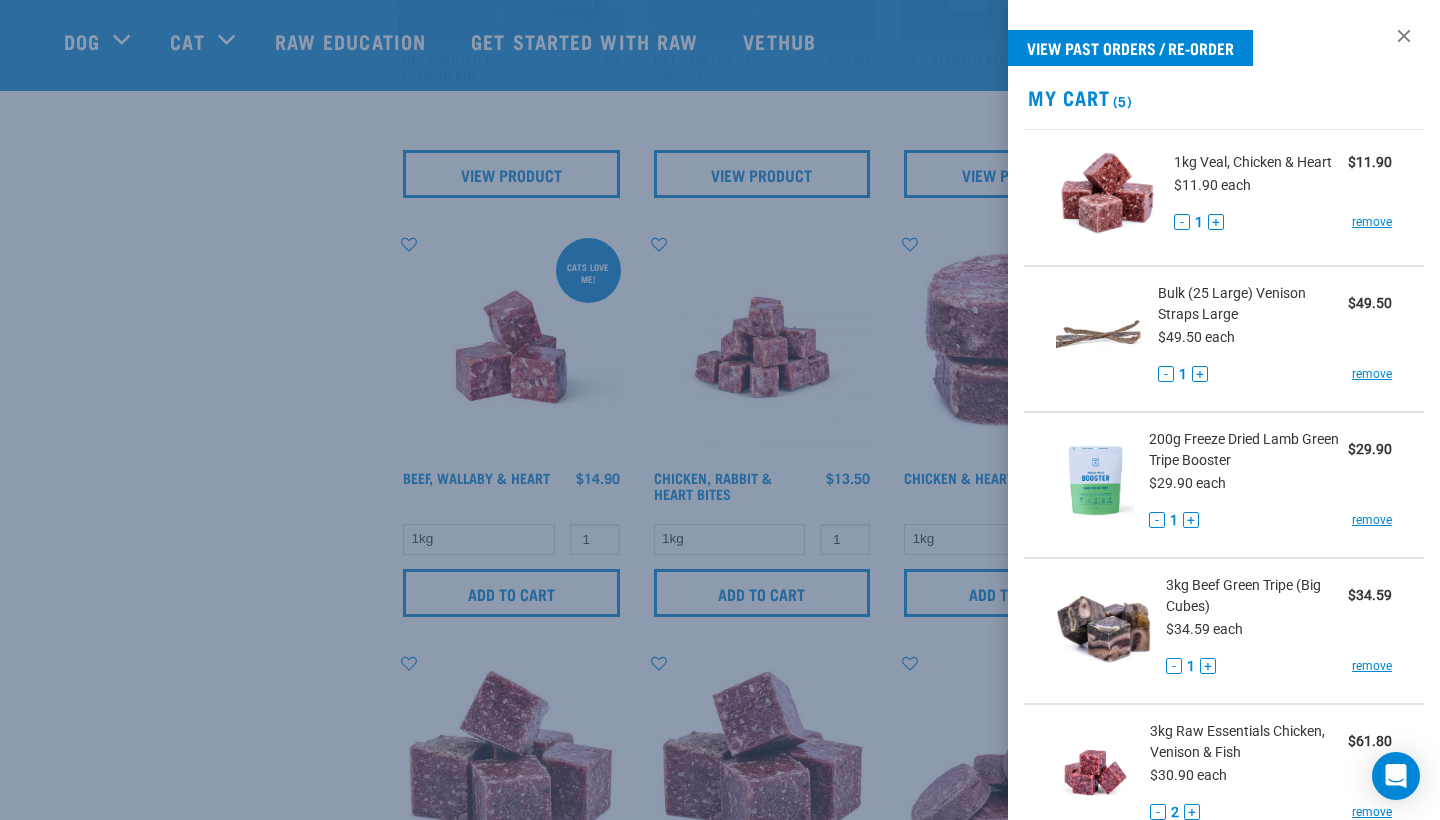 click at bounding box center [720, 410] 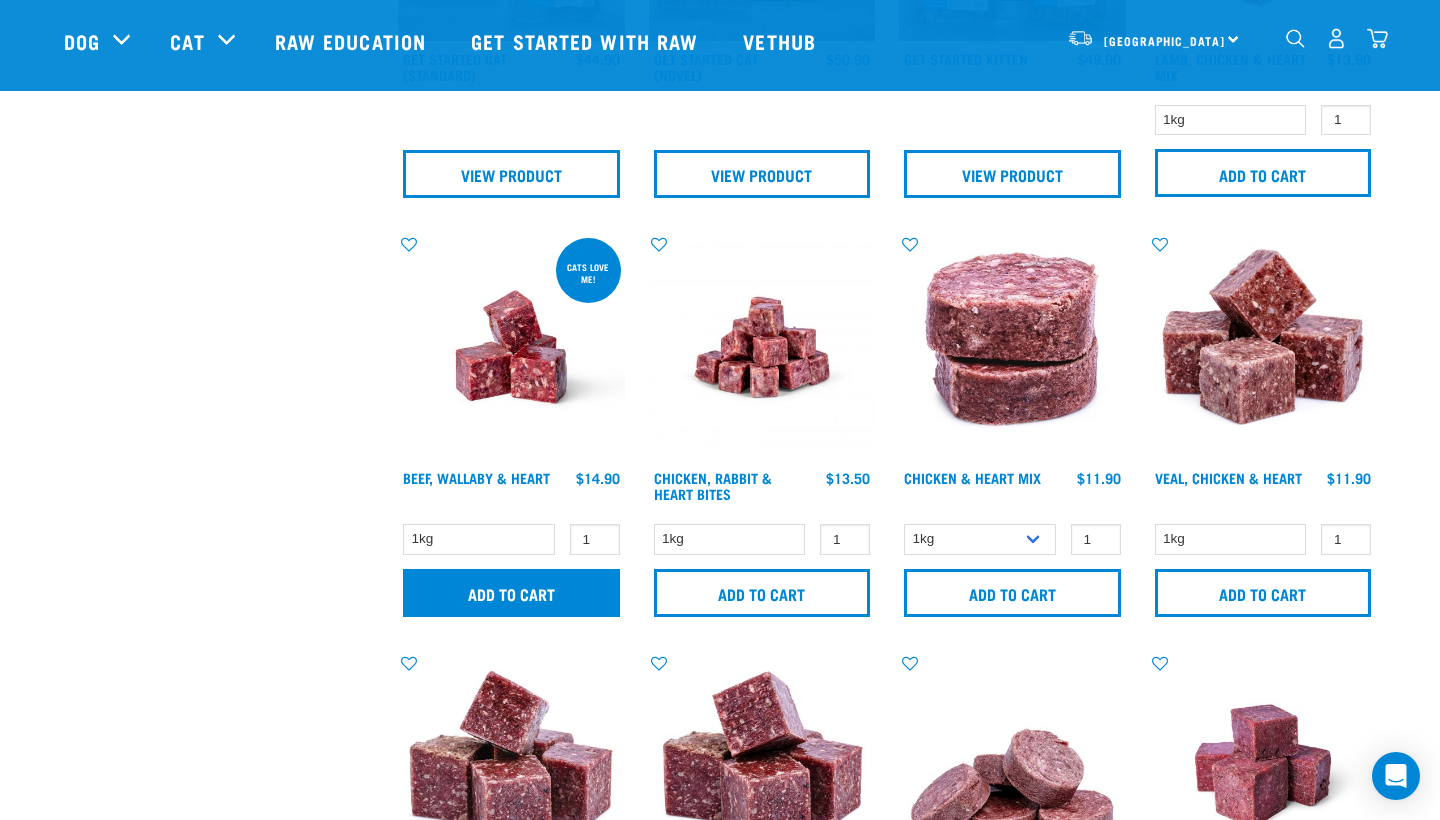 click on "Add to cart" at bounding box center (511, 593) 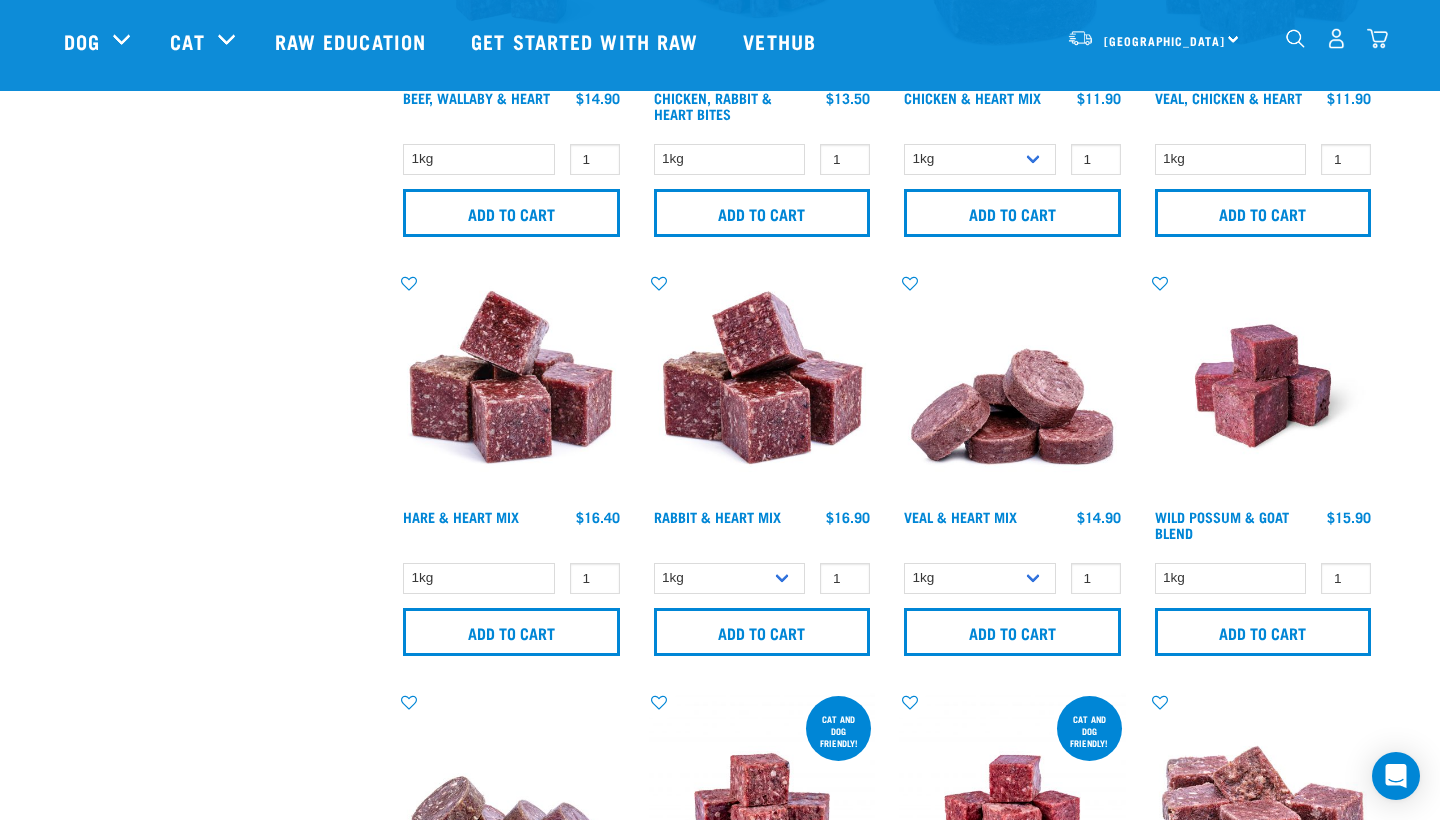 scroll, scrollTop: 1127, scrollLeft: 0, axis: vertical 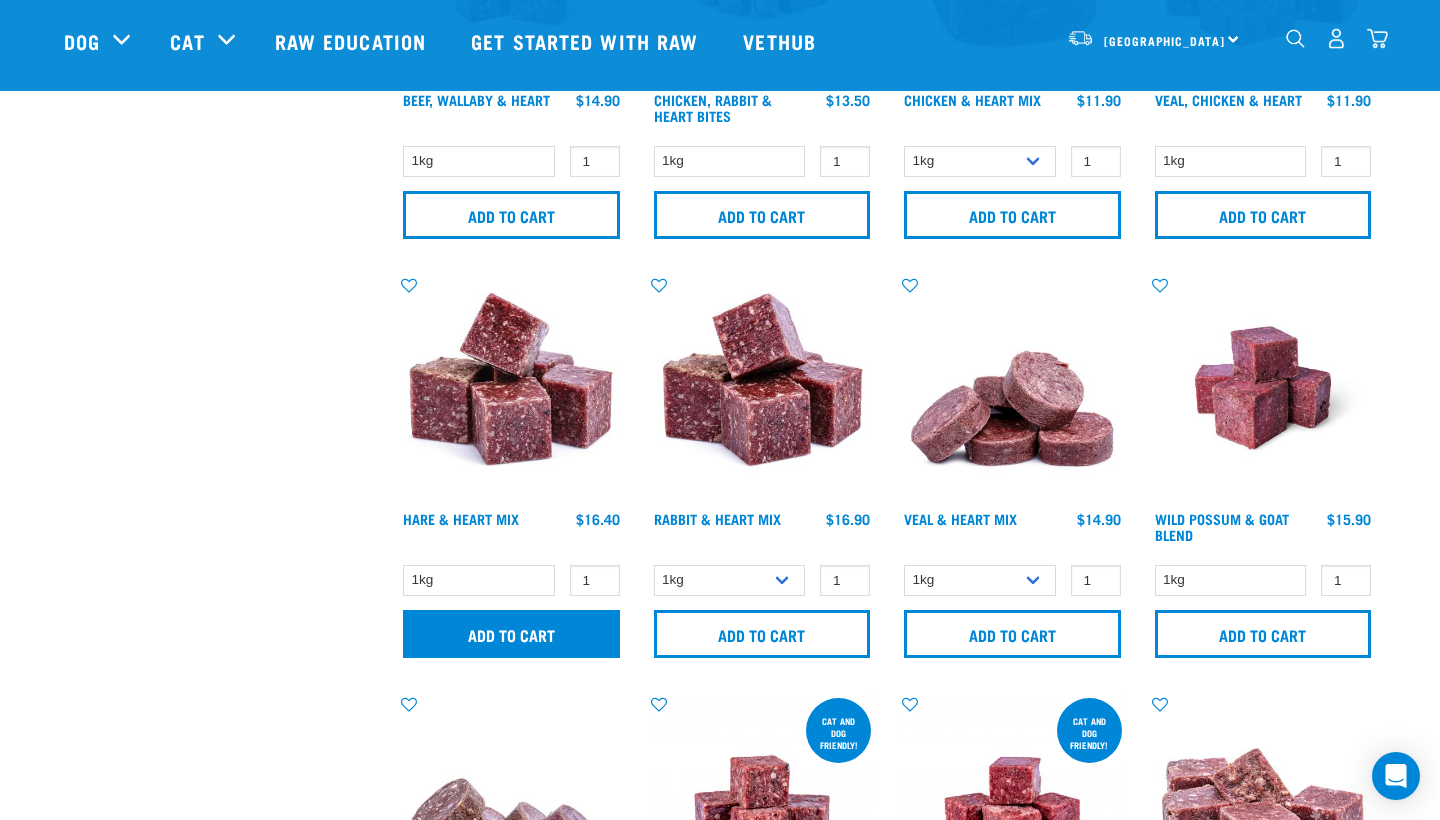 click on "Add to cart" at bounding box center [511, 634] 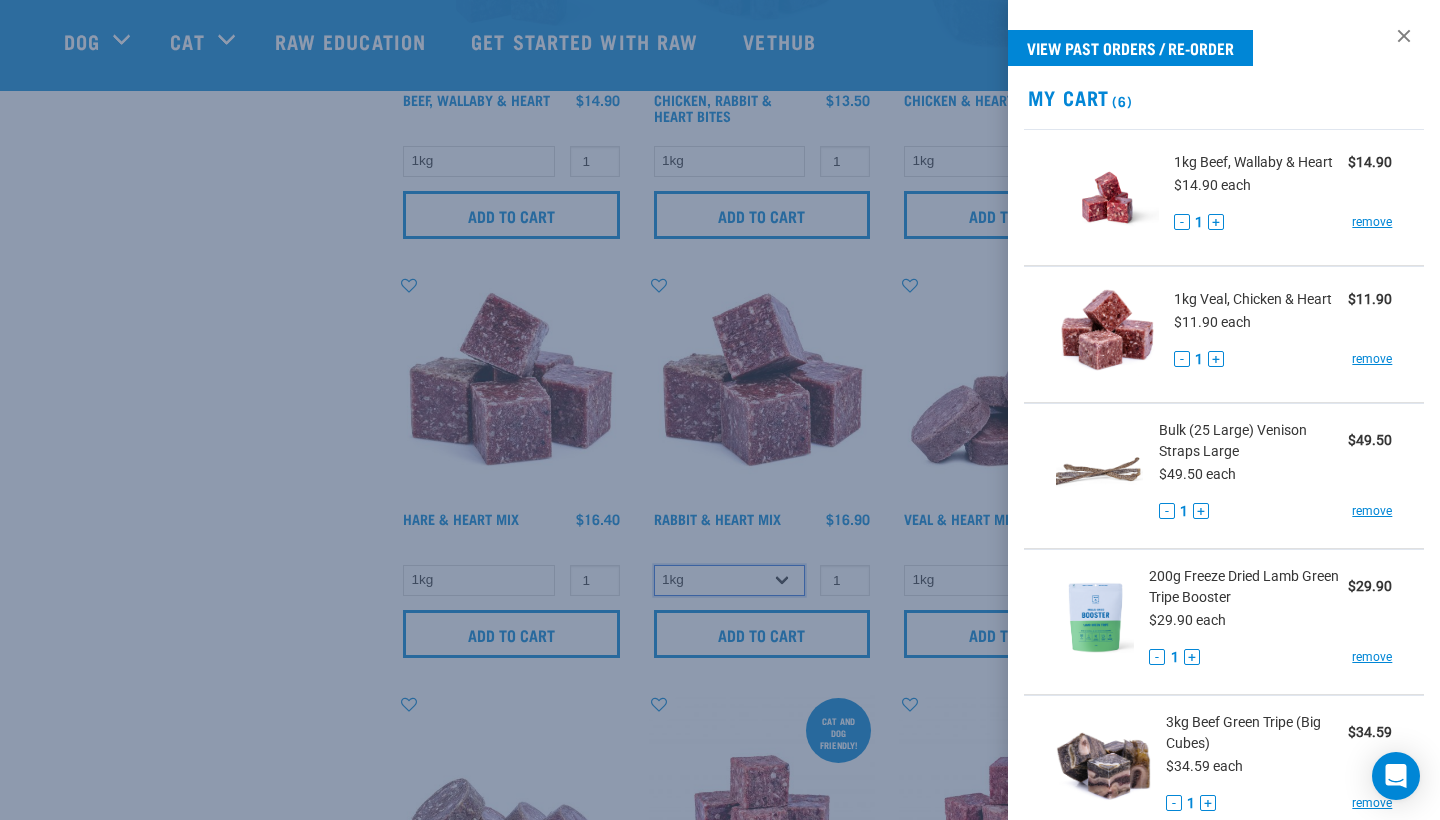 select on "465" 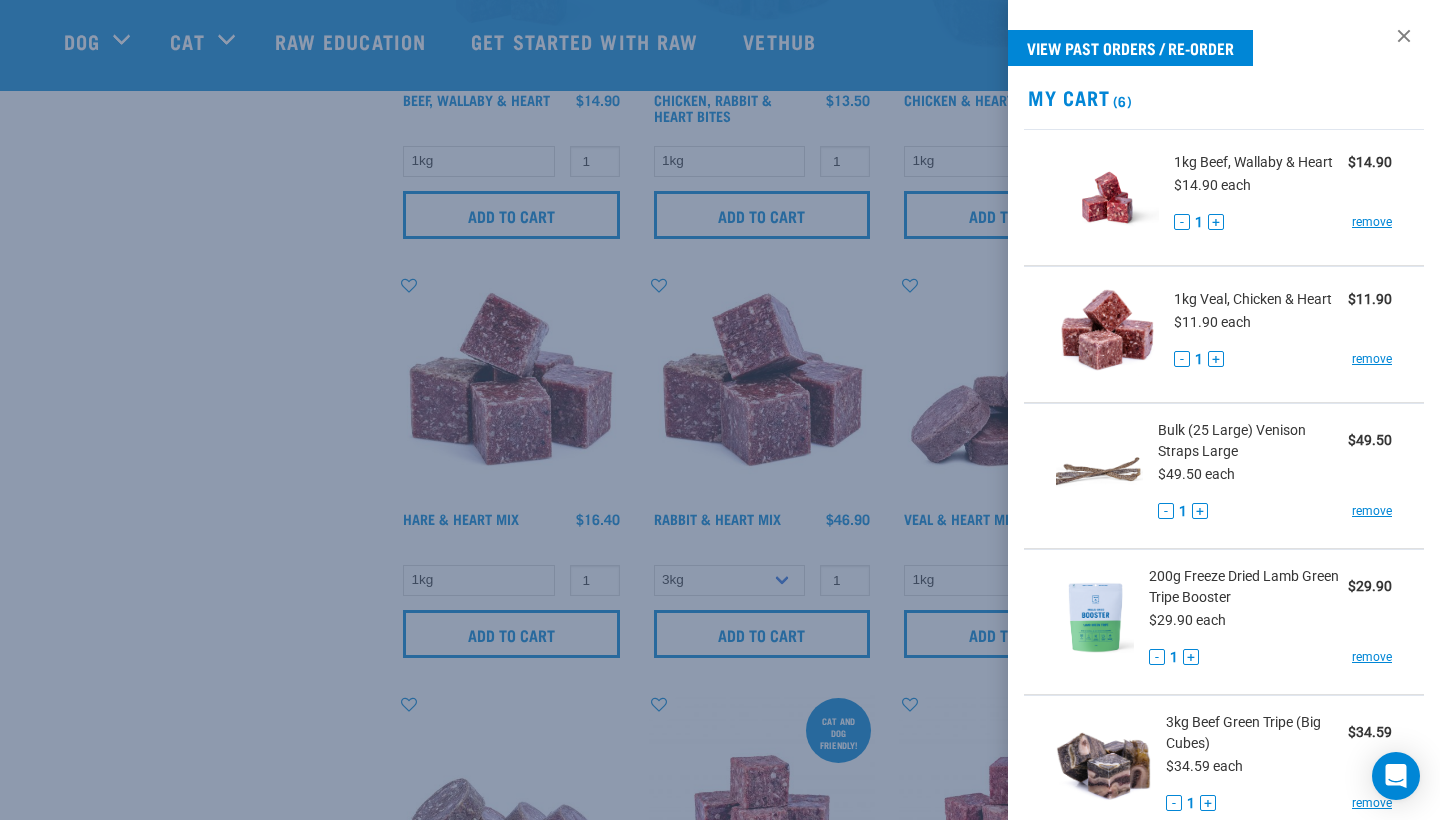 click at bounding box center [720, 410] 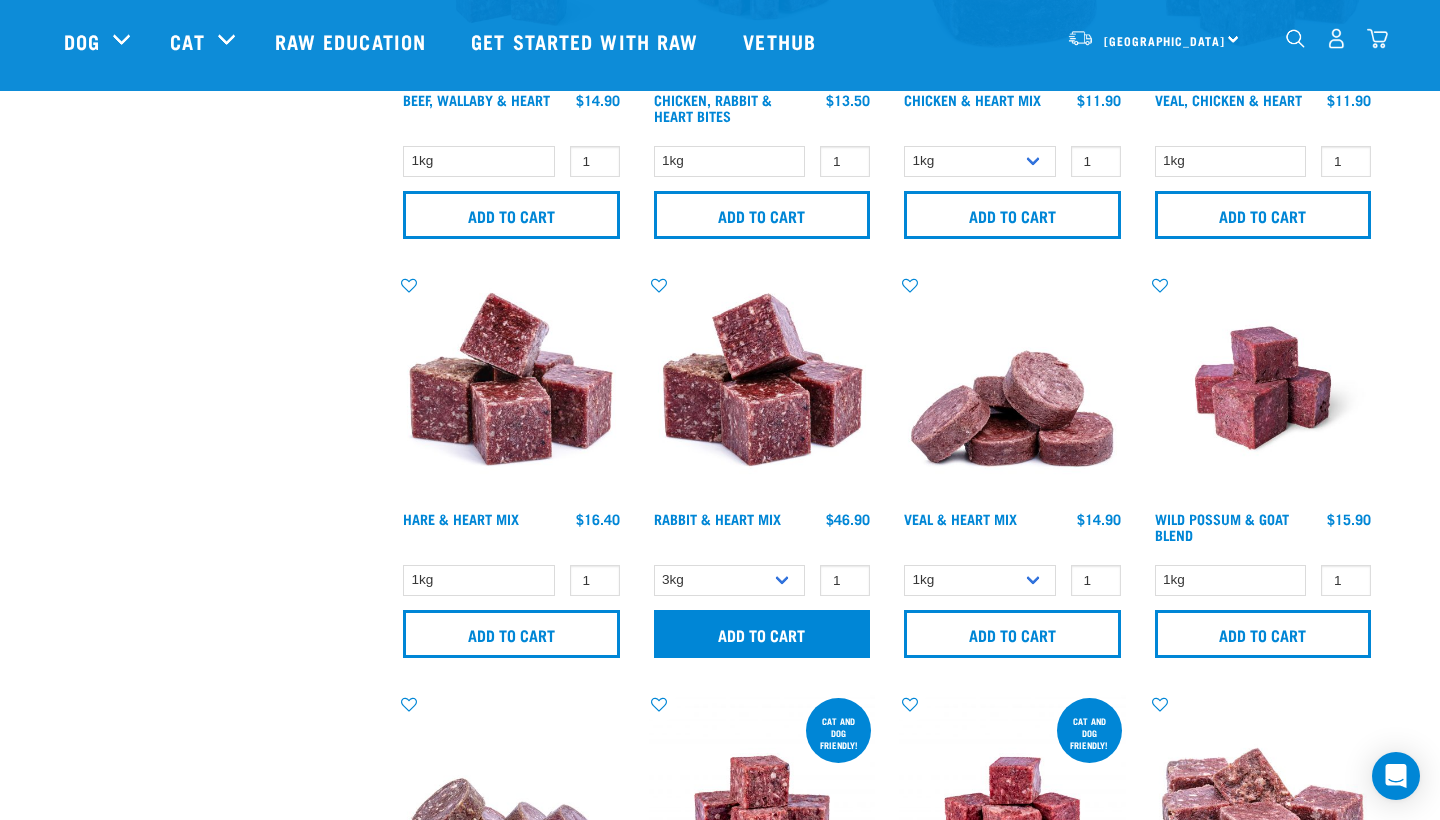 click on "Add to cart" at bounding box center [762, 634] 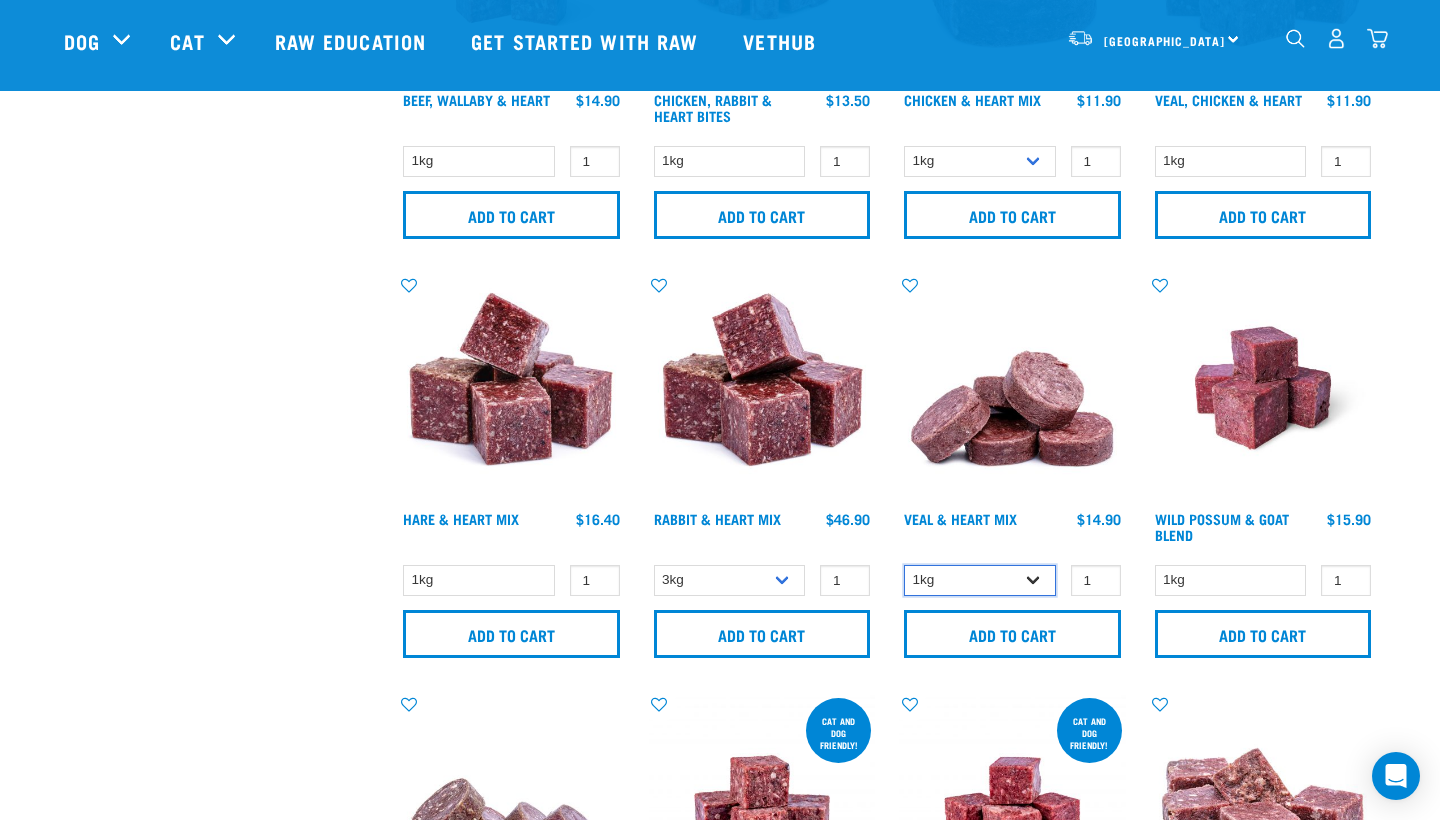 select on "743" 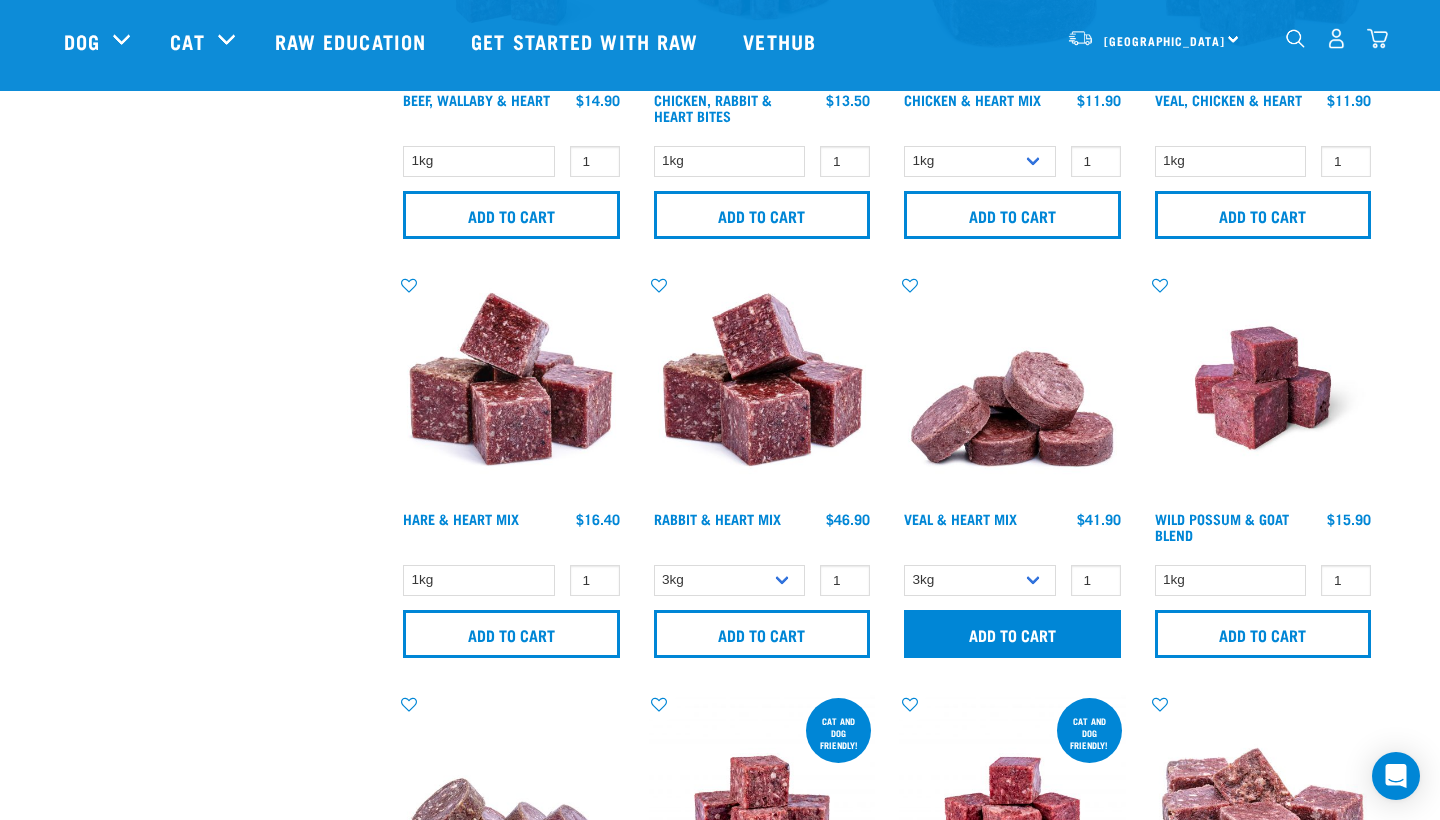 click on "Add to cart" at bounding box center (1012, 634) 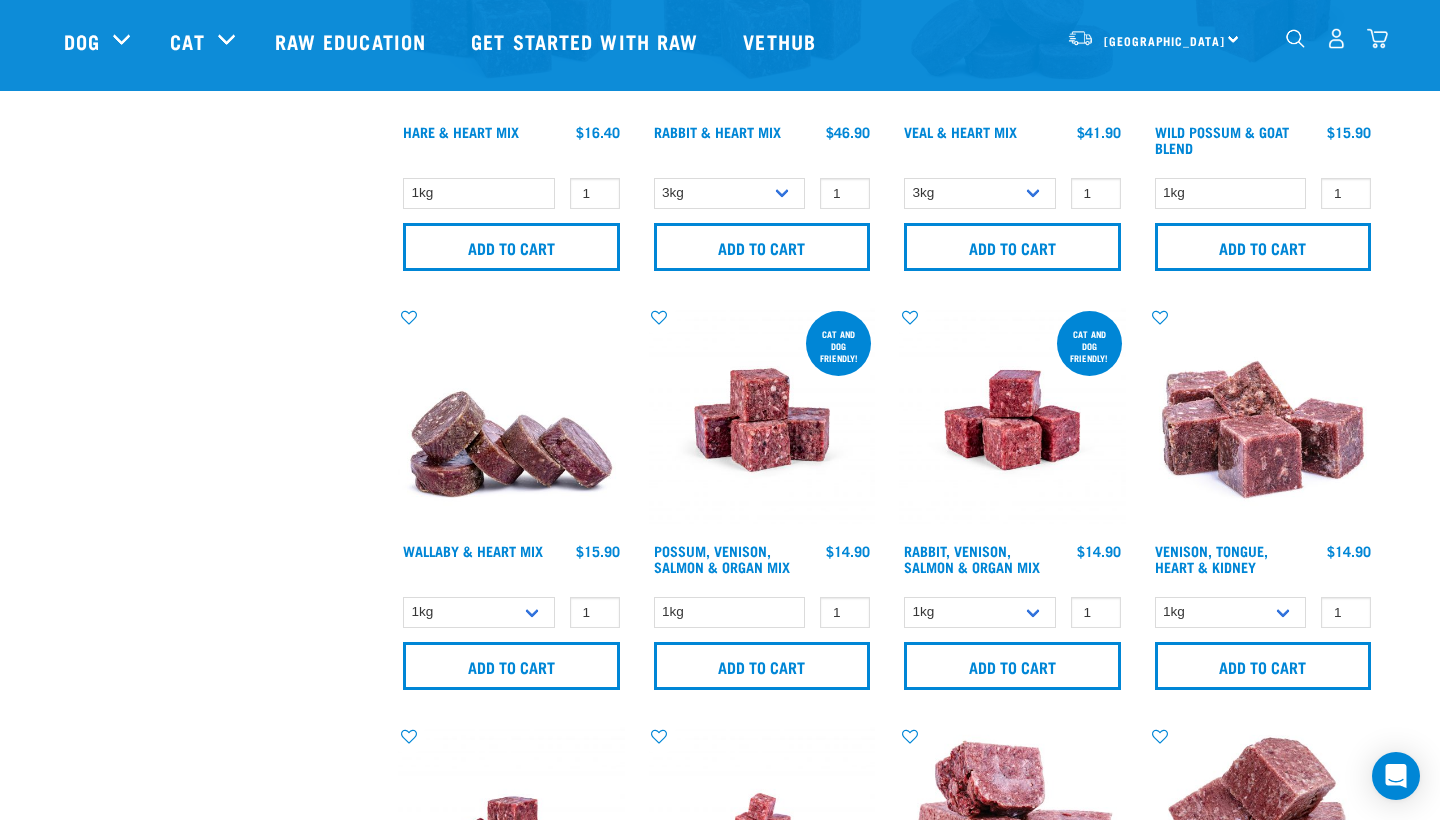 scroll, scrollTop: 1516, scrollLeft: 0, axis: vertical 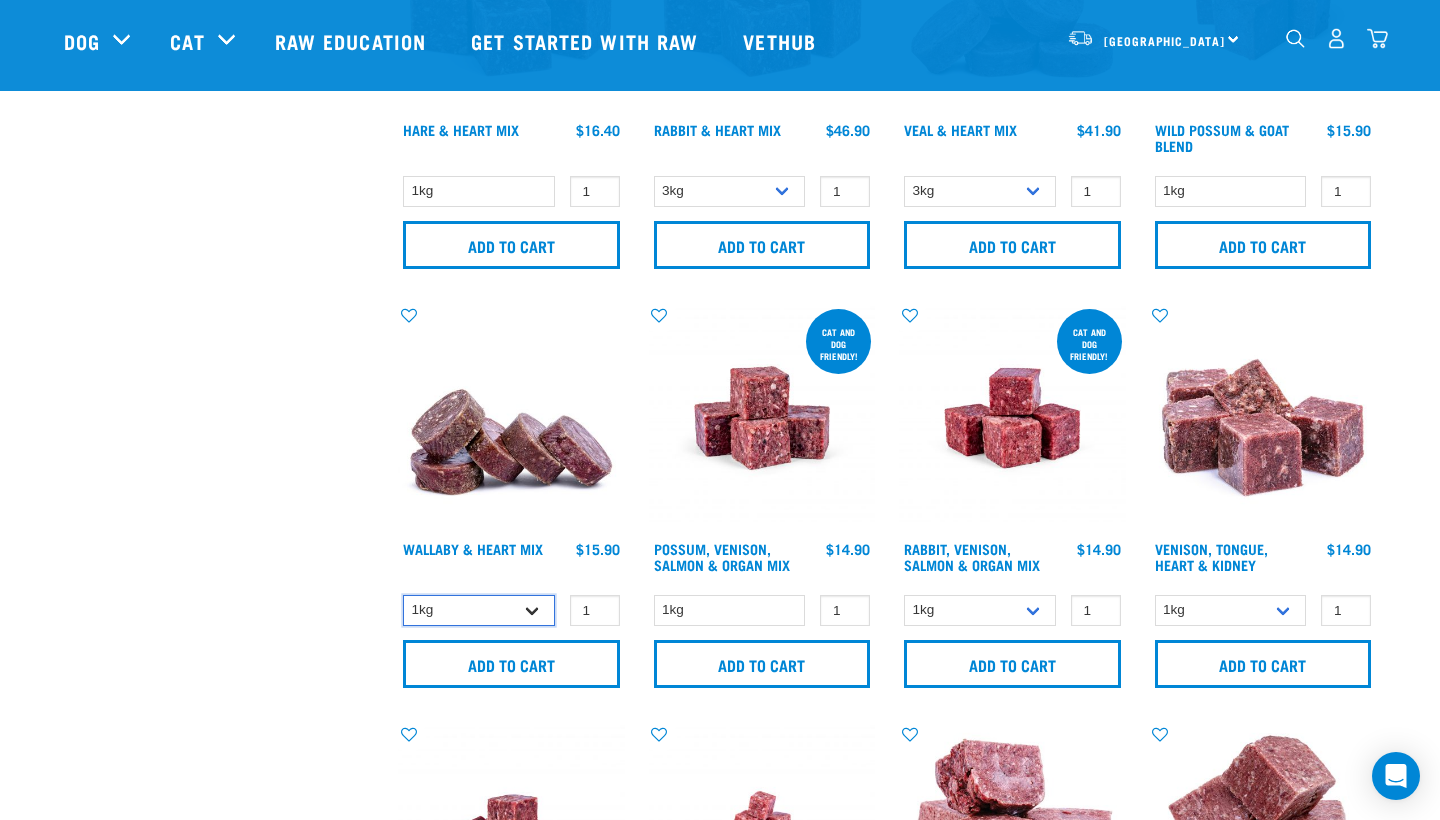 select on "767" 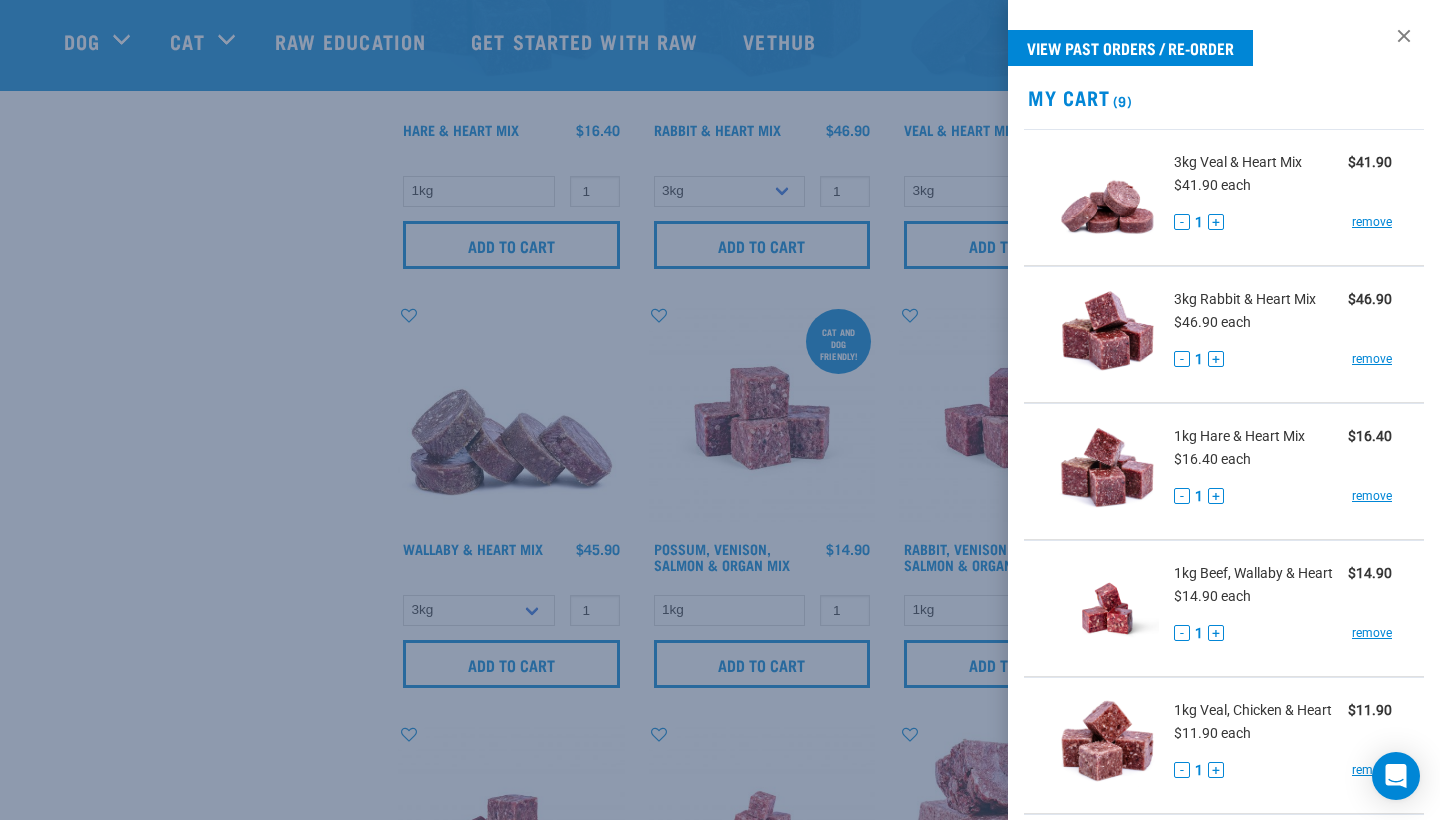 click at bounding box center (720, 410) 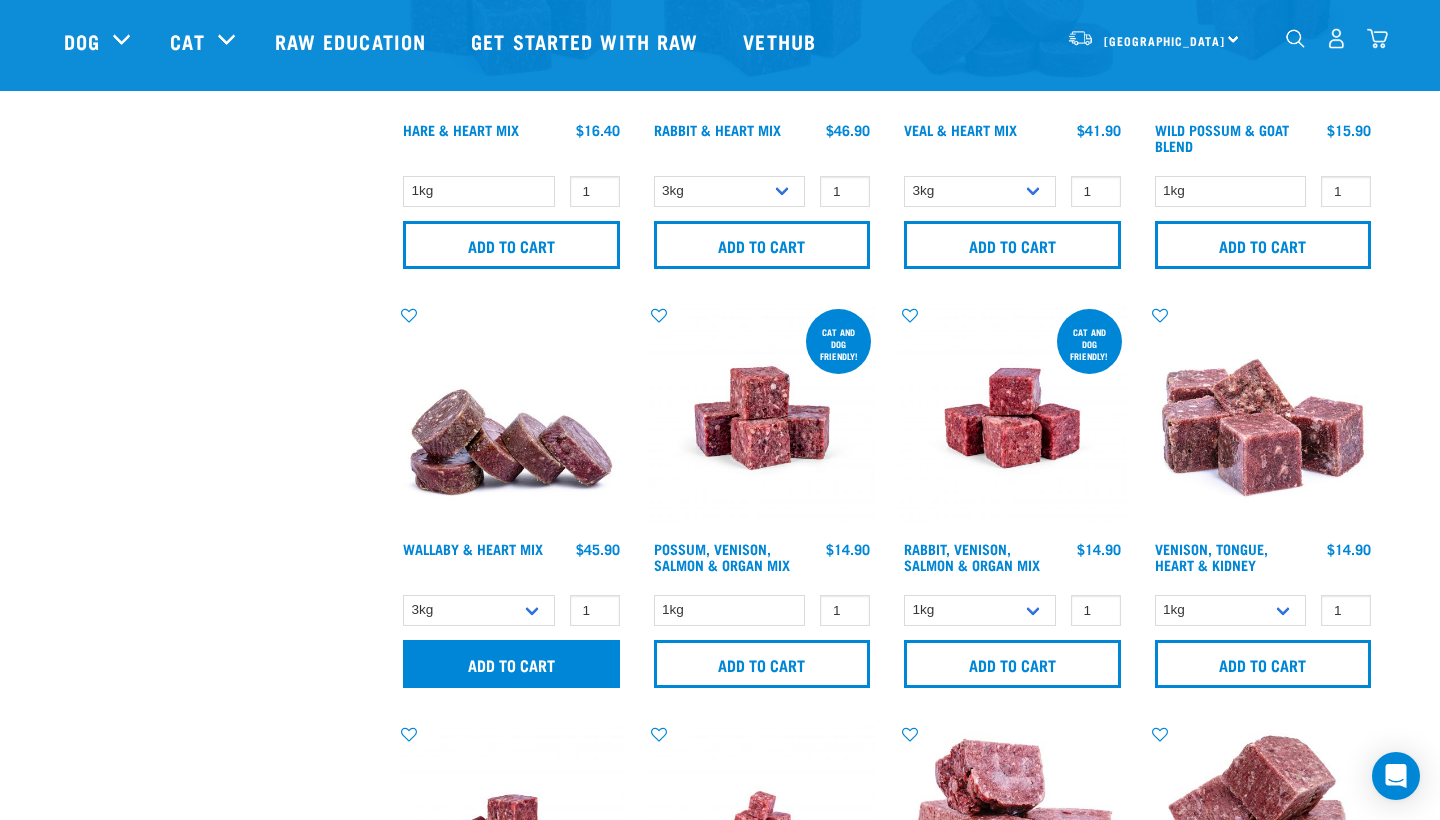 click on "Add to cart" at bounding box center (511, 664) 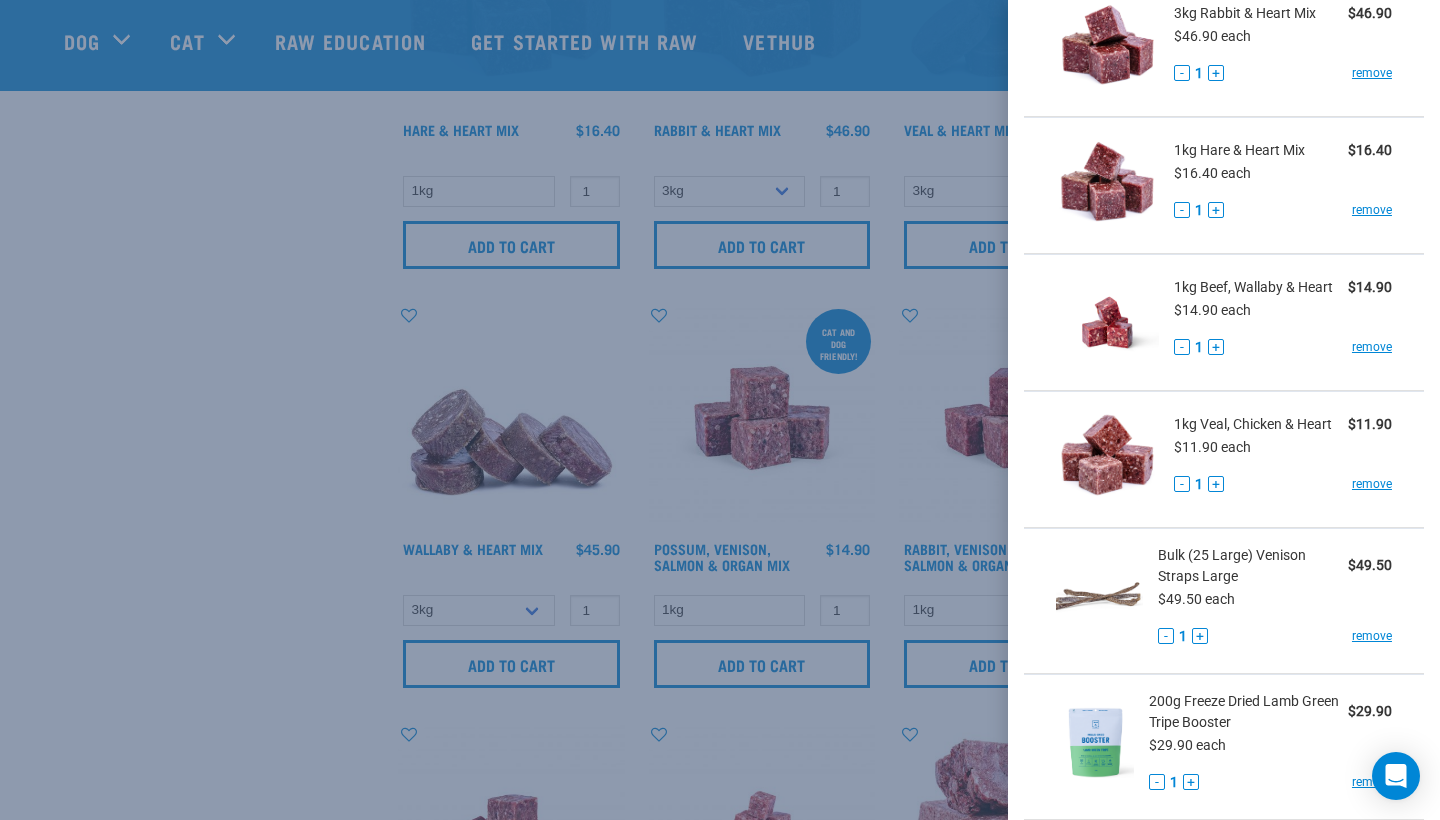scroll, scrollTop: 376, scrollLeft: 0, axis: vertical 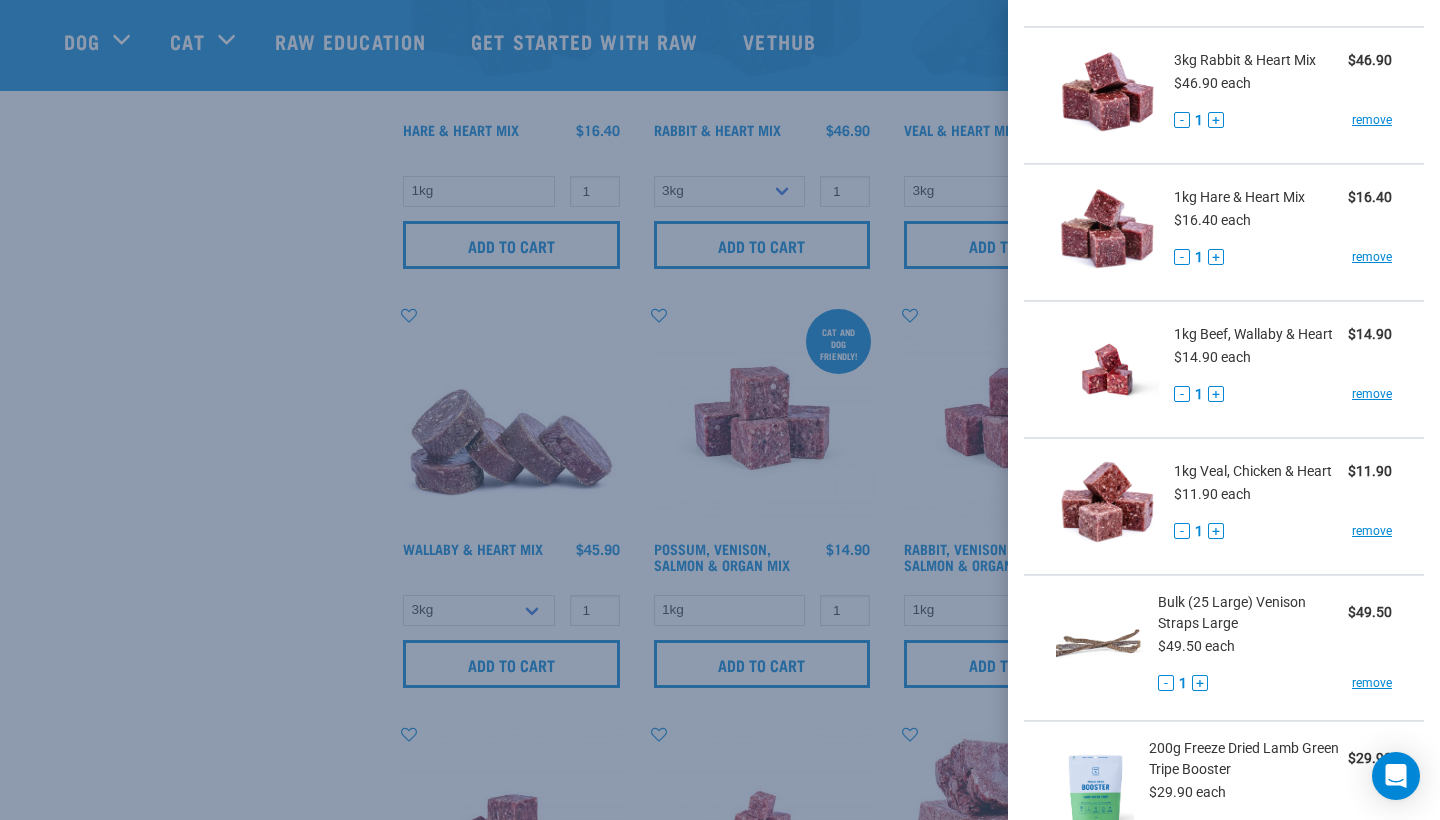 click at bounding box center [720, 410] 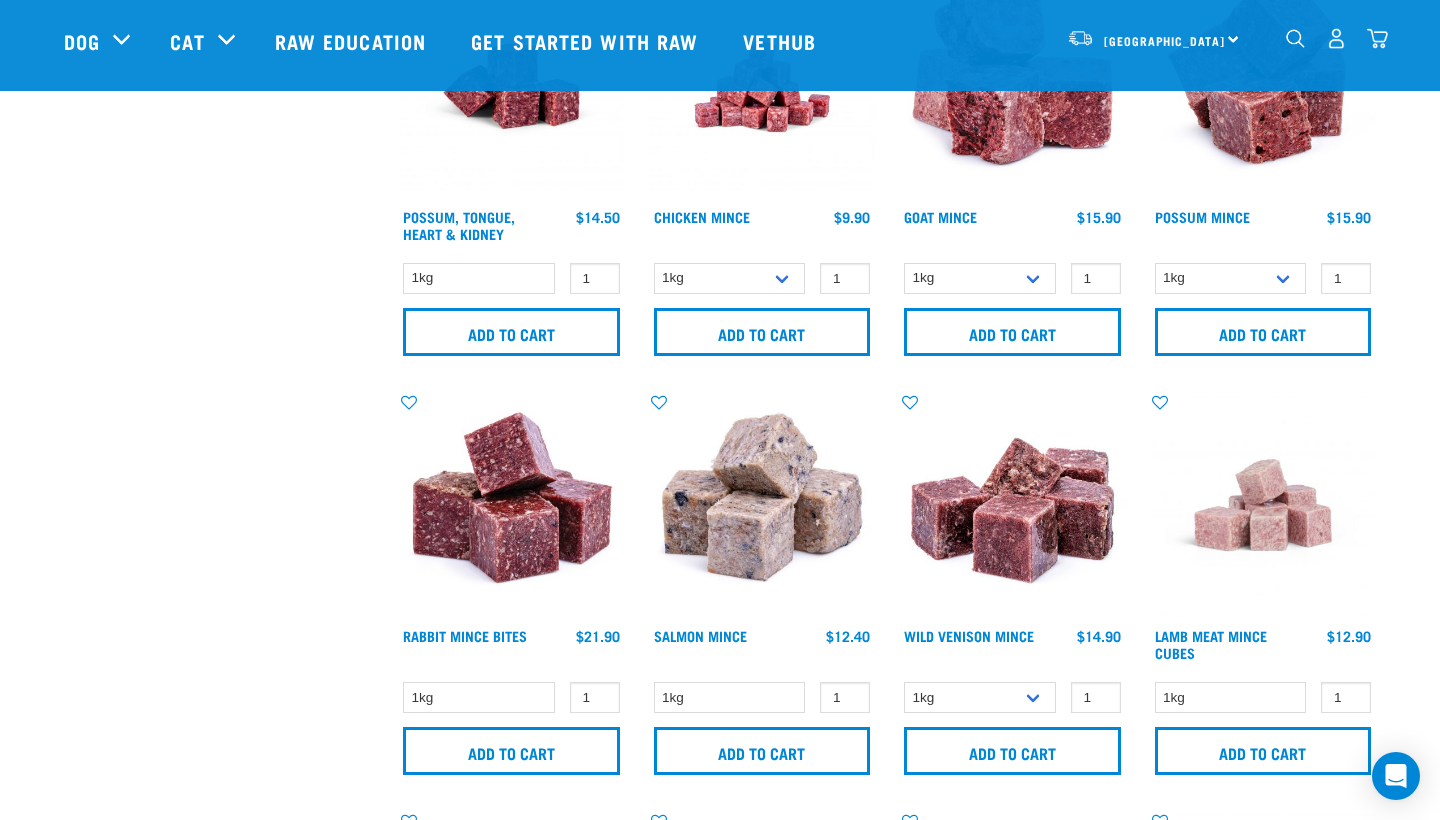 scroll, scrollTop: 2268, scrollLeft: 0, axis: vertical 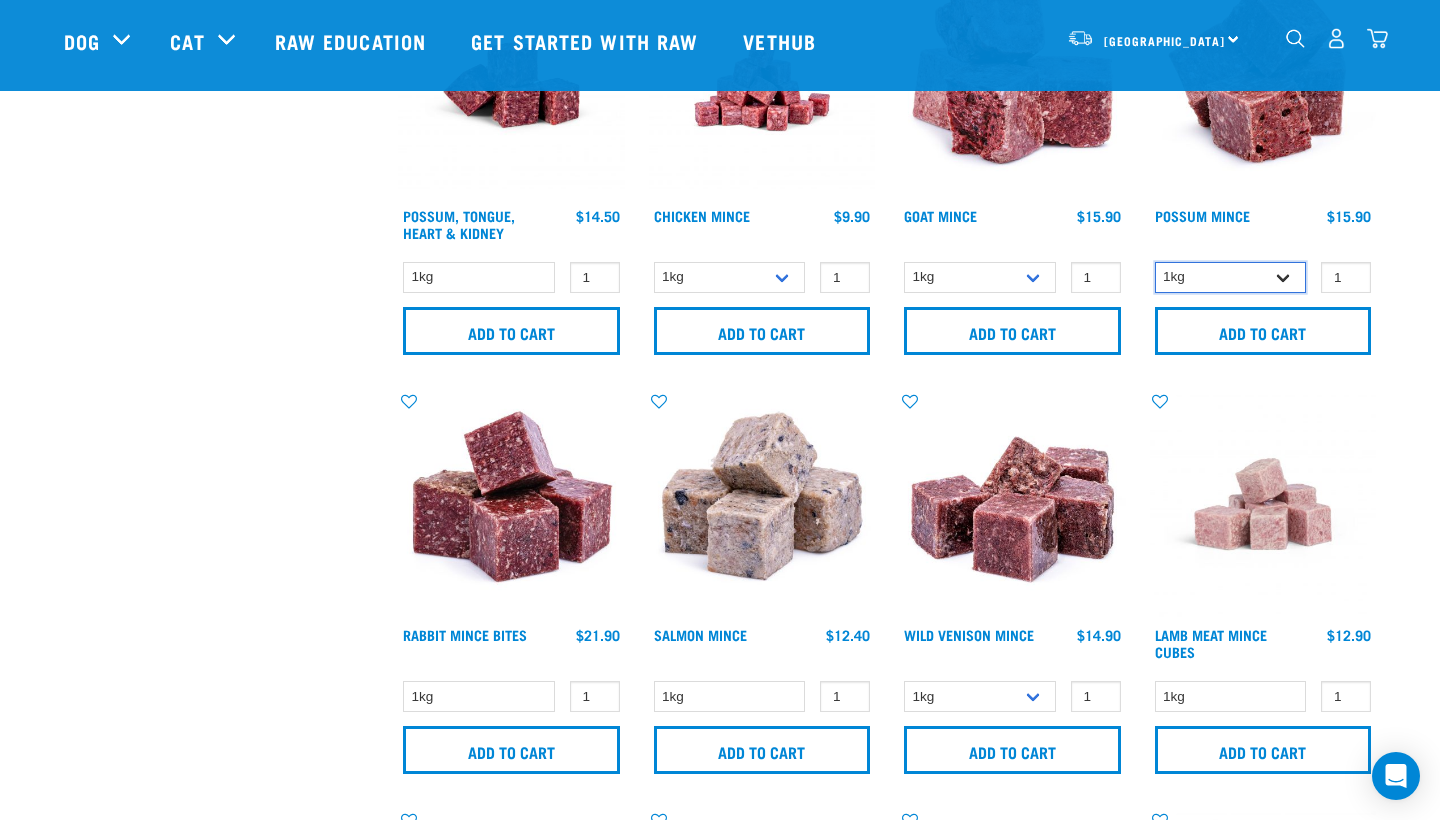 select on "457" 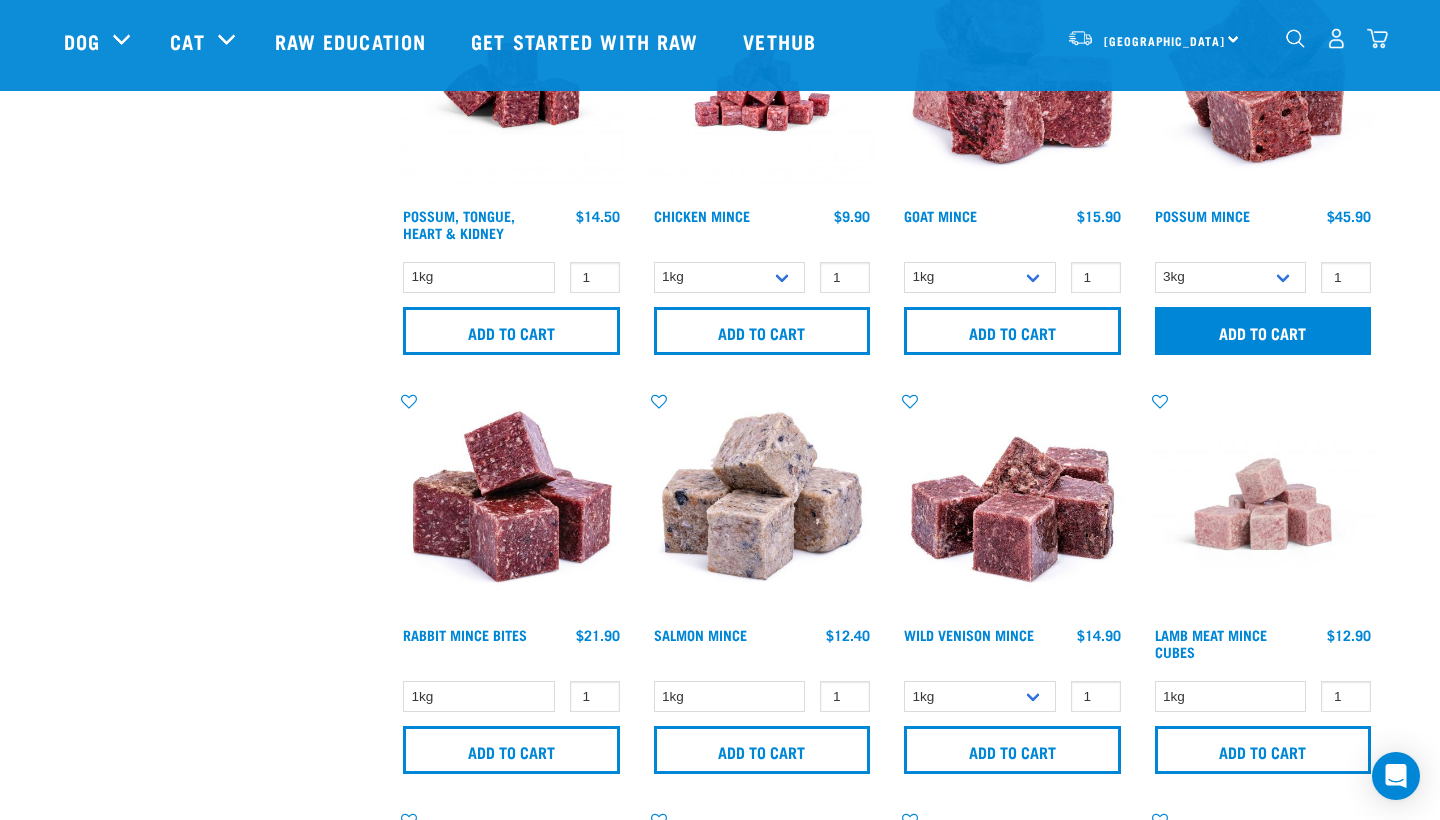 click on "Add to cart" at bounding box center (1263, 331) 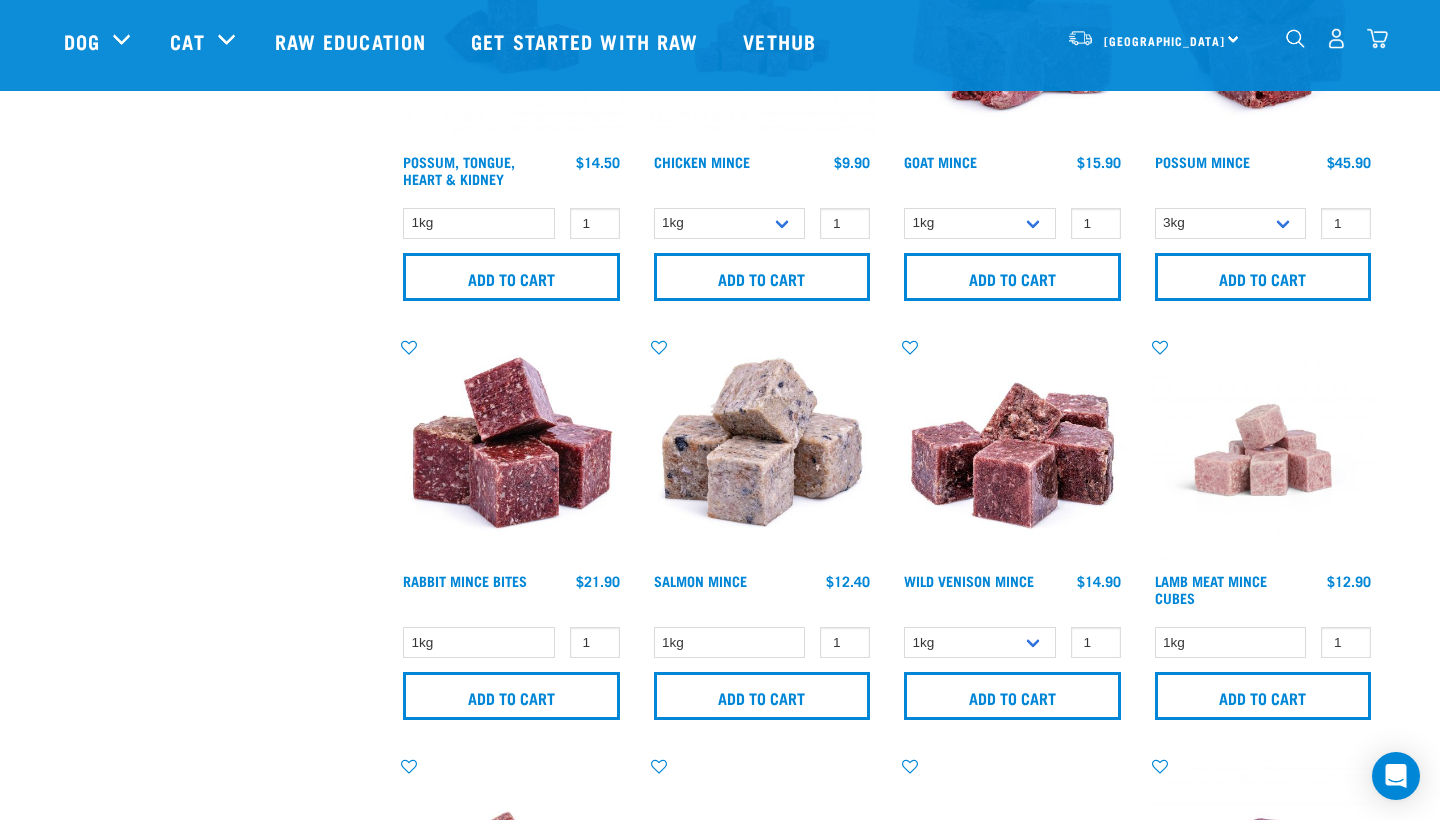 scroll, scrollTop: 2322, scrollLeft: 0, axis: vertical 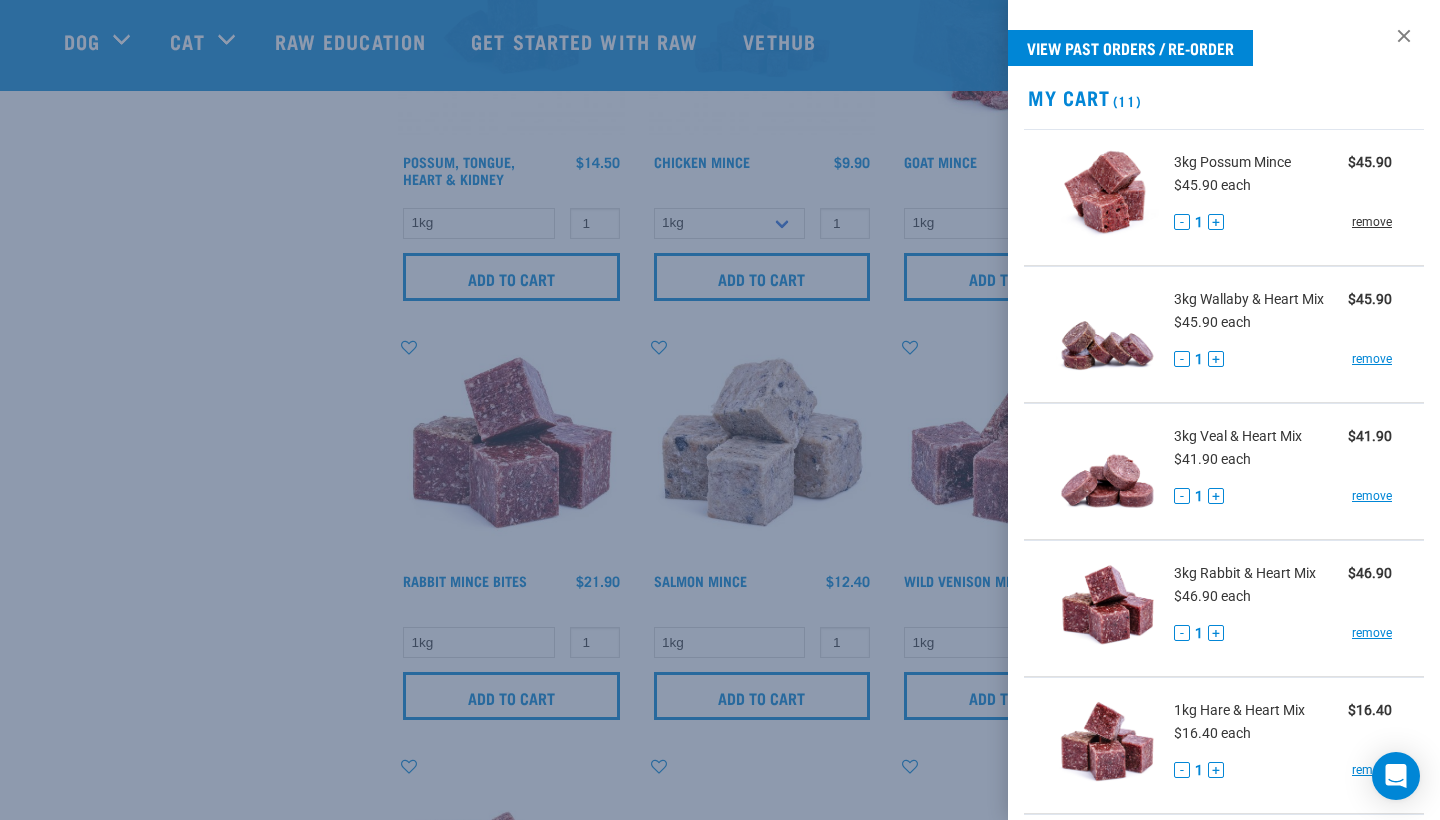 click on "remove" at bounding box center [1372, 222] 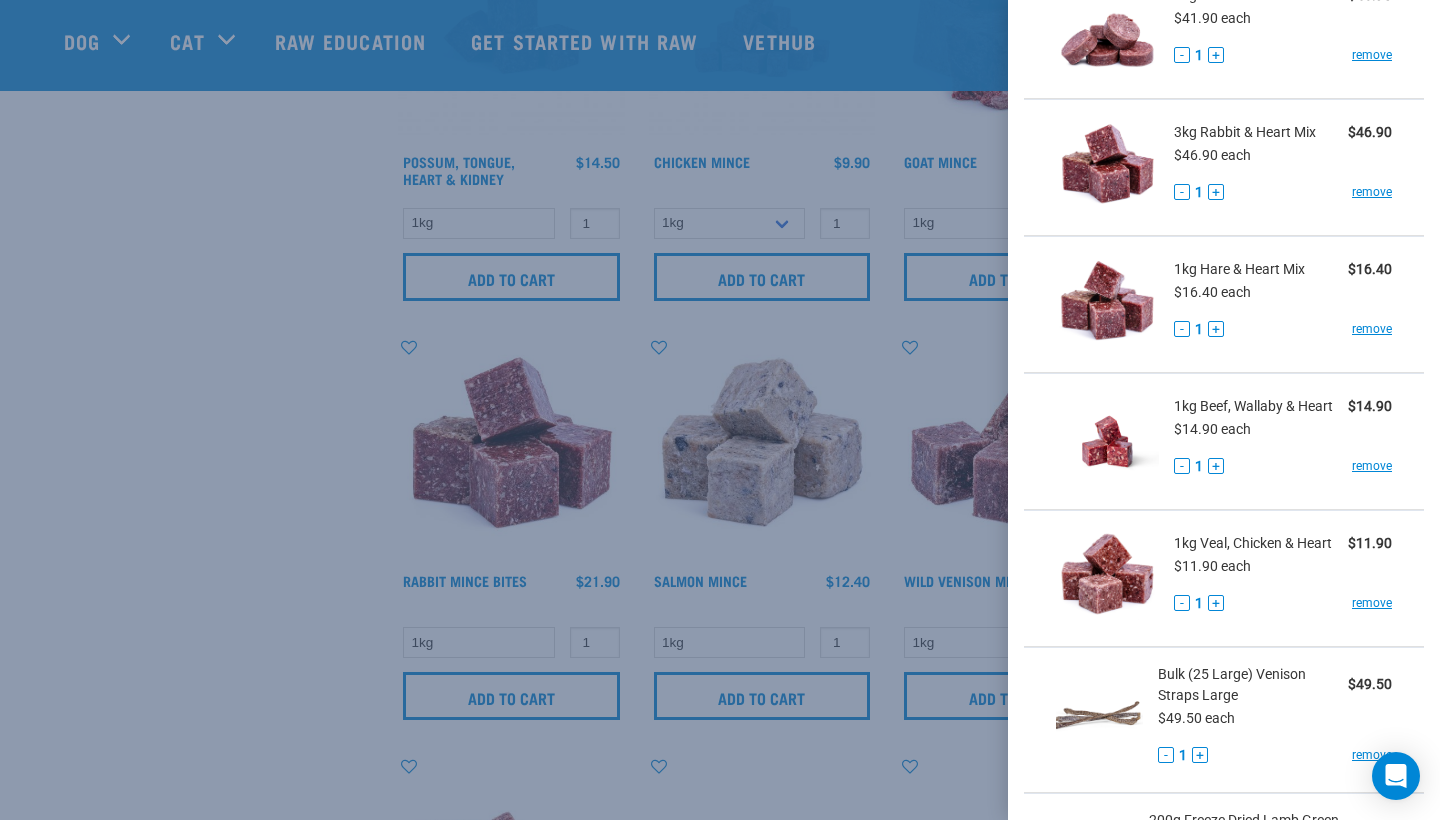scroll, scrollTop: 308, scrollLeft: 0, axis: vertical 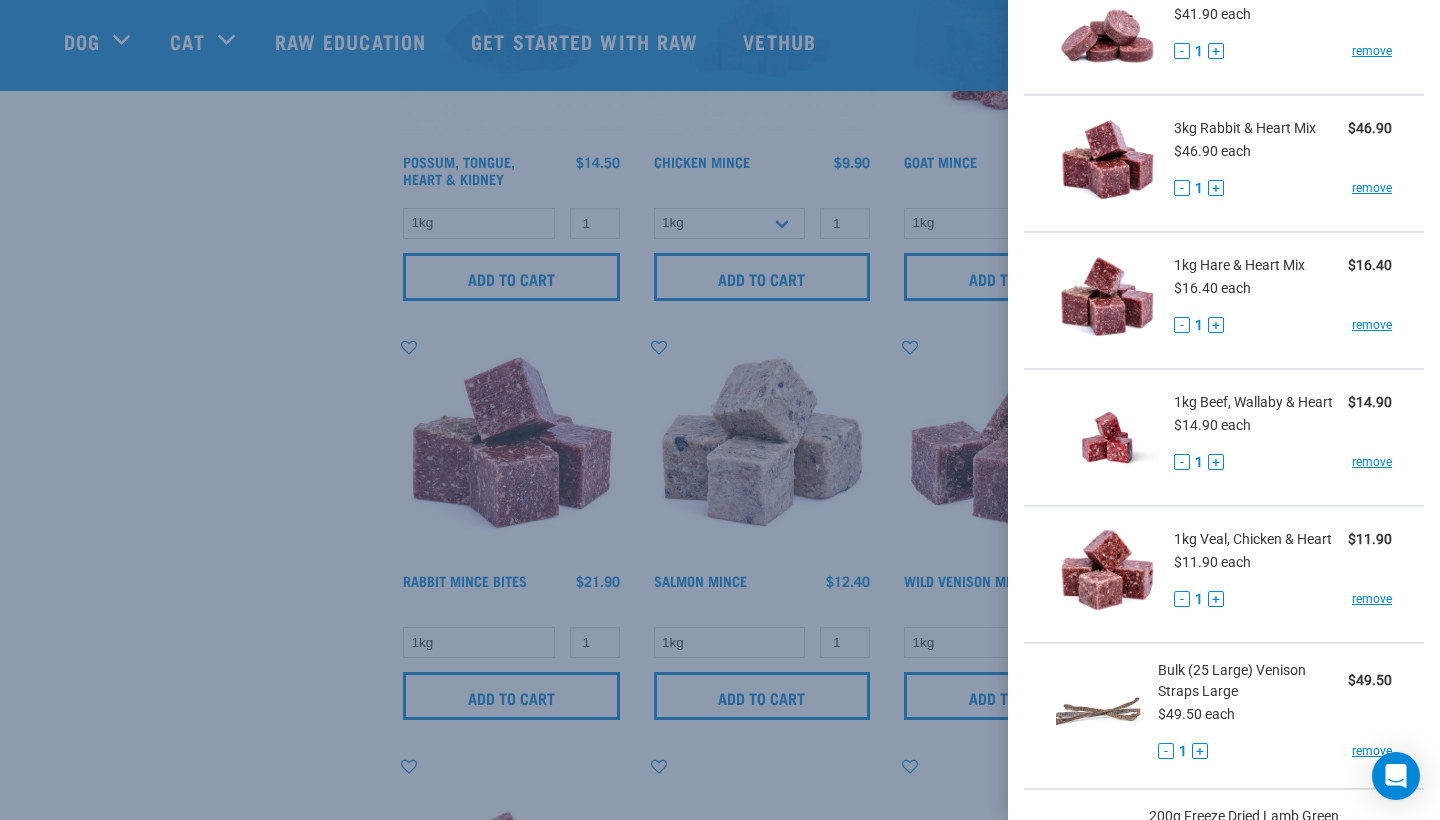 click on "+" at bounding box center (1216, 599) 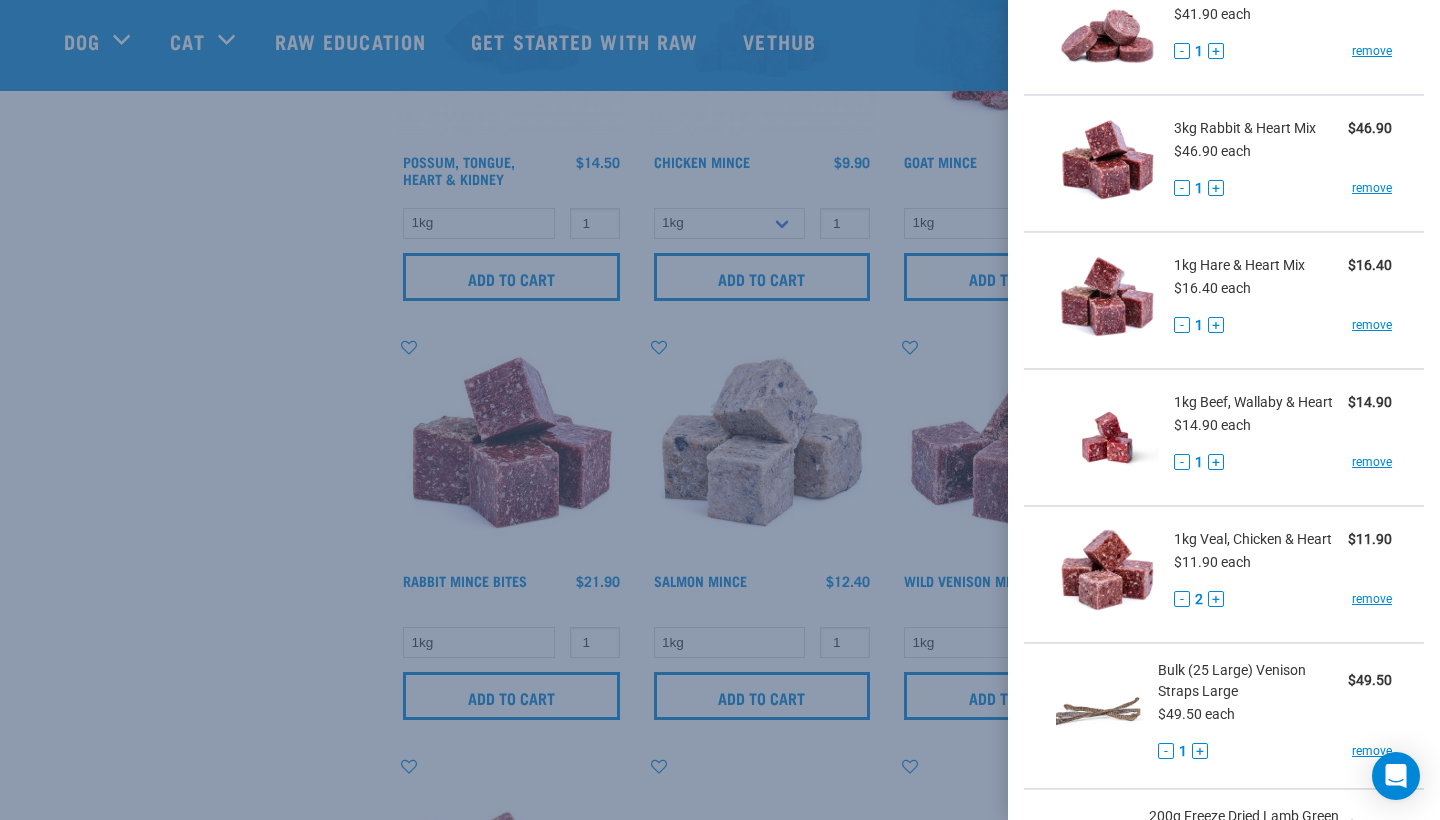 click on "+" at bounding box center (1216, 599) 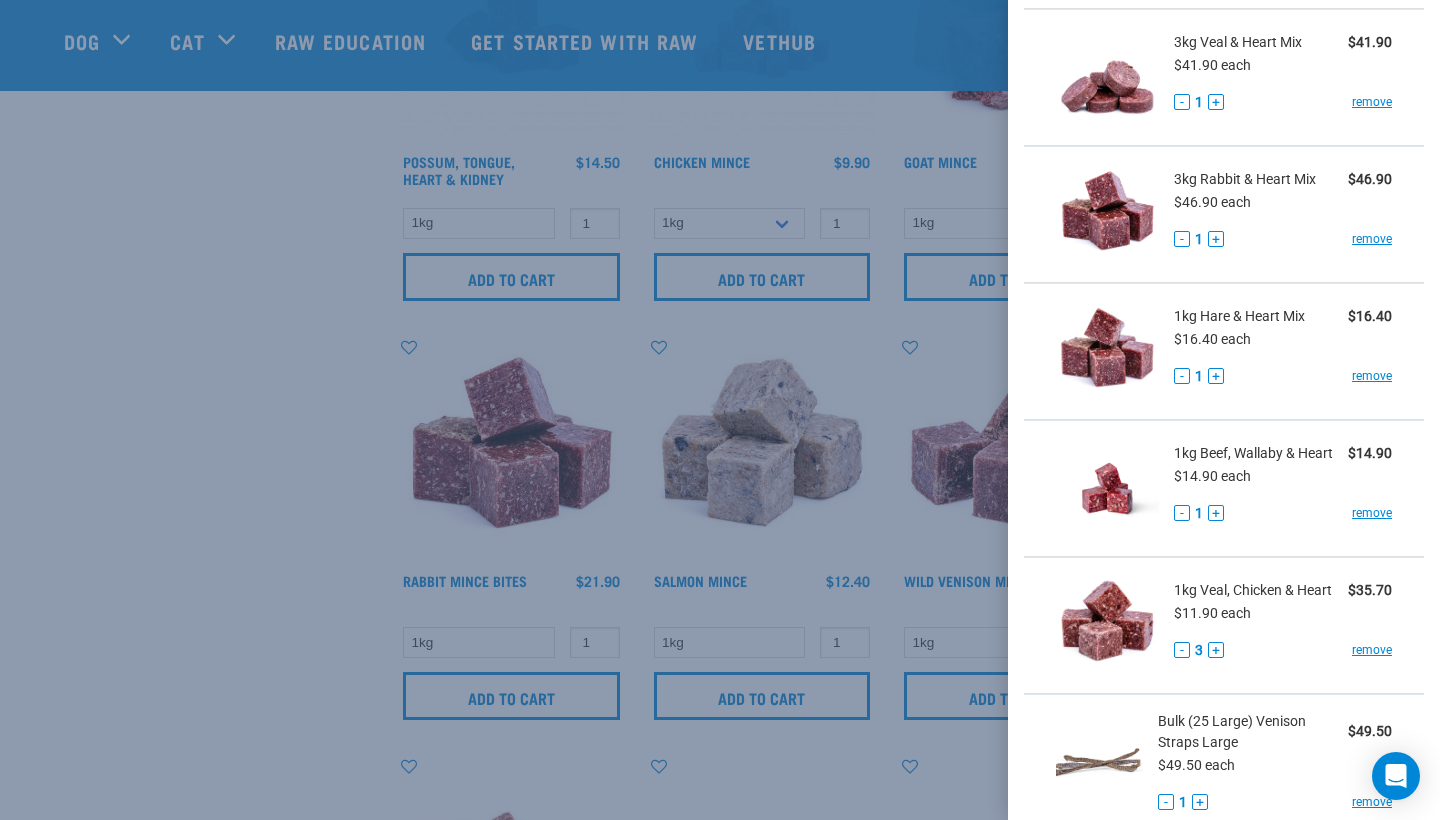 scroll, scrollTop: 250, scrollLeft: 0, axis: vertical 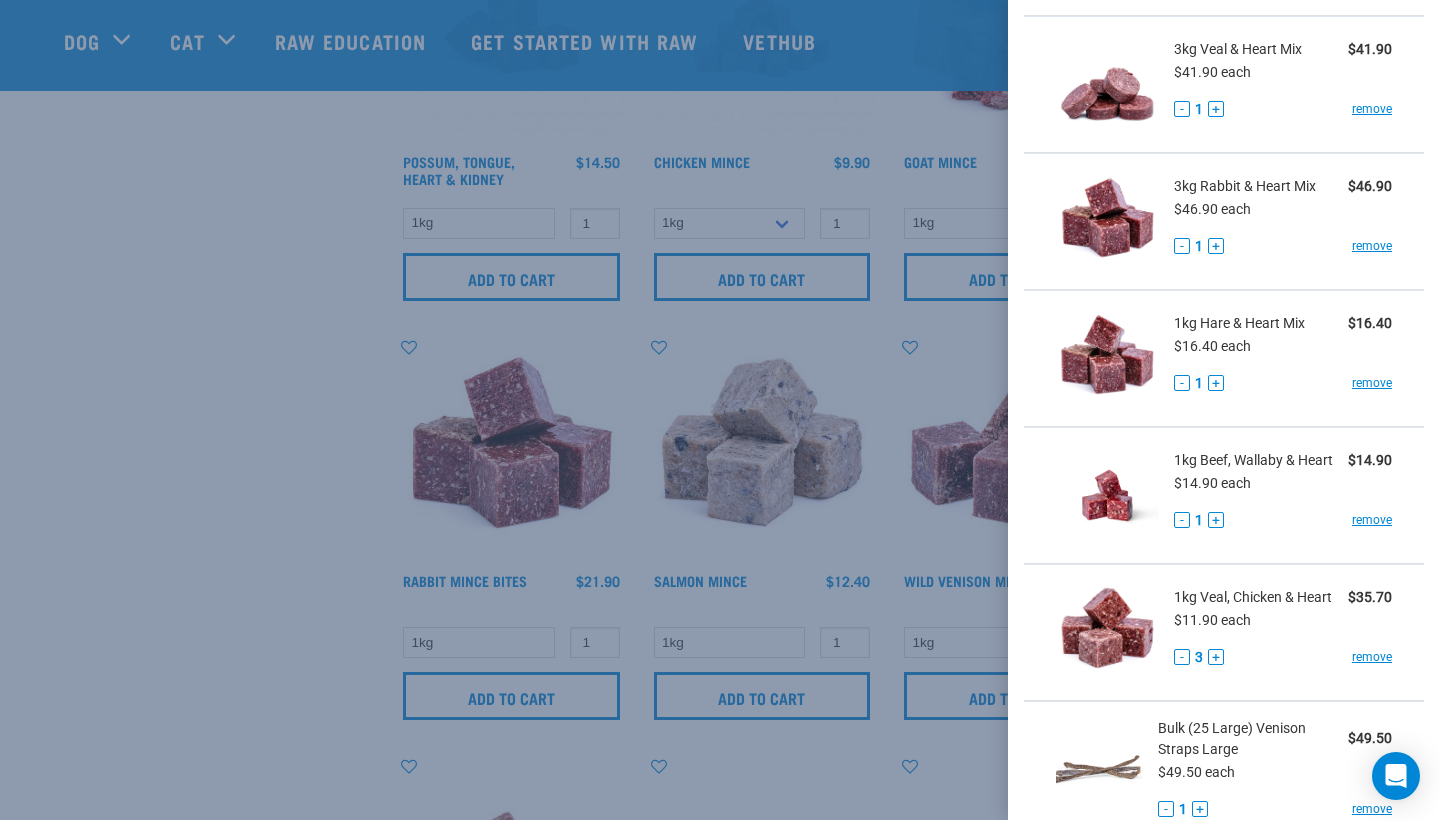 click on "+" at bounding box center [1216, 520] 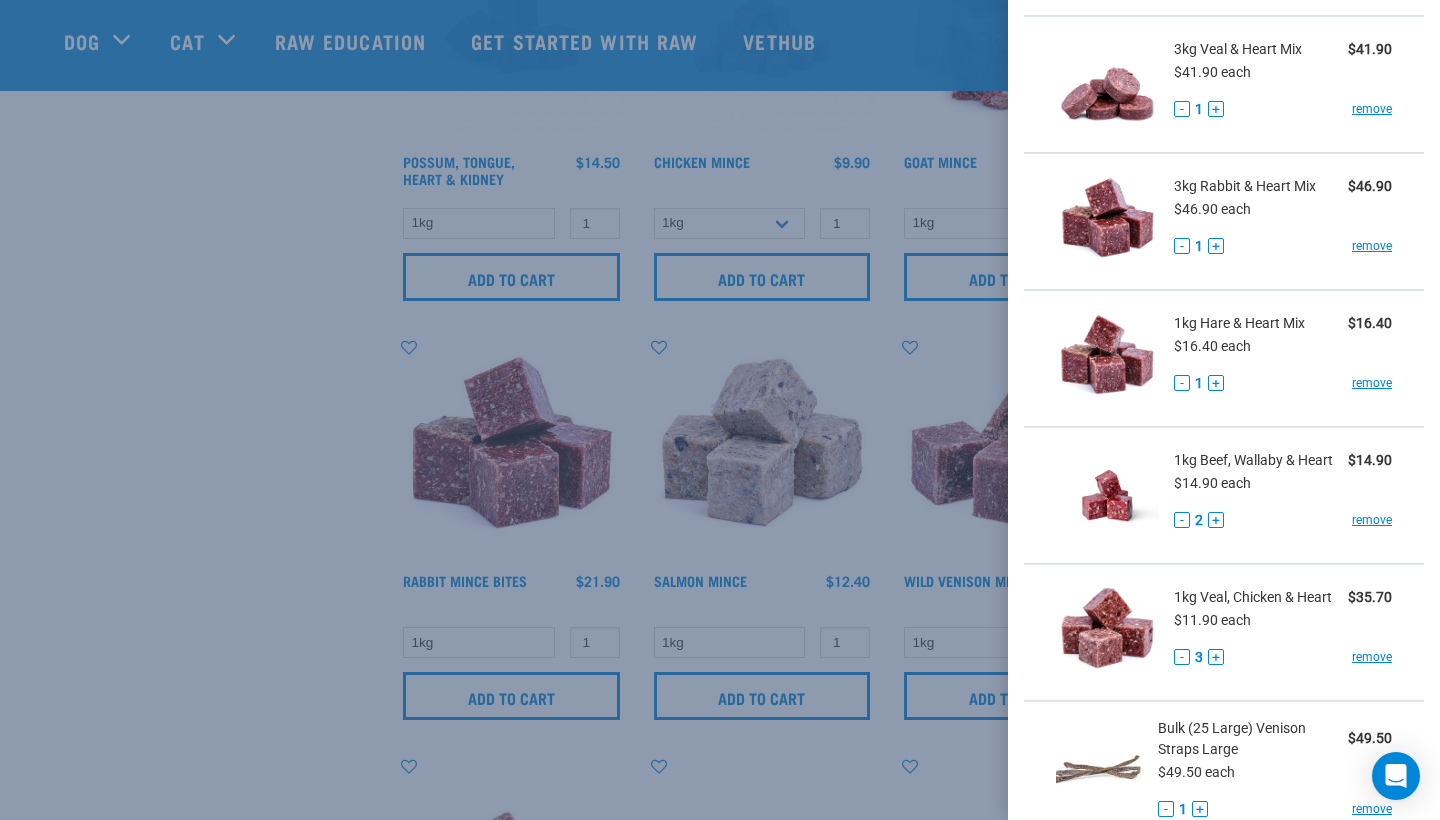 click on "+" at bounding box center (1216, 520) 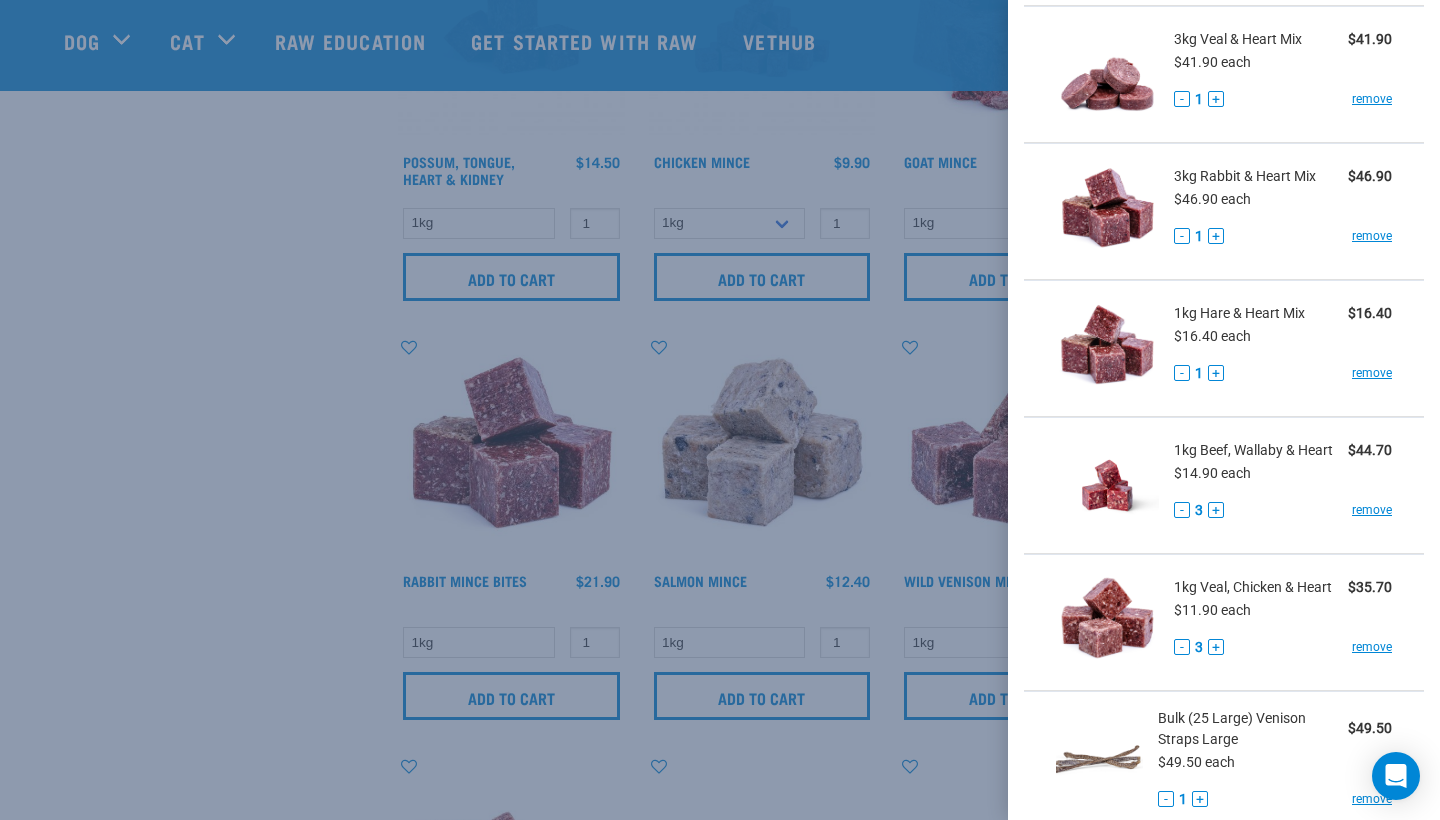 scroll, scrollTop: 262, scrollLeft: 0, axis: vertical 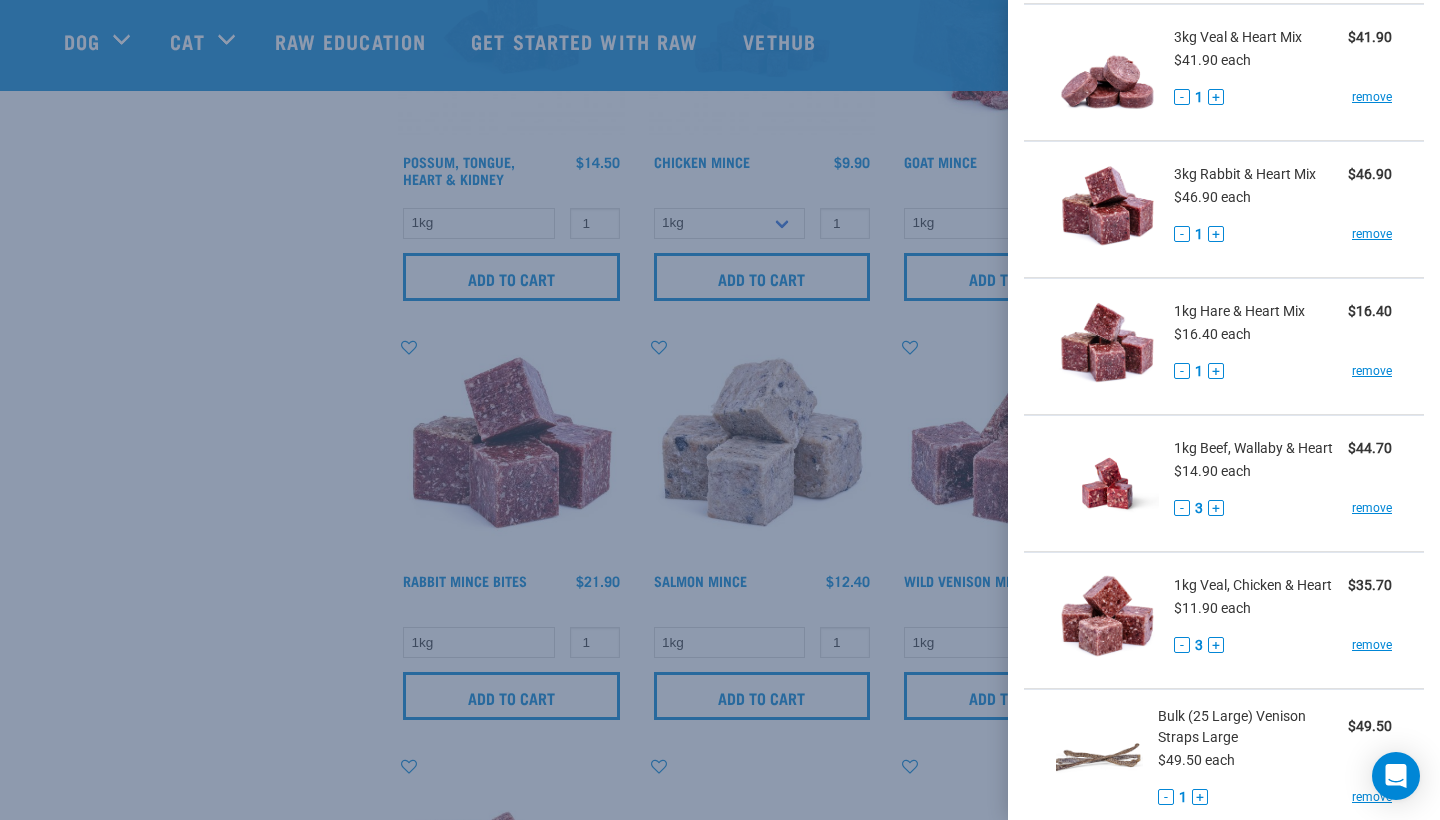 click at bounding box center (720, 410) 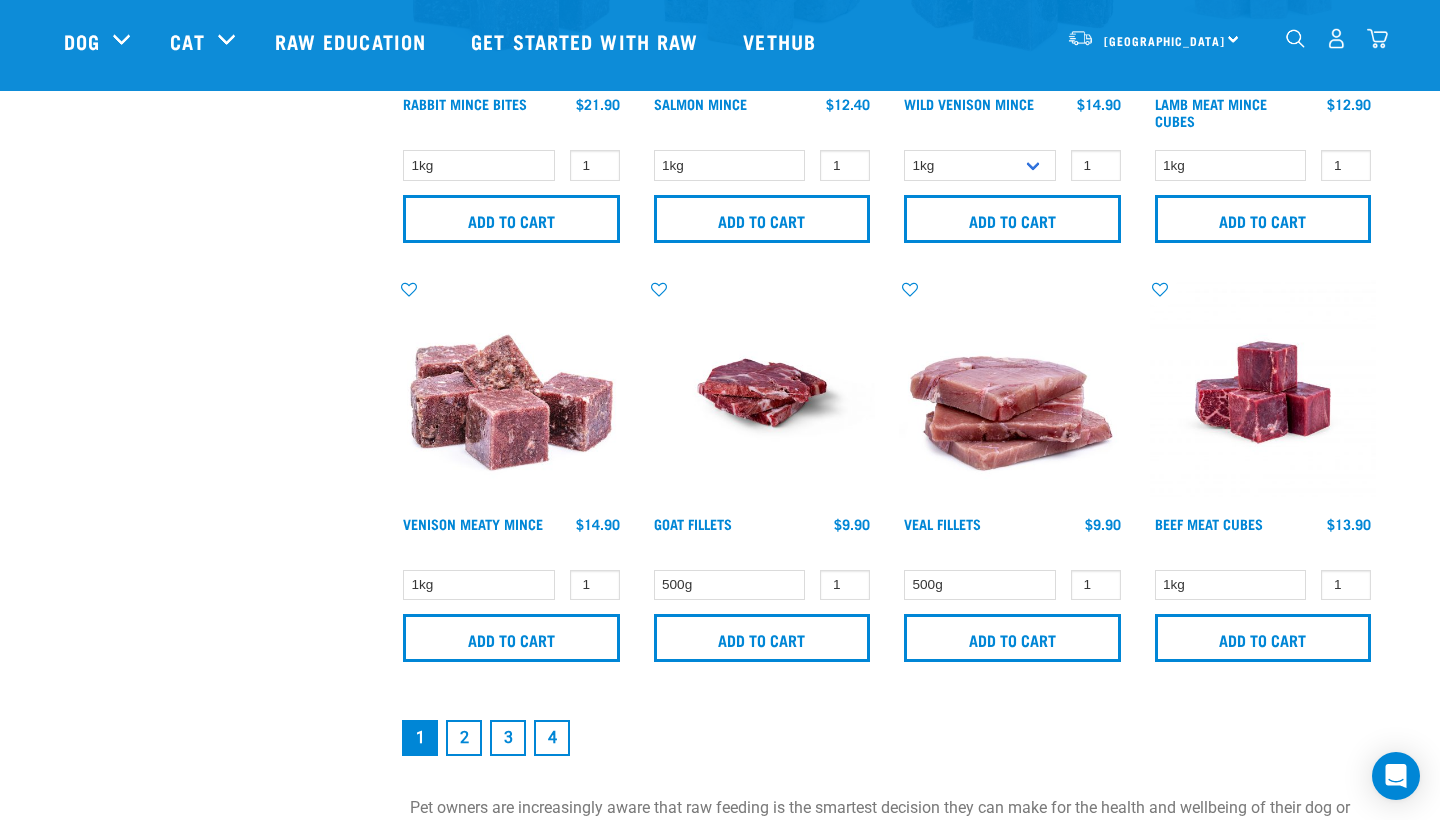 scroll, scrollTop: 2803, scrollLeft: 0, axis: vertical 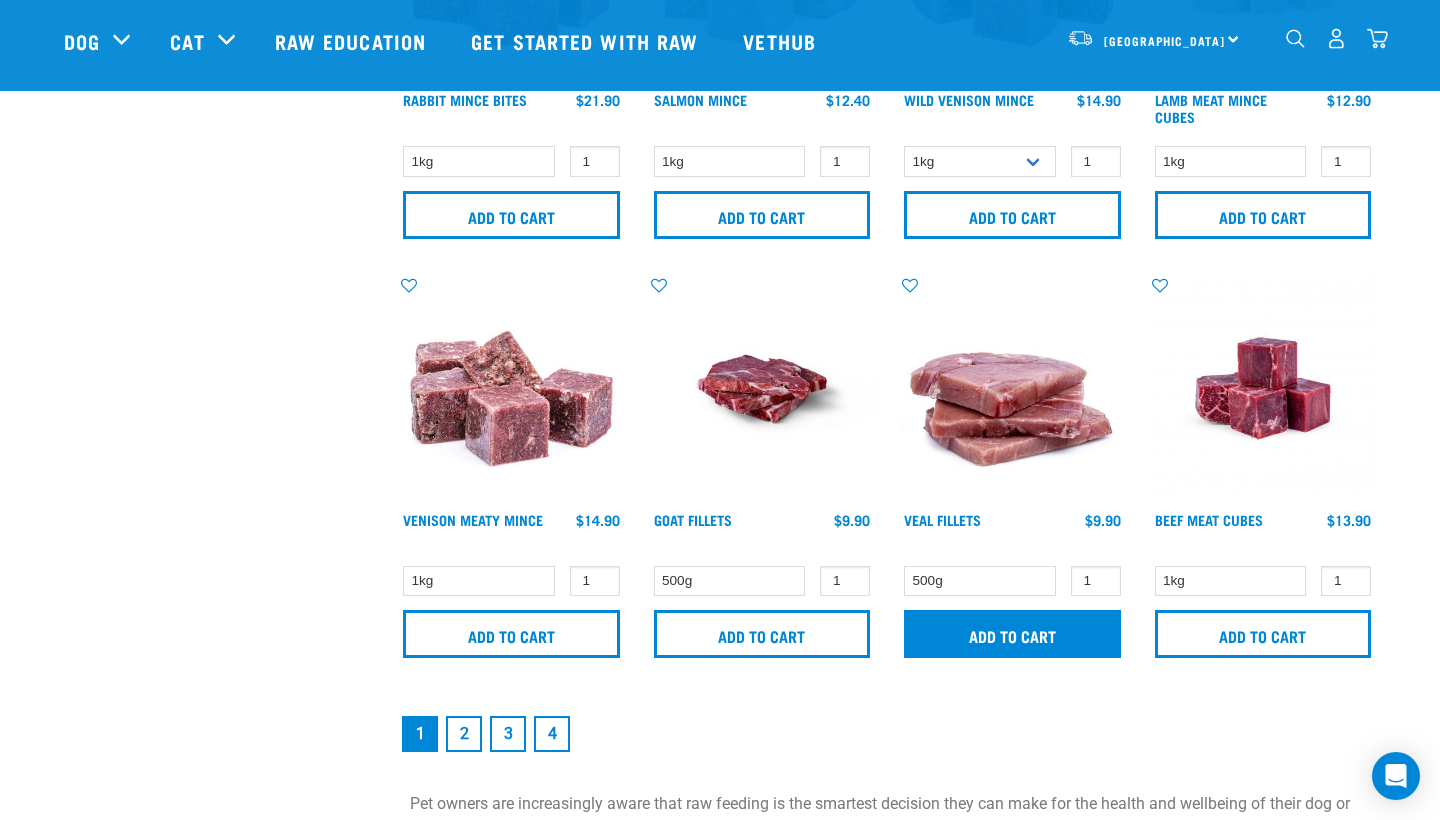 click on "Add to cart" at bounding box center (1012, 634) 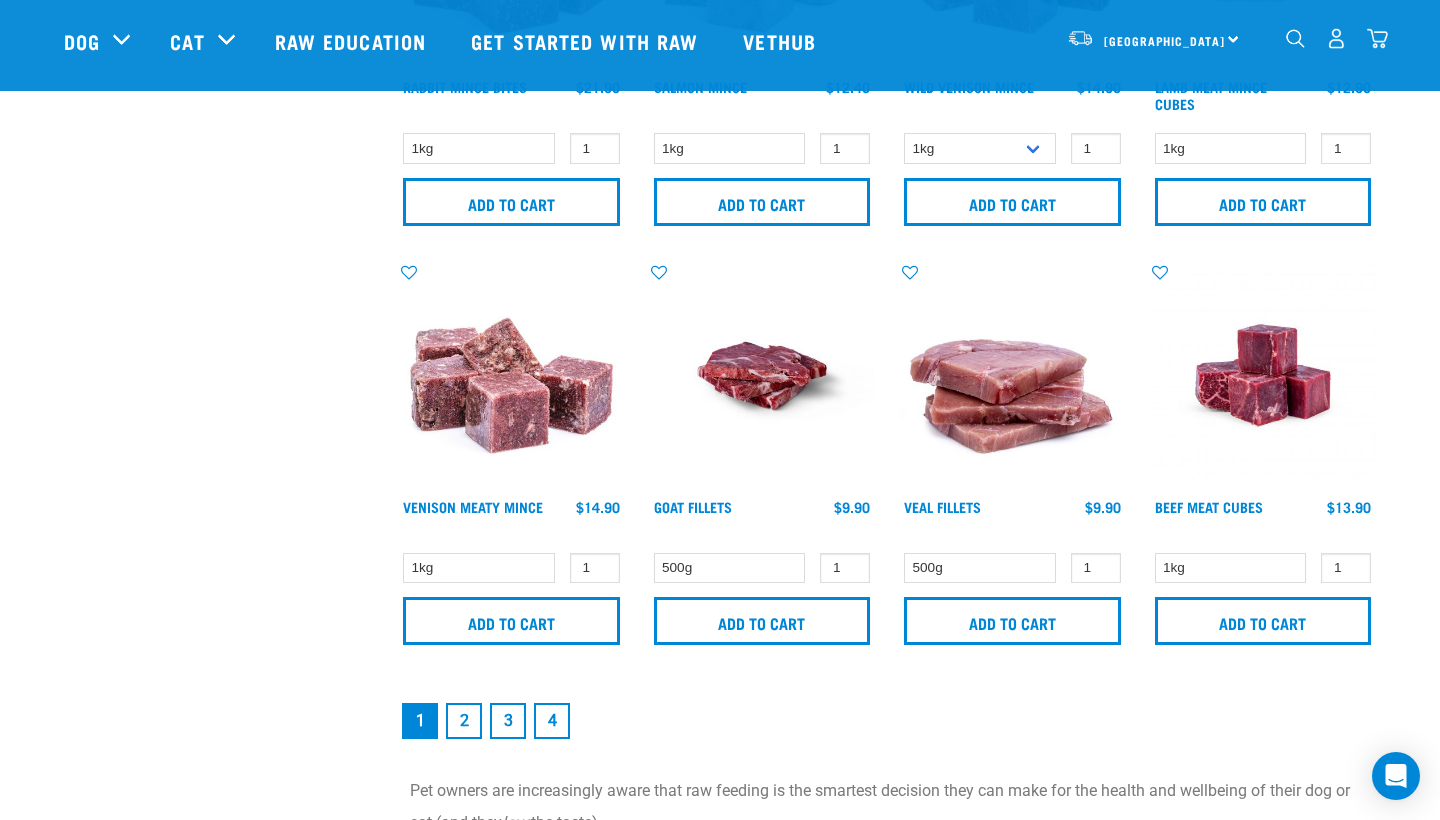 scroll, scrollTop: 2849, scrollLeft: 0, axis: vertical 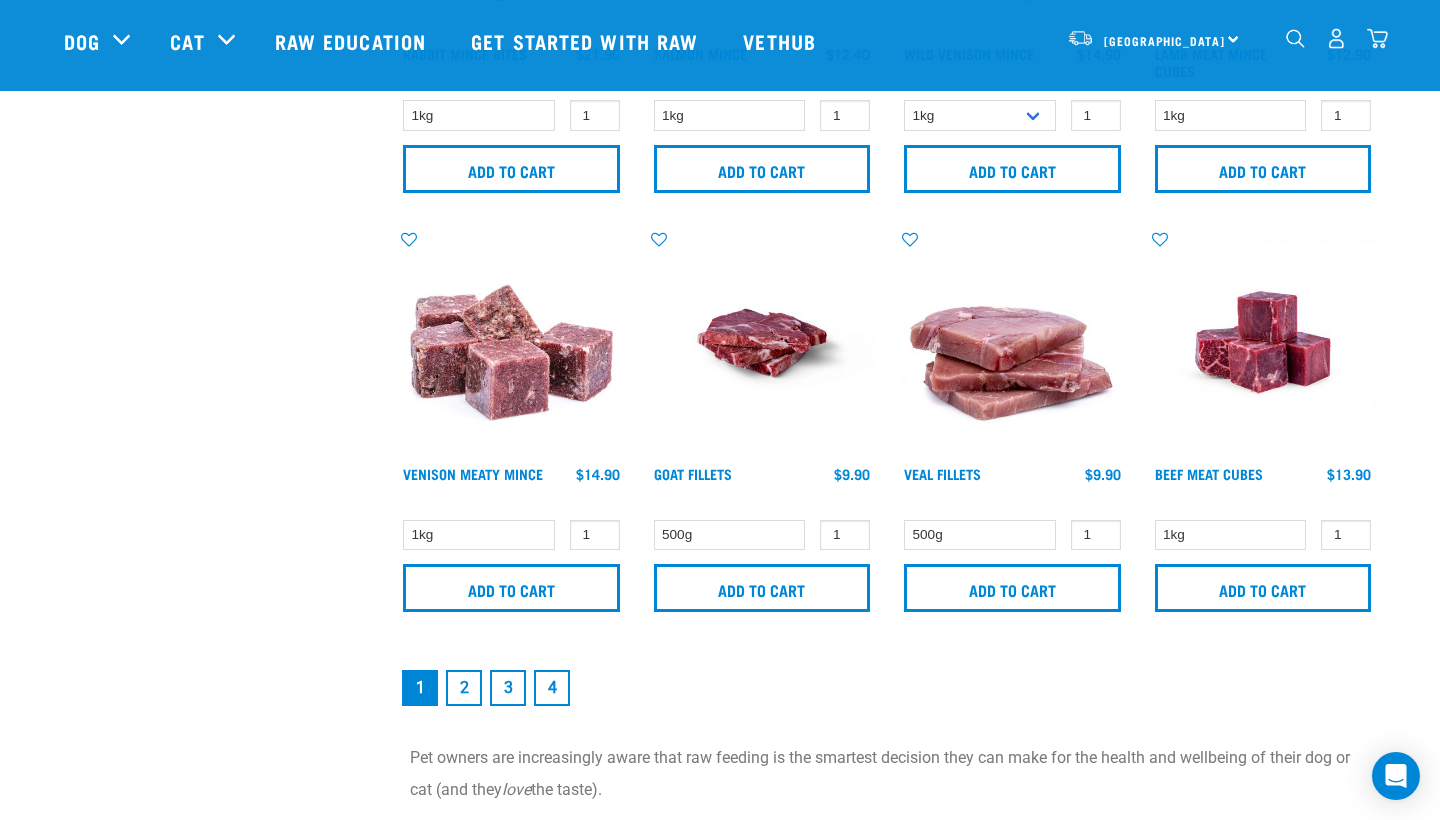 click on "2" at bounding box center [464, 688] 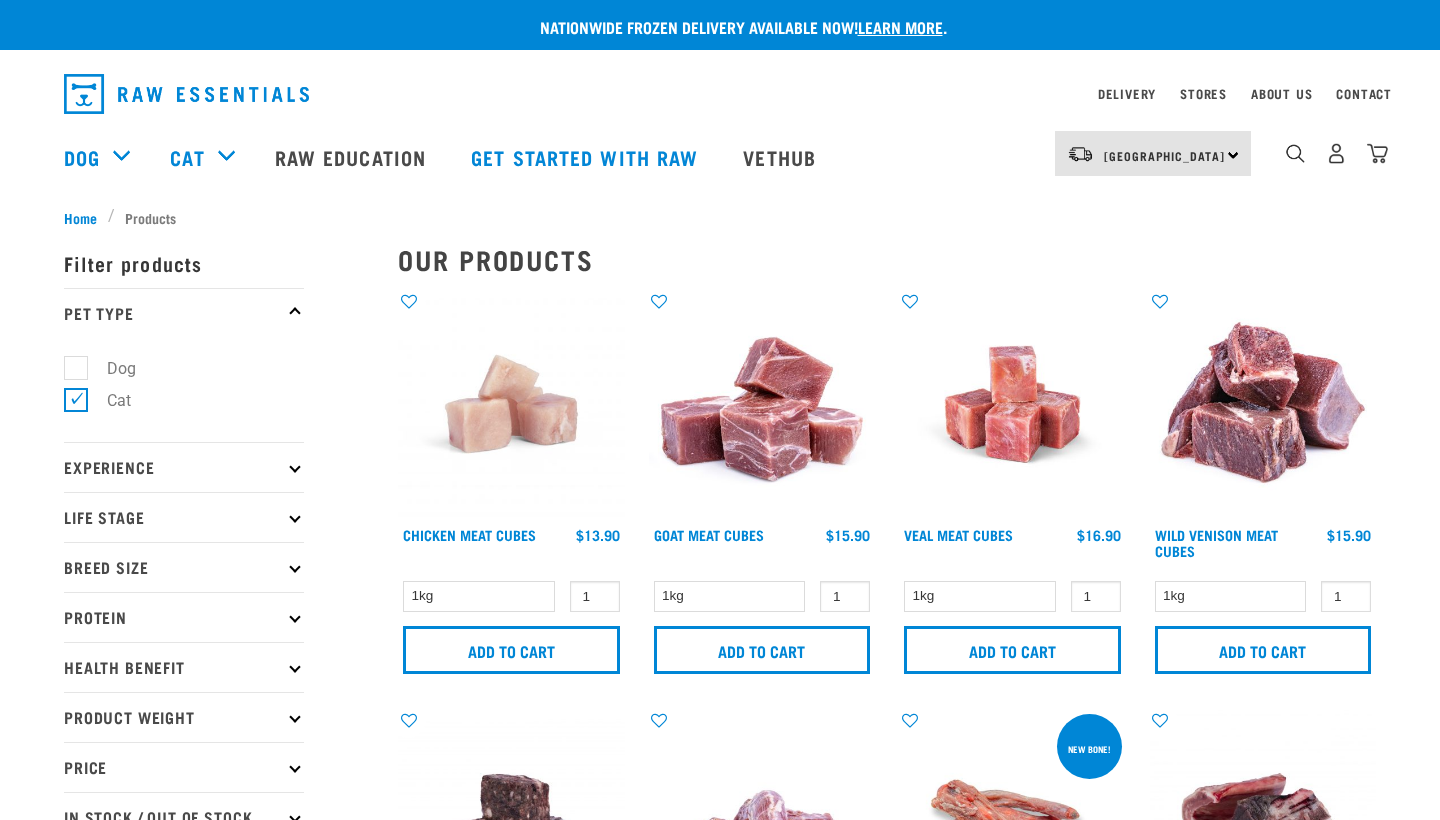 scroll, scrollTop: 0, scrollLeft: 0, axis: both 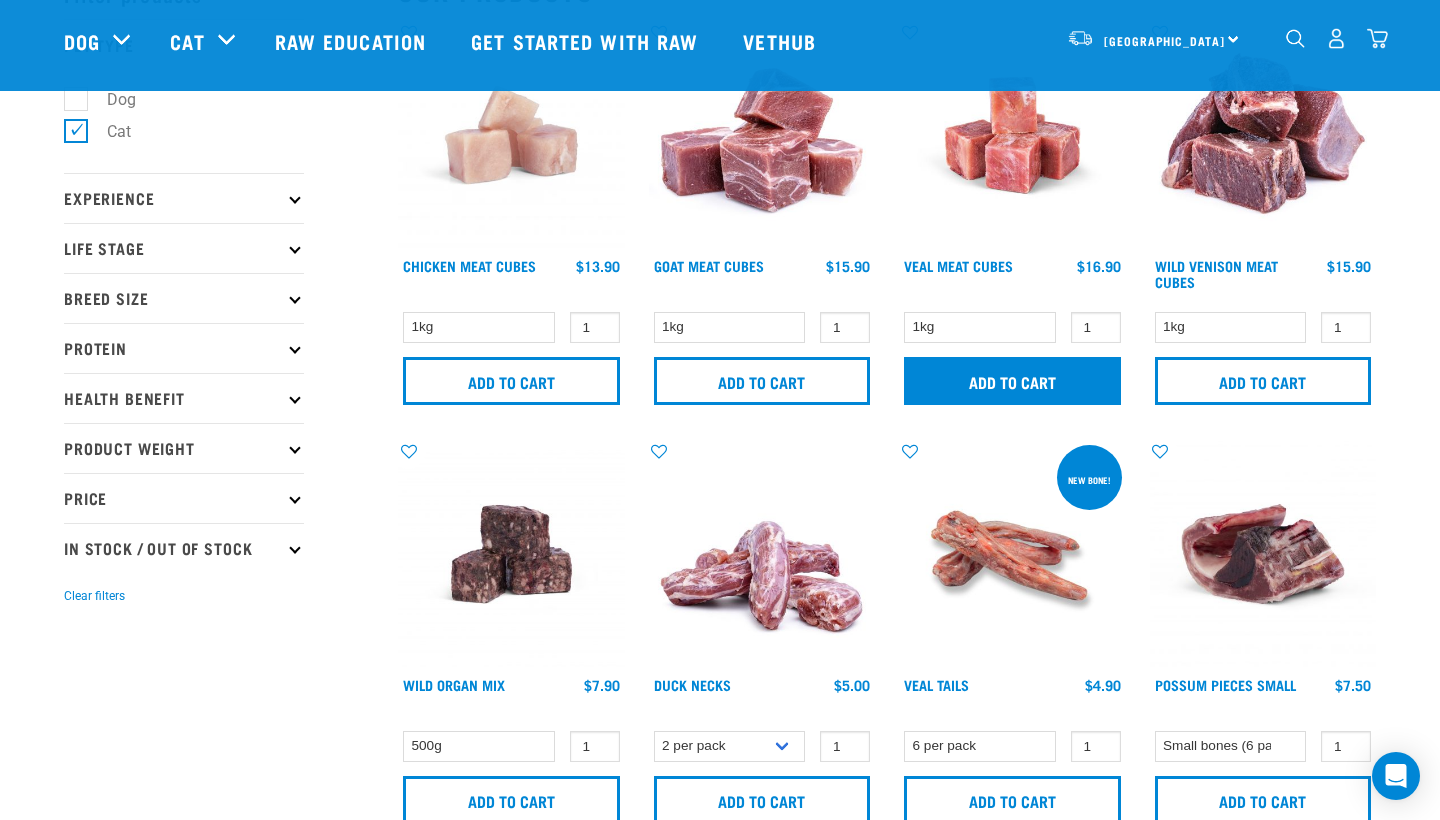 click on "Add to cart" at bounding box center (1012, 381) 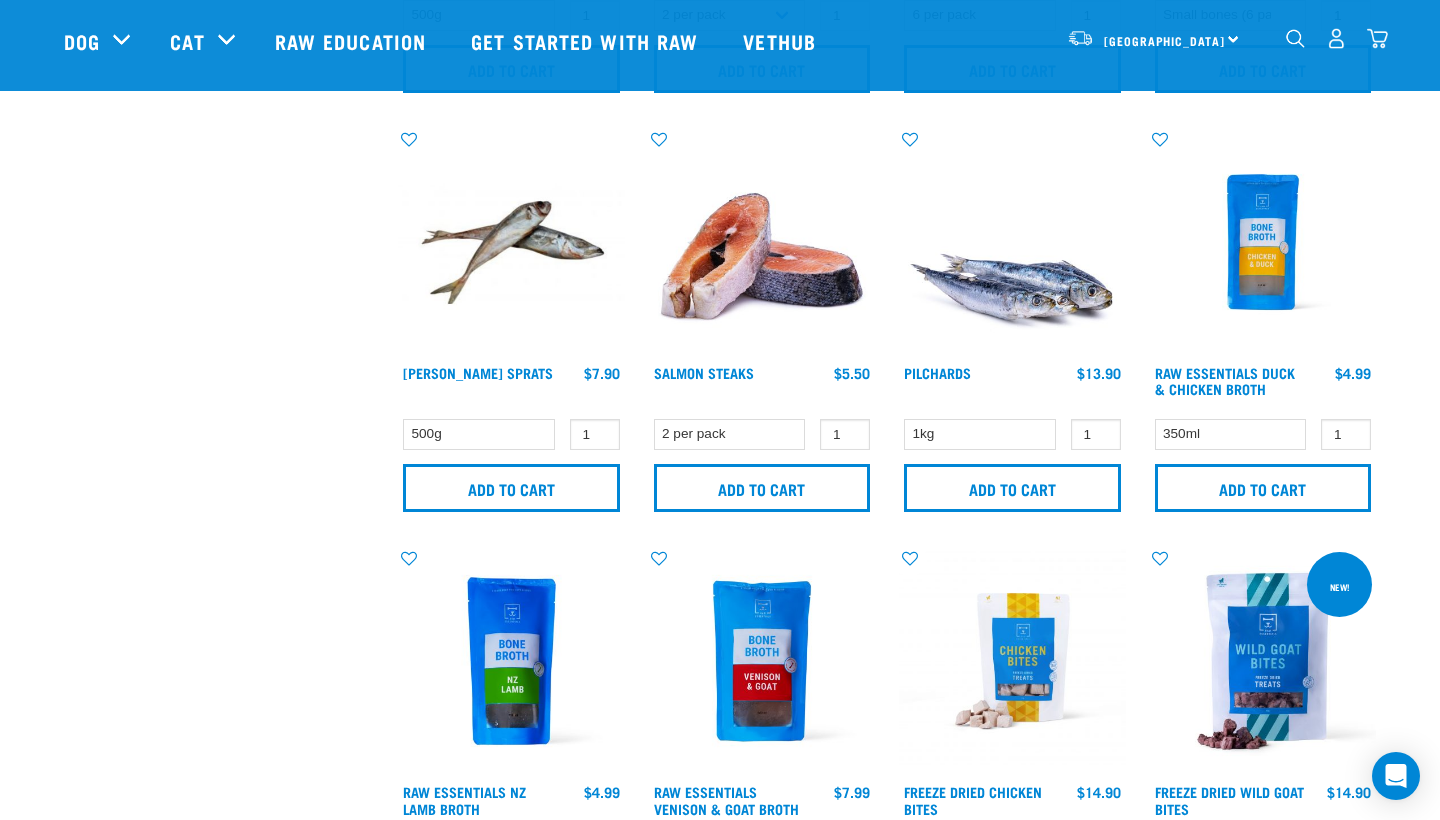 scroll, scrollTop: 855, scrollLeft: 0, axis: vertical 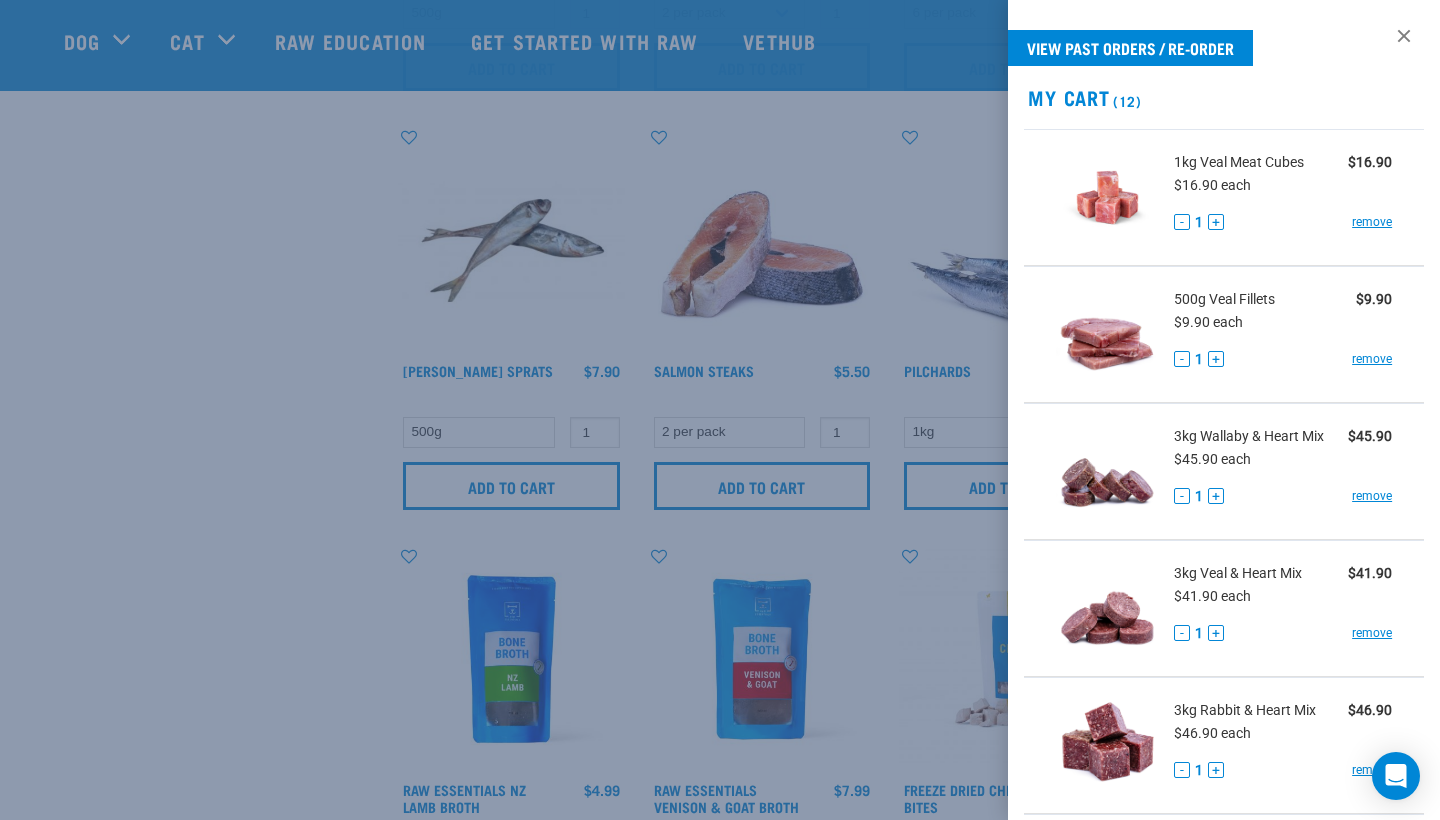 click at bounding box center (720, 410) 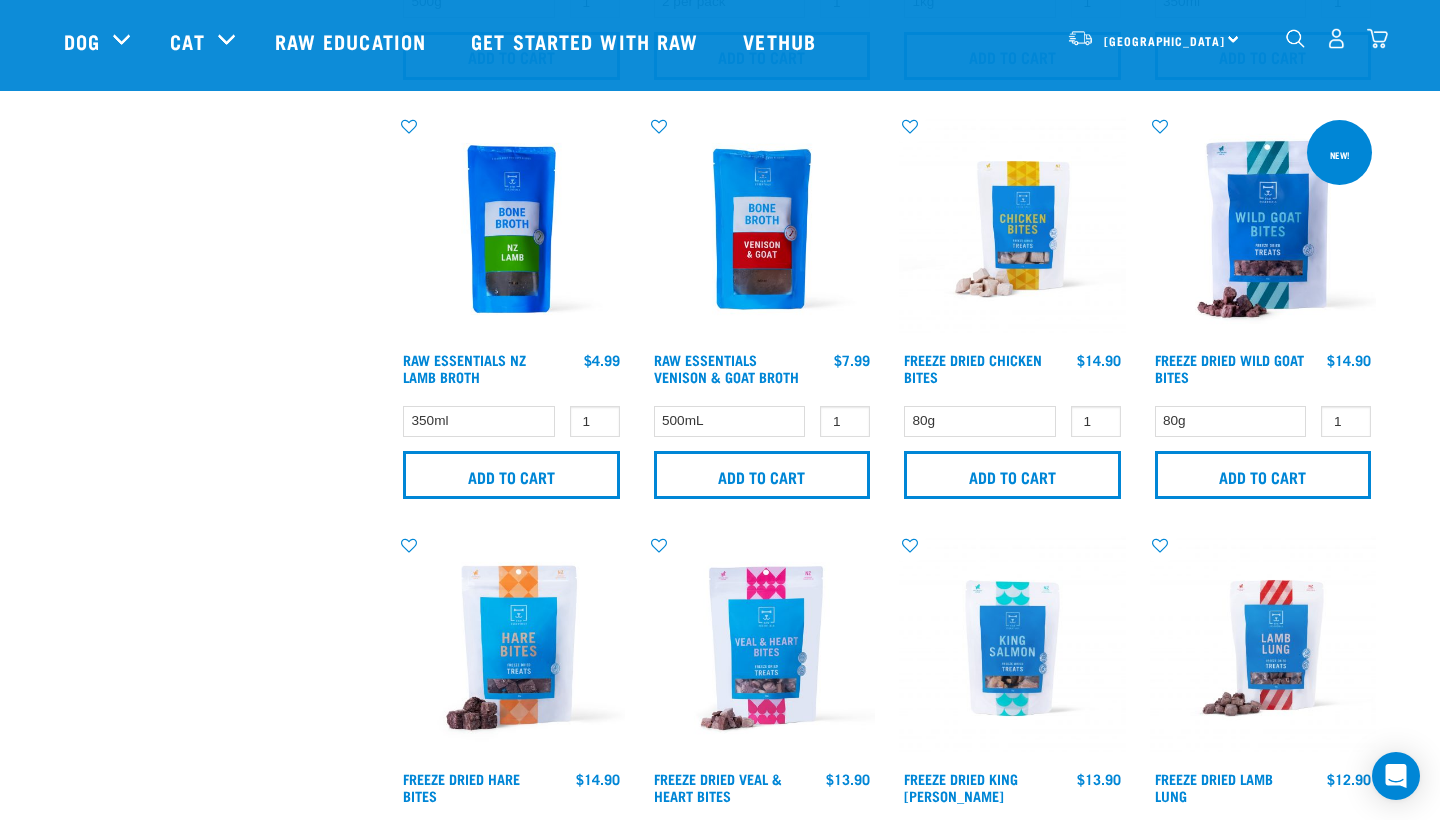 scroll, scrollTop: 1290, scrollLeft: 0, axis: vertical 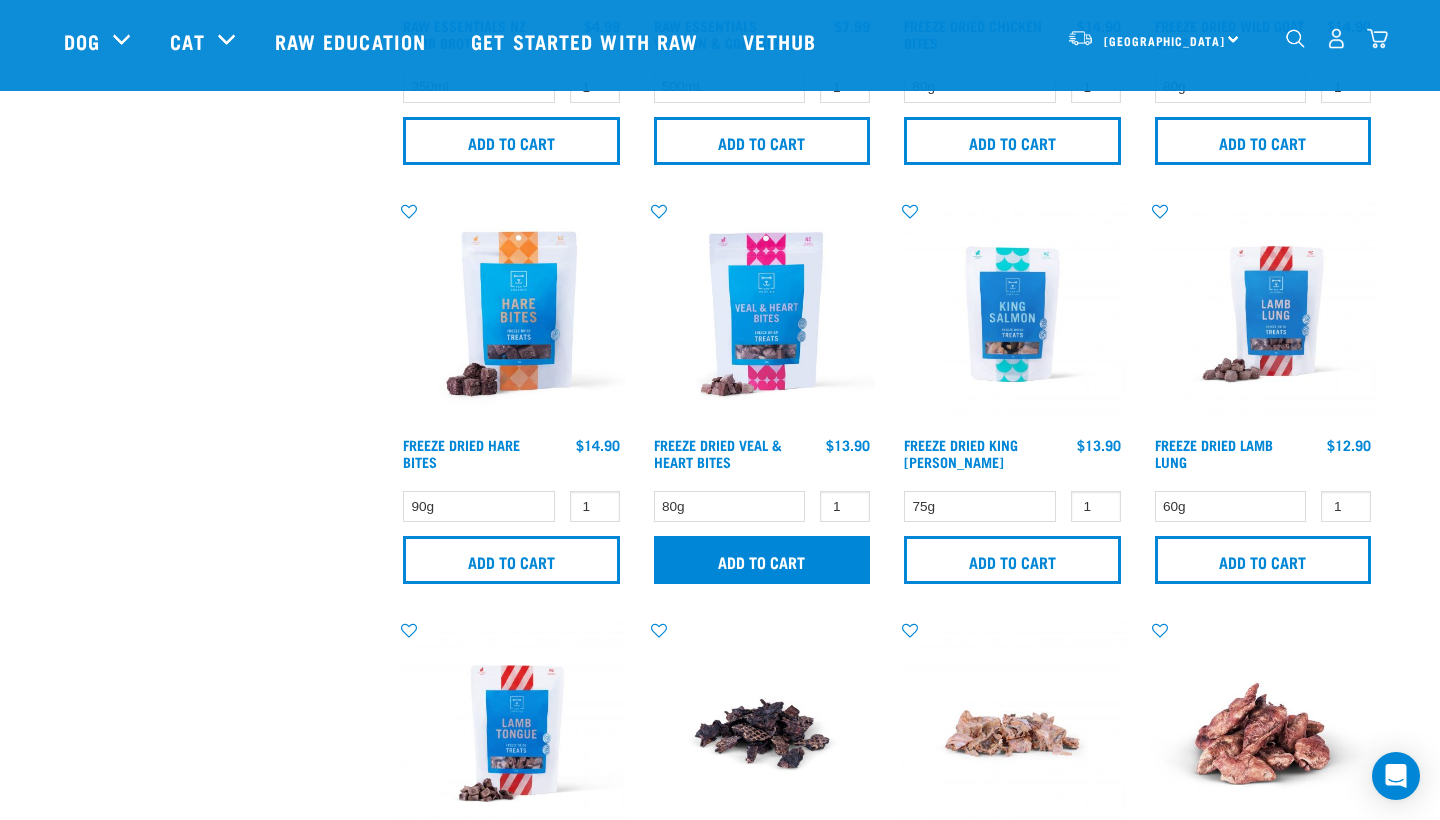 click on "Add to cart" at bounding box center (762, 560) 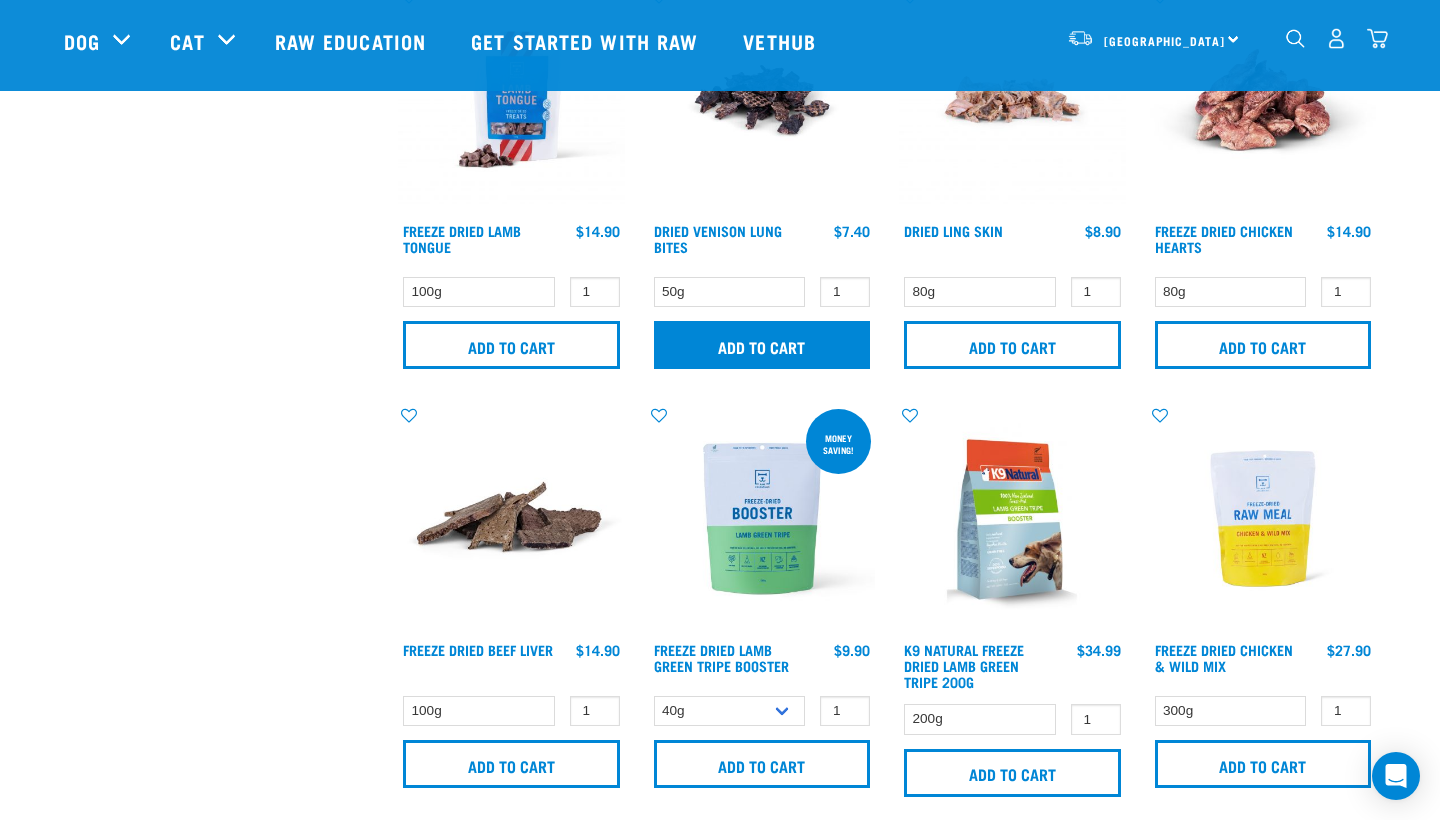 scroll, scrollTop: 2255, scrollLeft: 0, axis: vertical 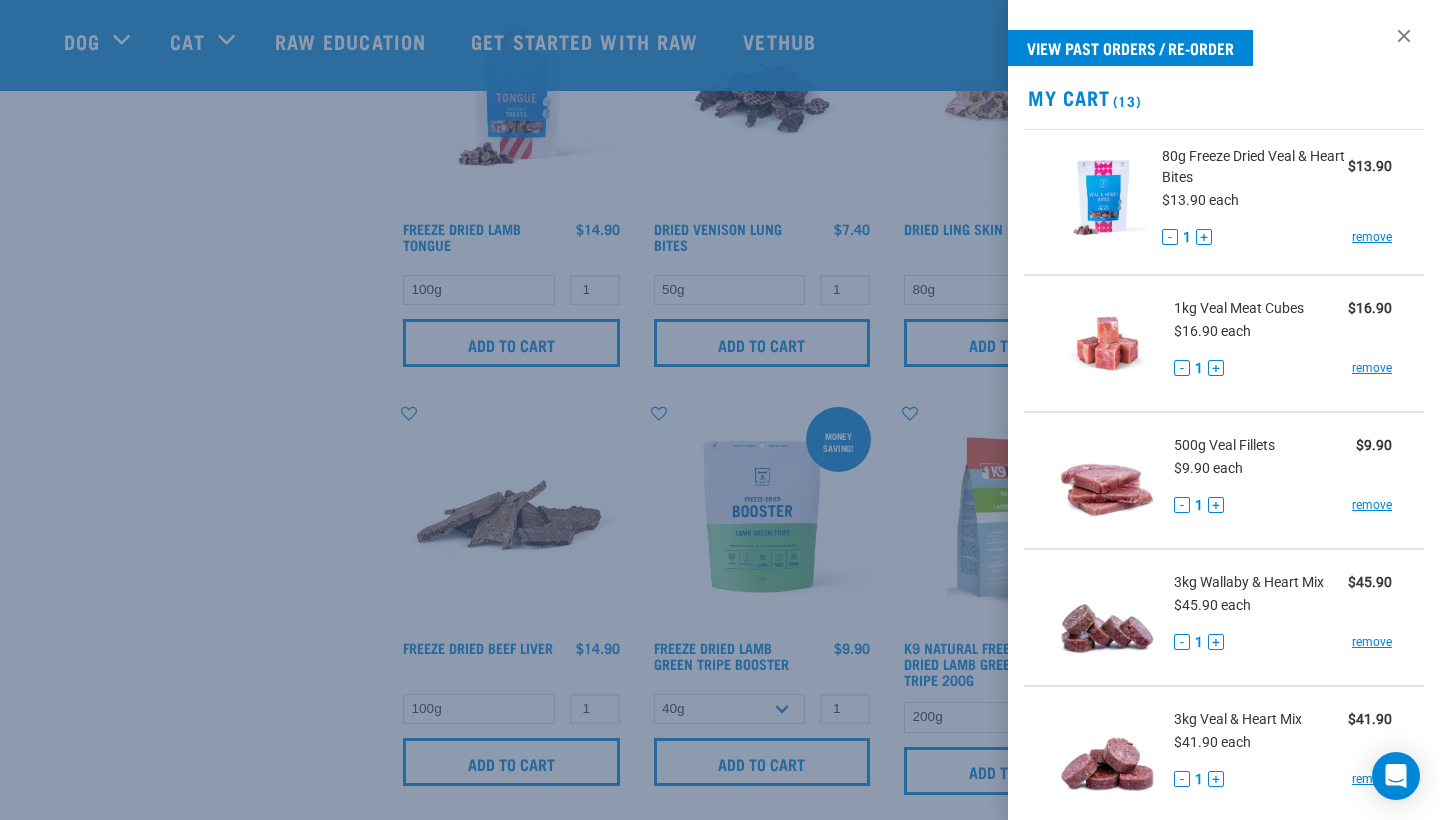 click at bounding box center [720, 410] 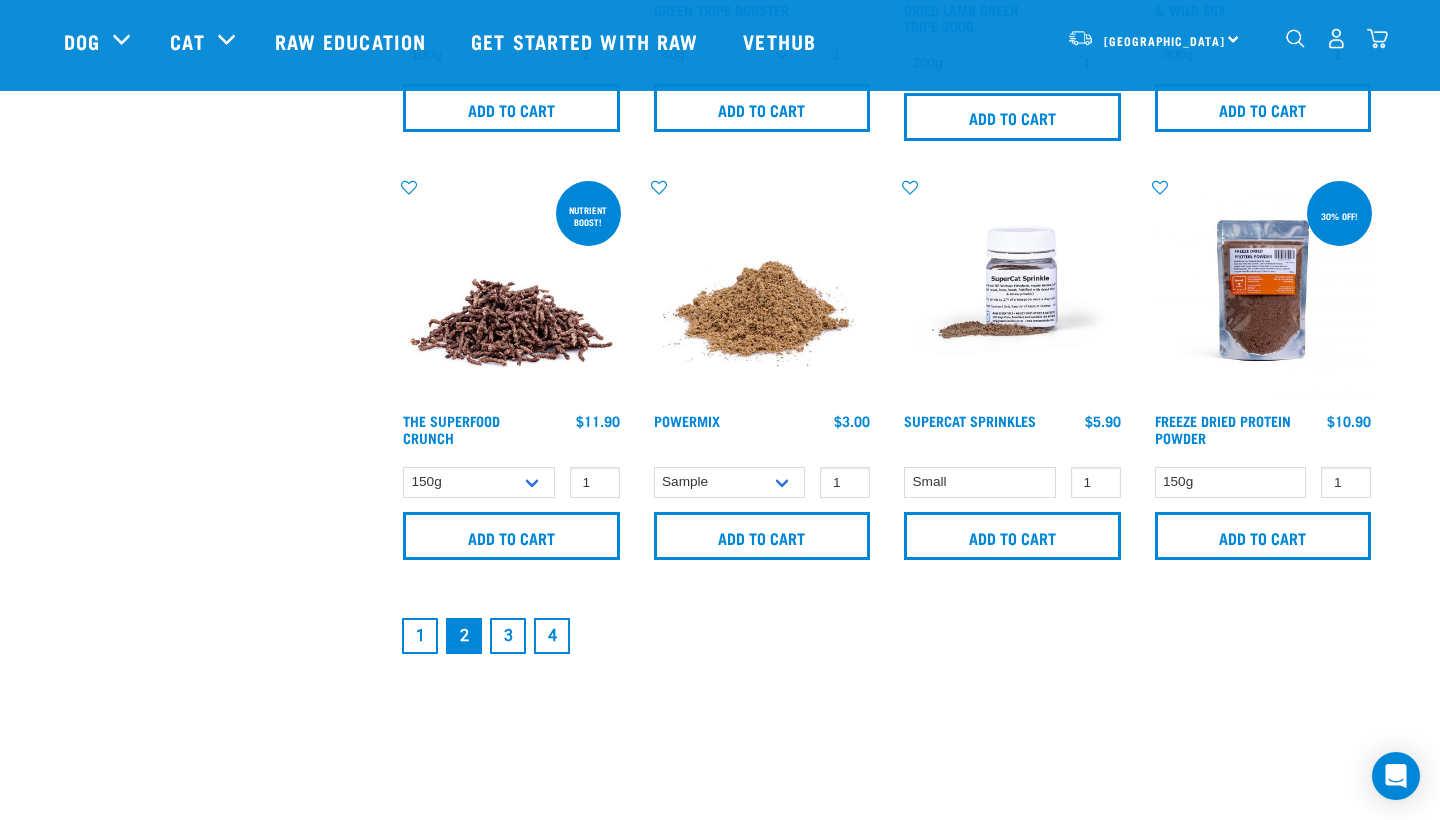 scroll, scrollTop: 2919, scrollLeft: 0, axis: vertical 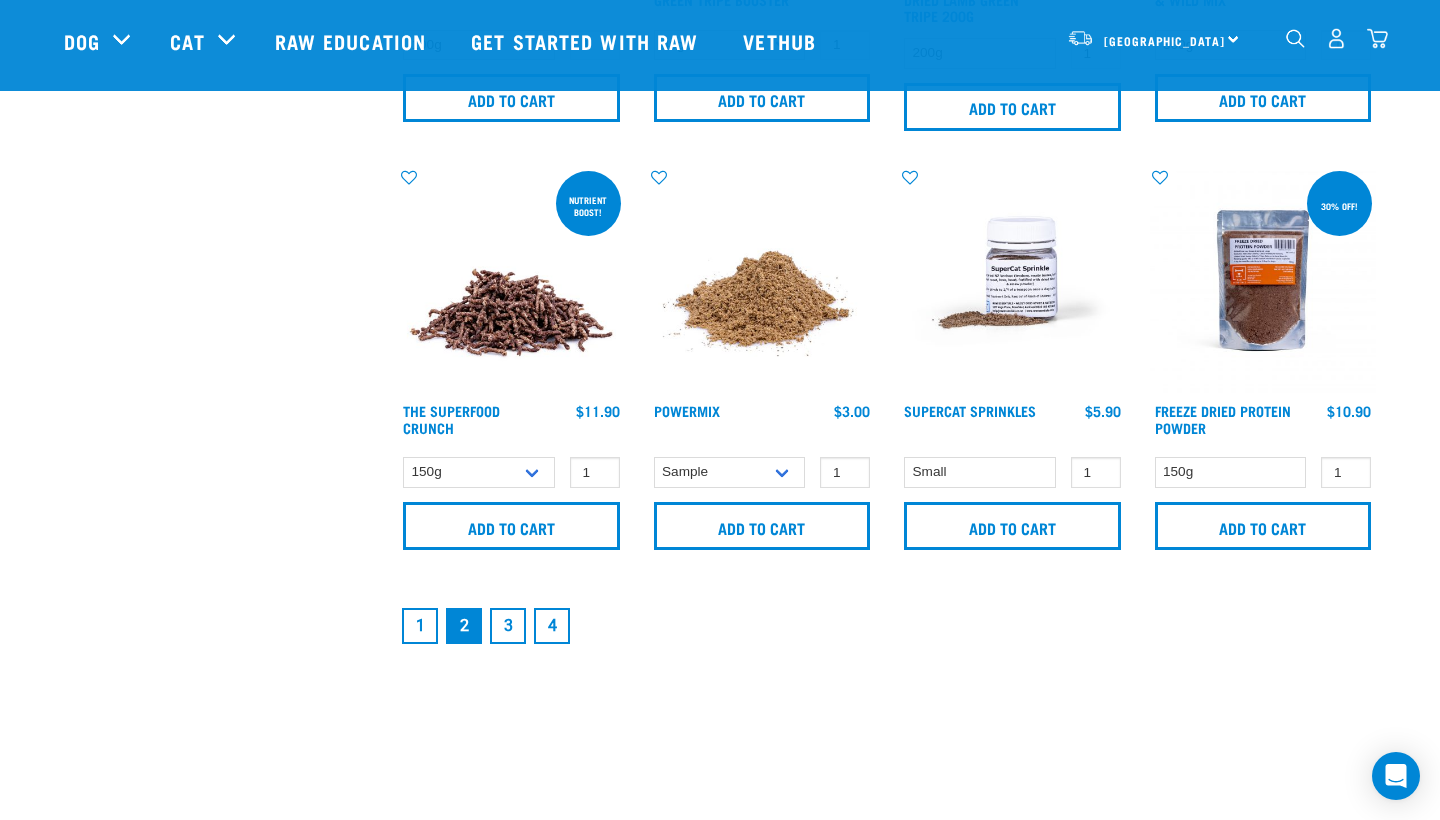 click on "3" at bounding box center (508, 626) 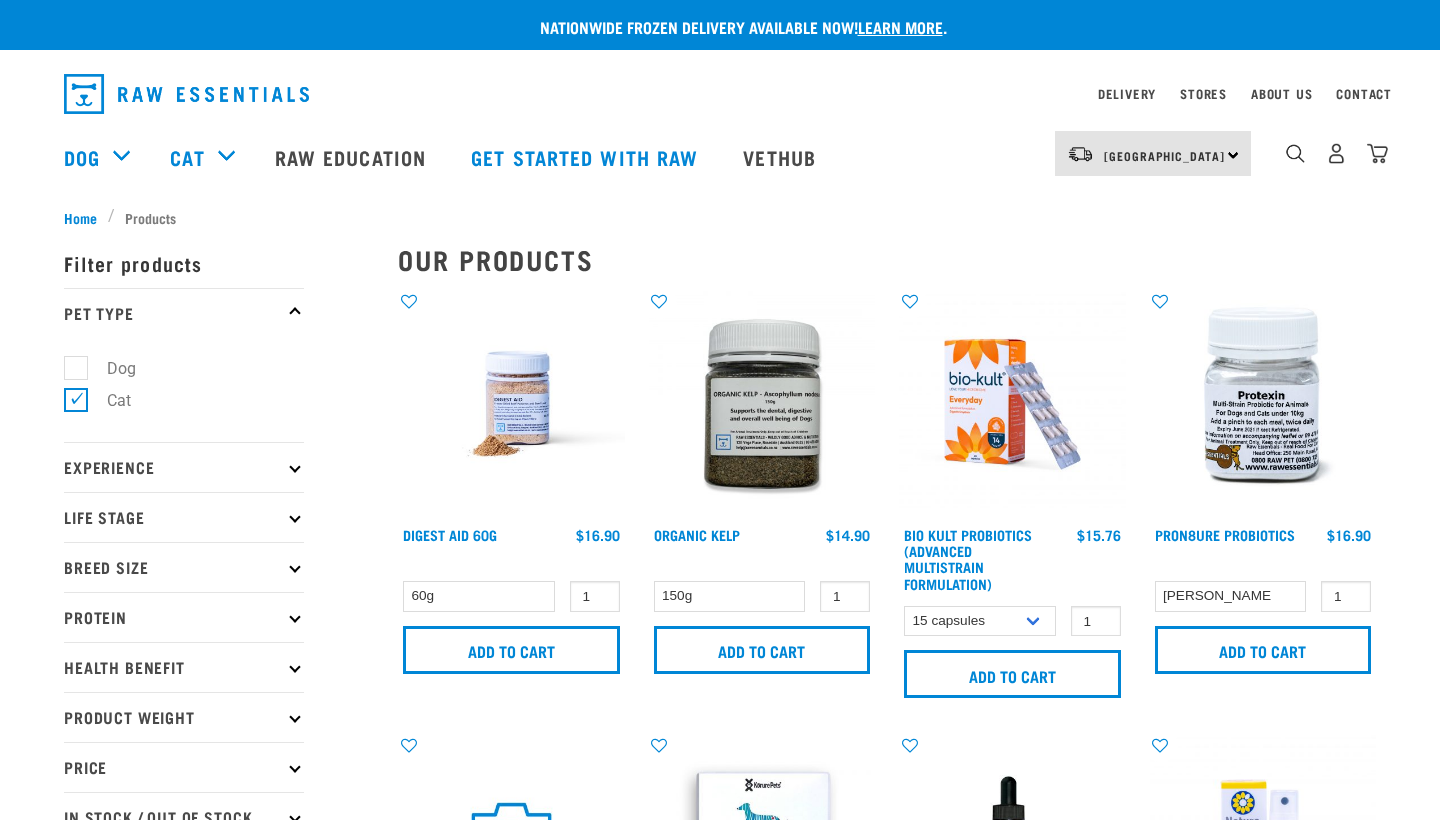 scroll, scrollTop: 0, scrollLeft: 0, axis: both 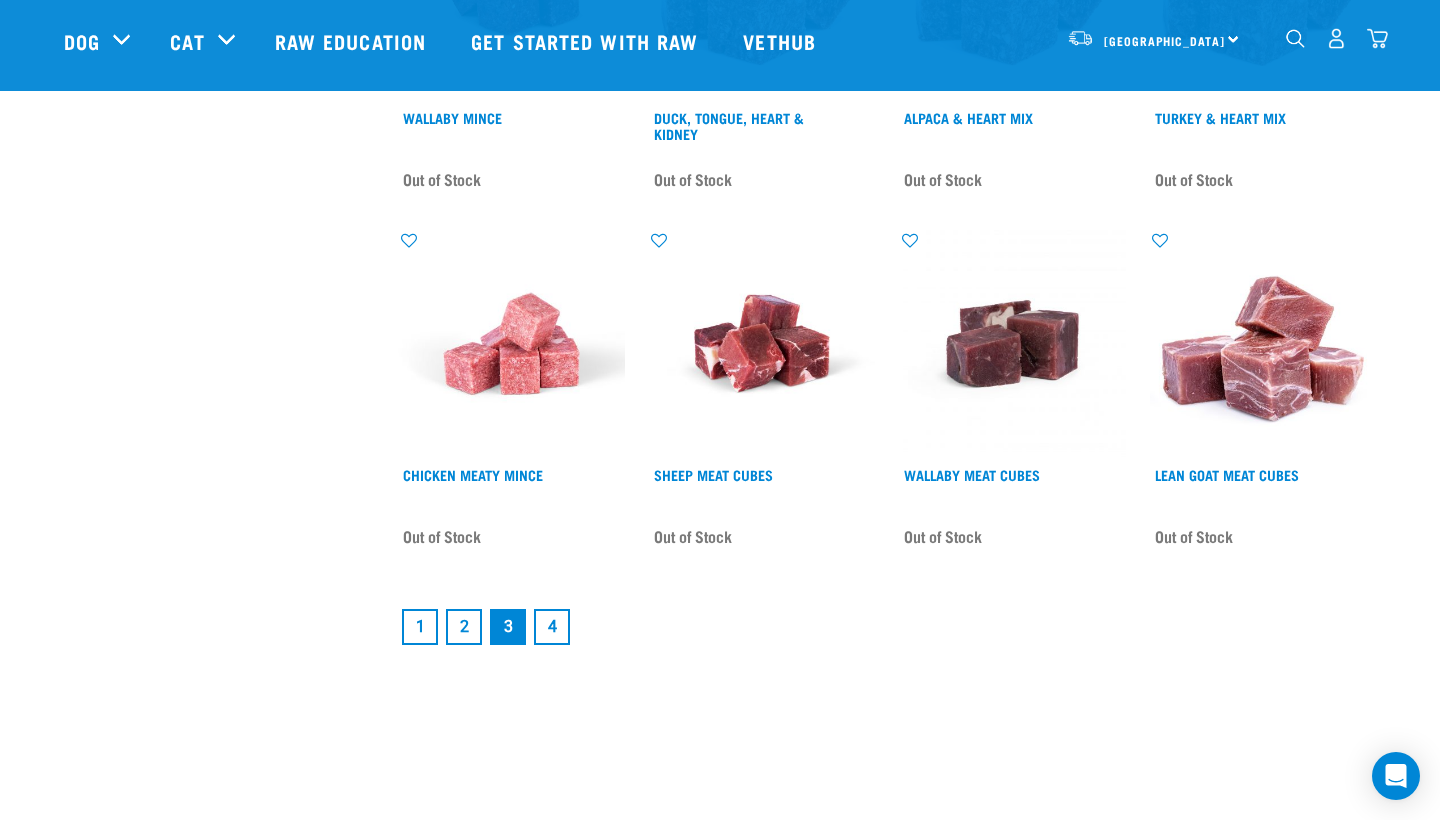 click on "4" at bounding box center [552, 627] 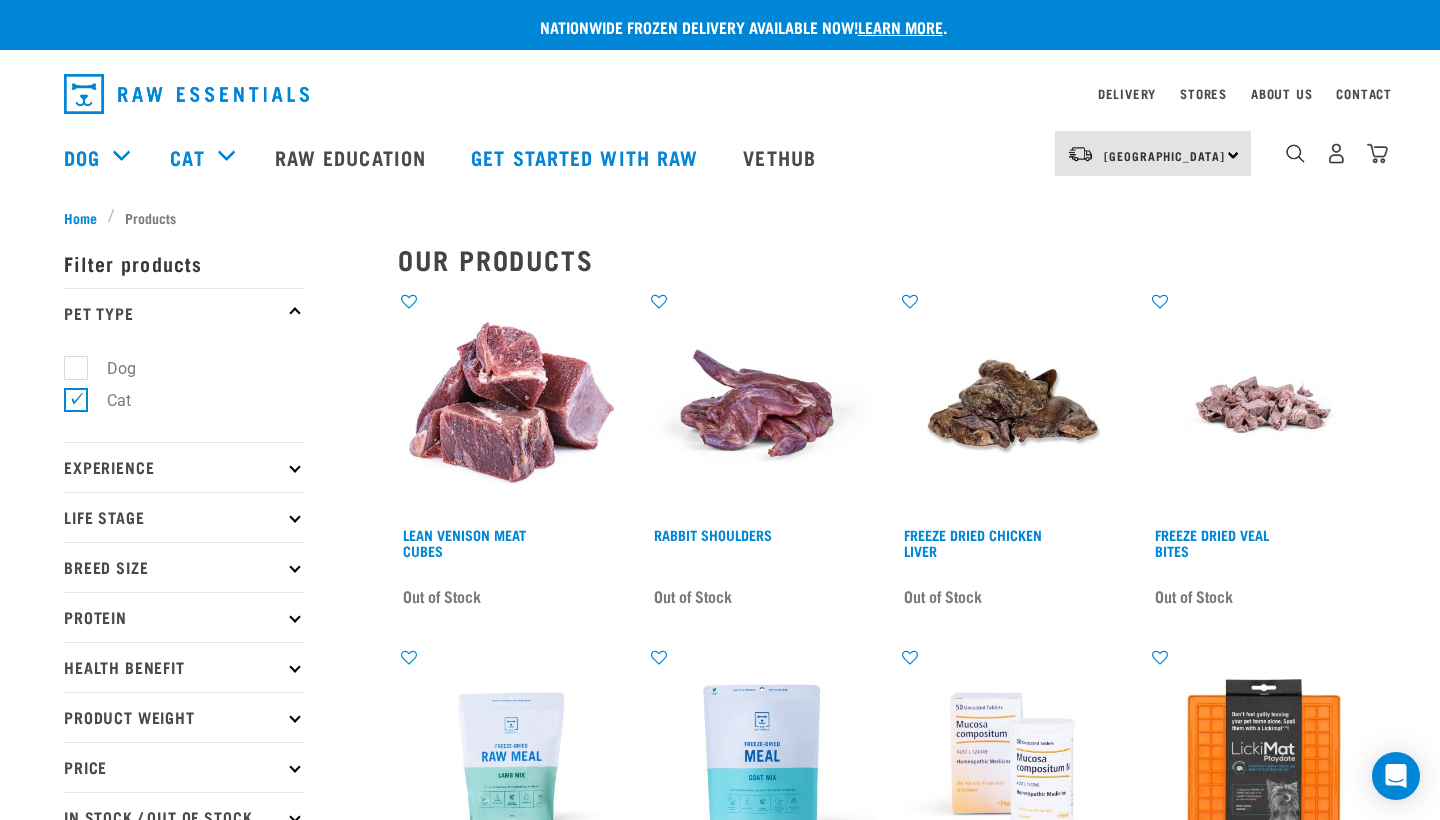 scroll, scrollTop: 0, scrollLeft: 0, axis: both 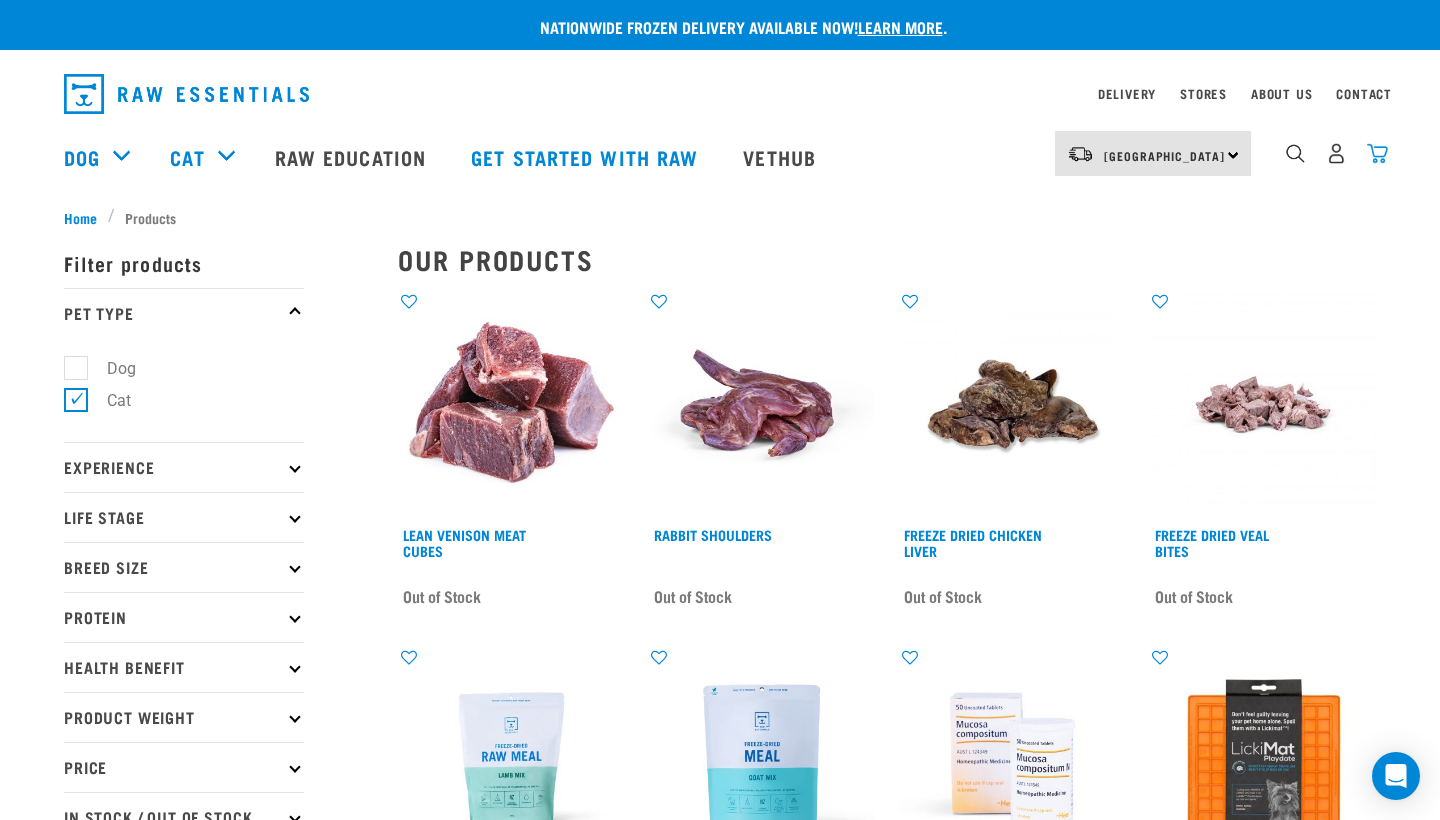 click at bounding box center (1377, 153) 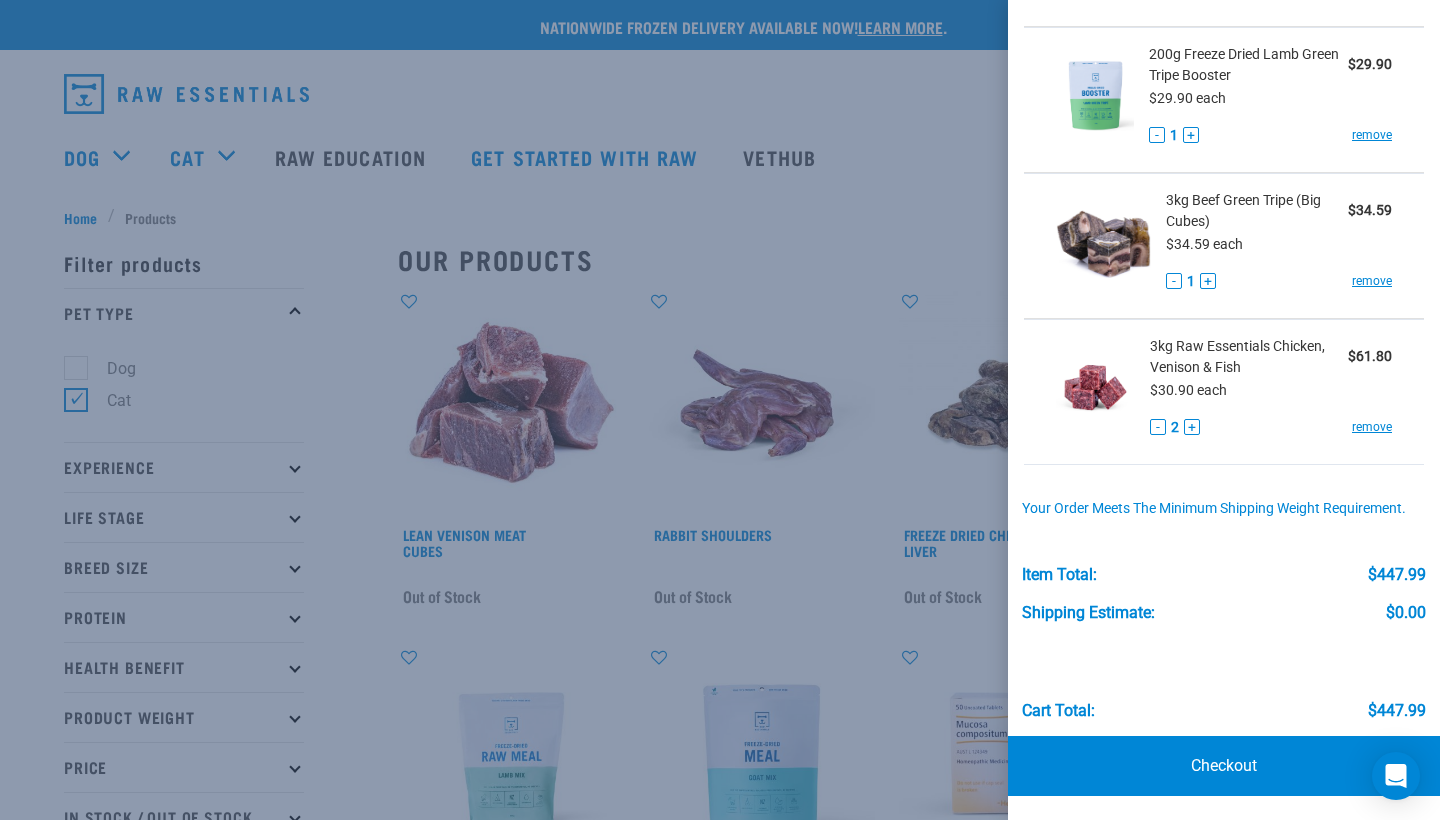 scroll, scrollTop: 1489, scrollLeft: 0, axis: vertical 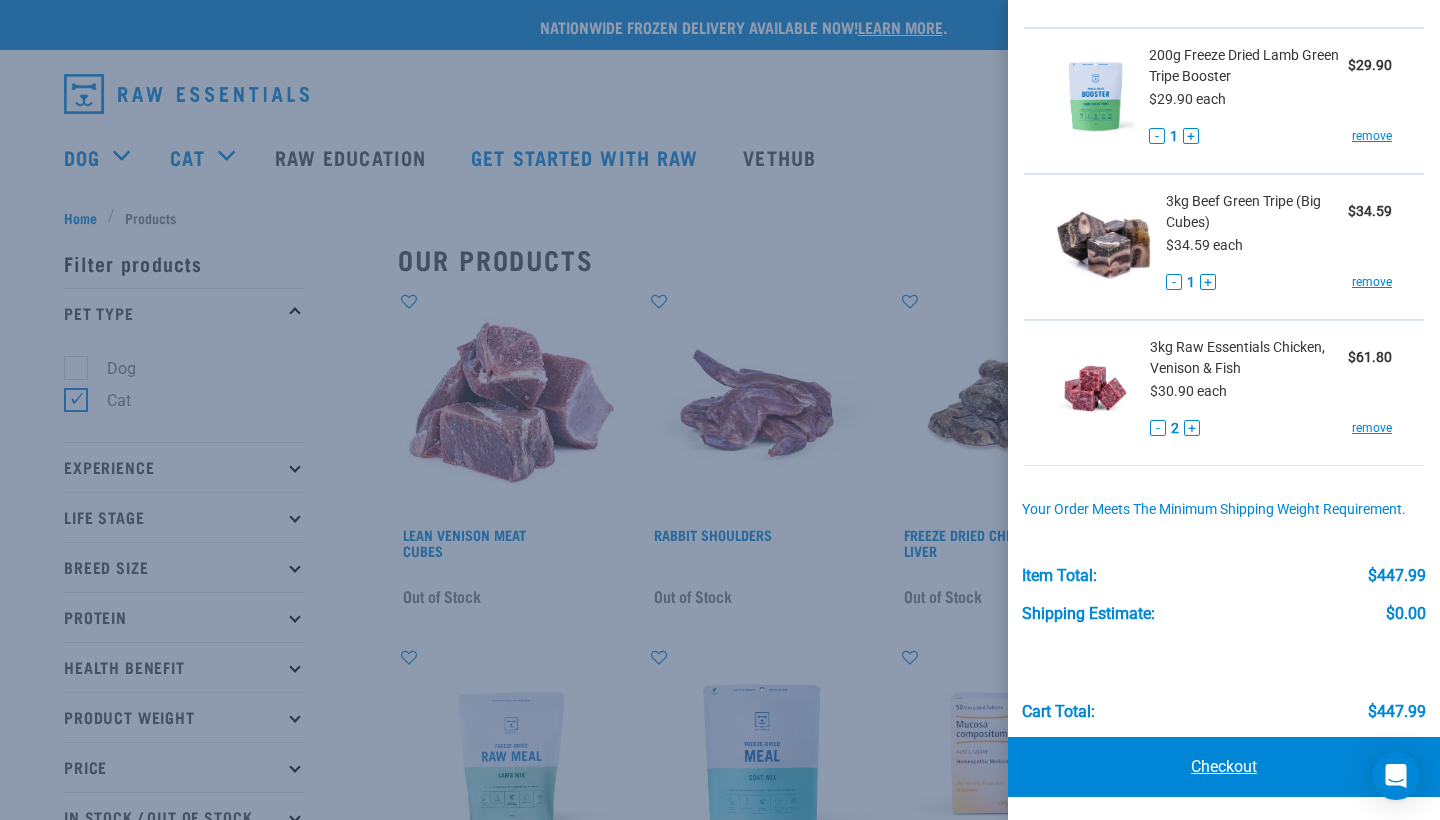 click on "Checkout" at bounding box center [1224, 767] 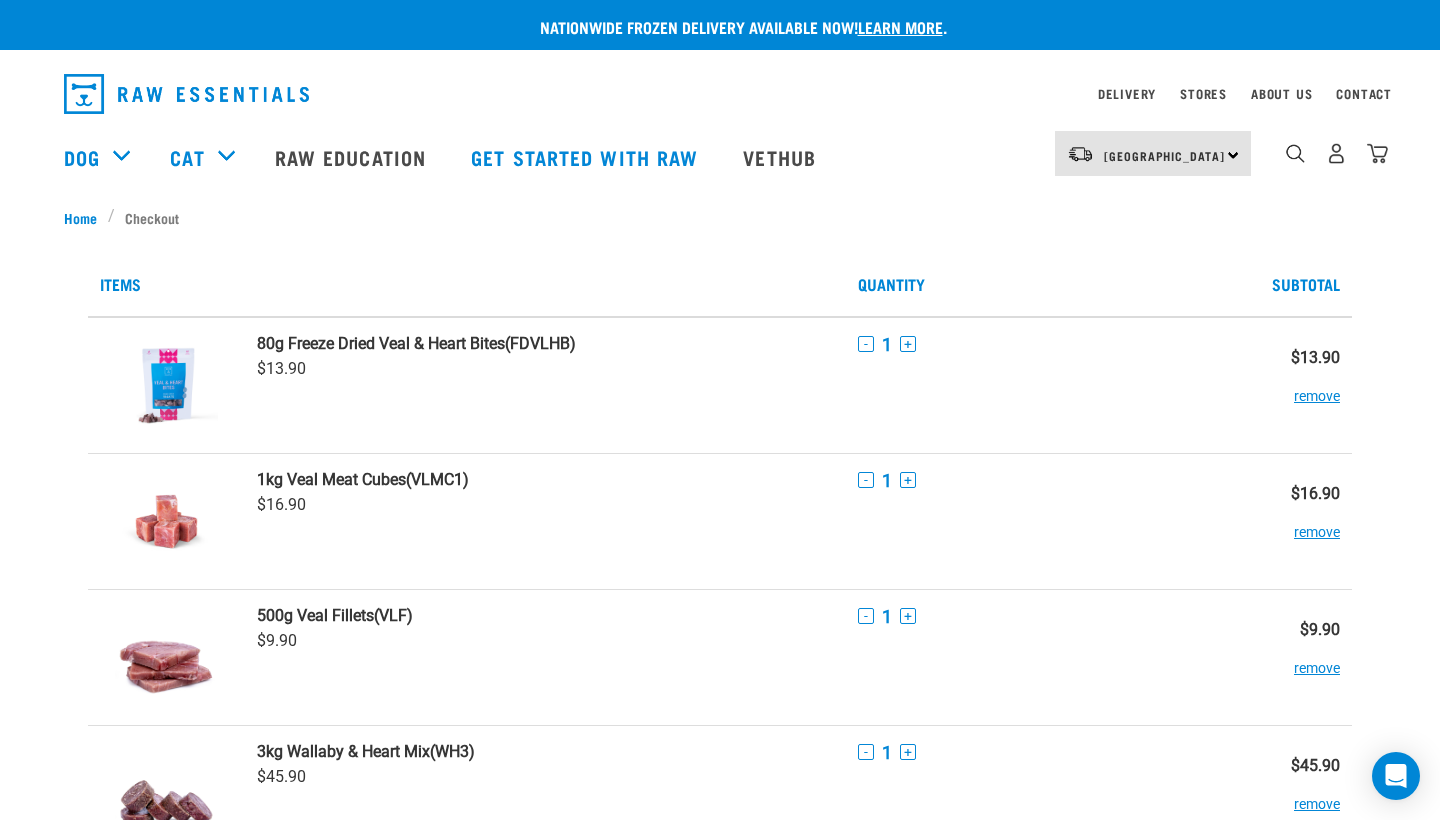 scroll, scrollTop: 0, scrollLeft: 0, axis: both 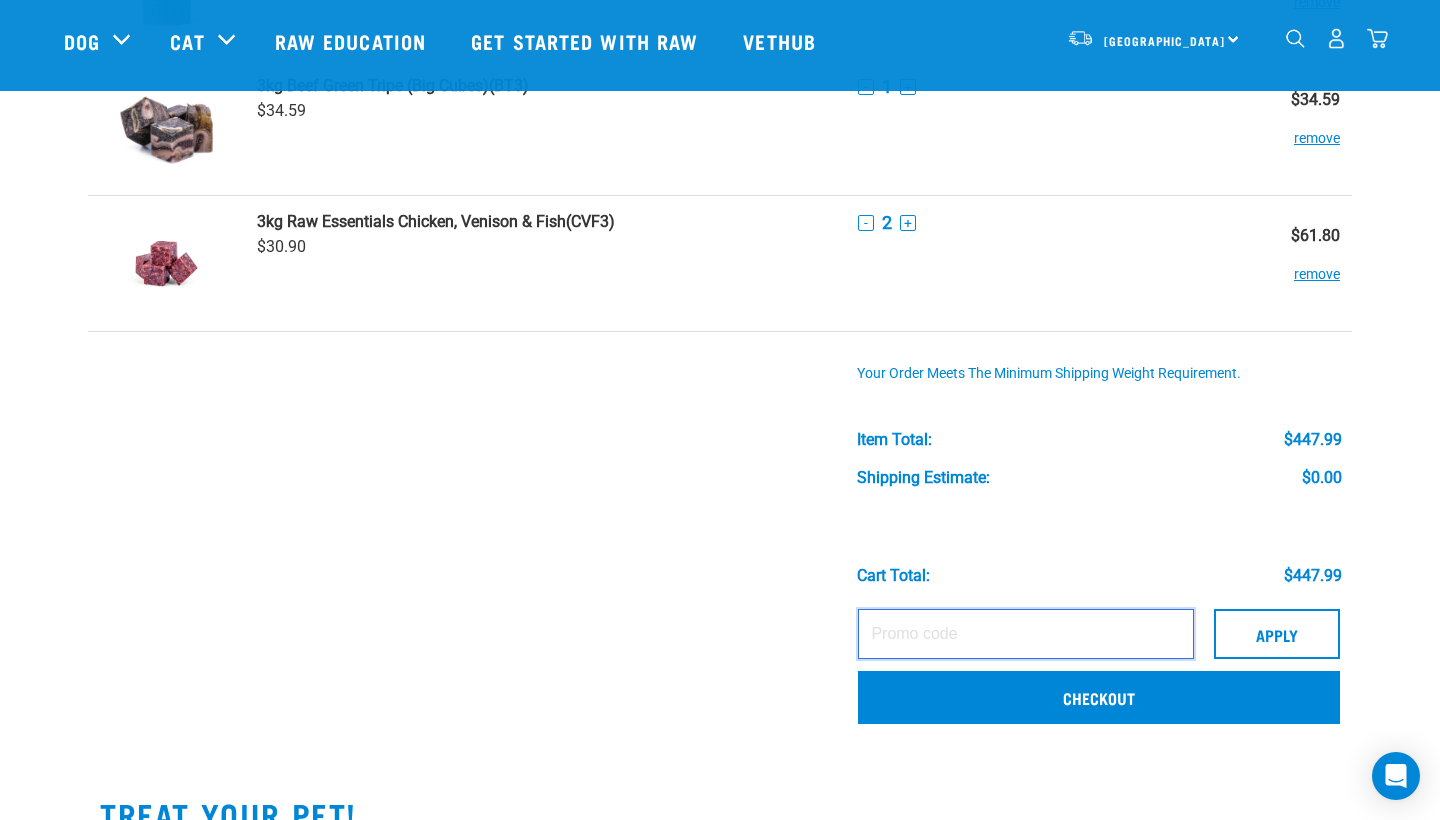 click at bounding box center [1026, 634] 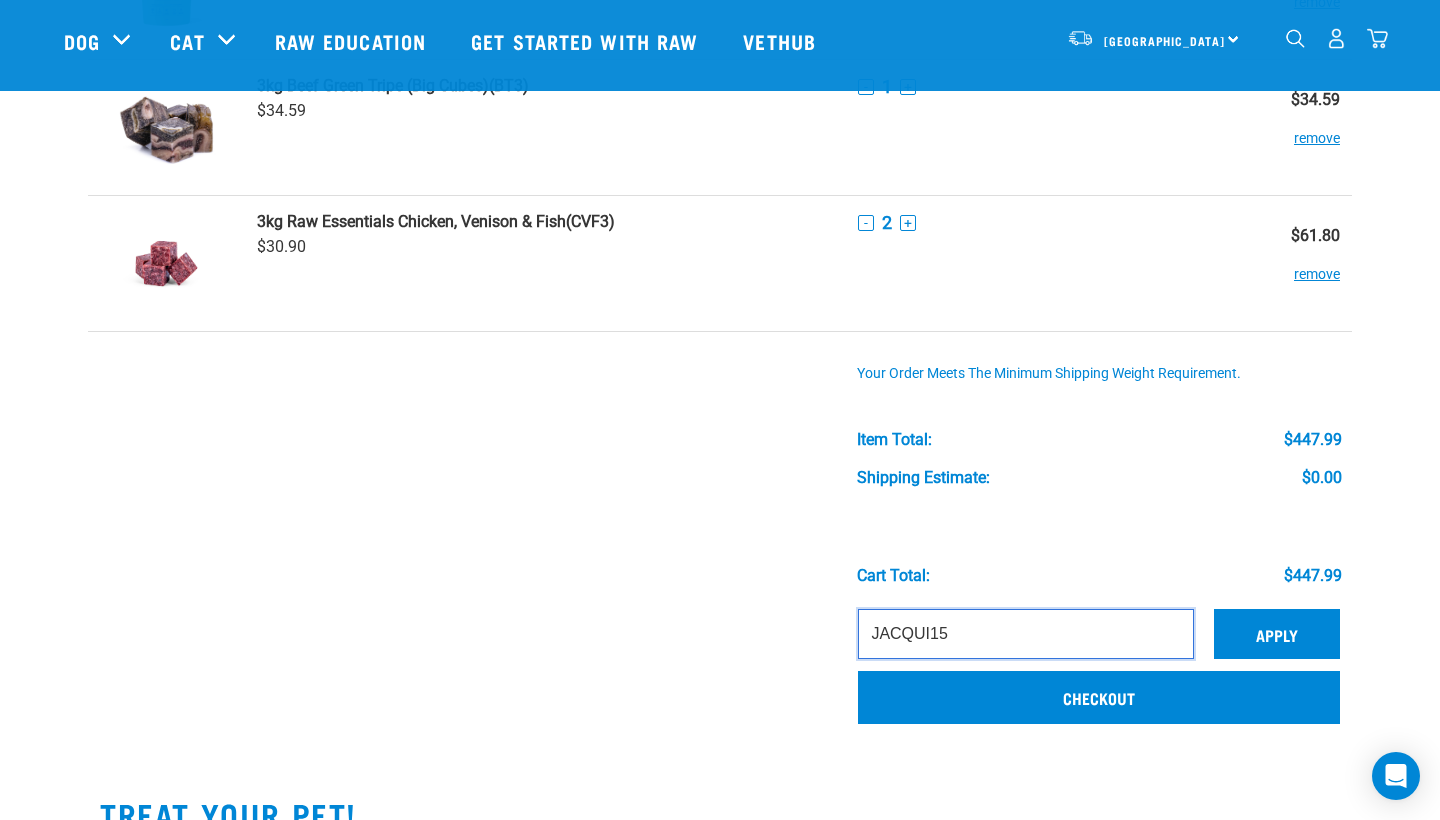 type on "JACQUI15" 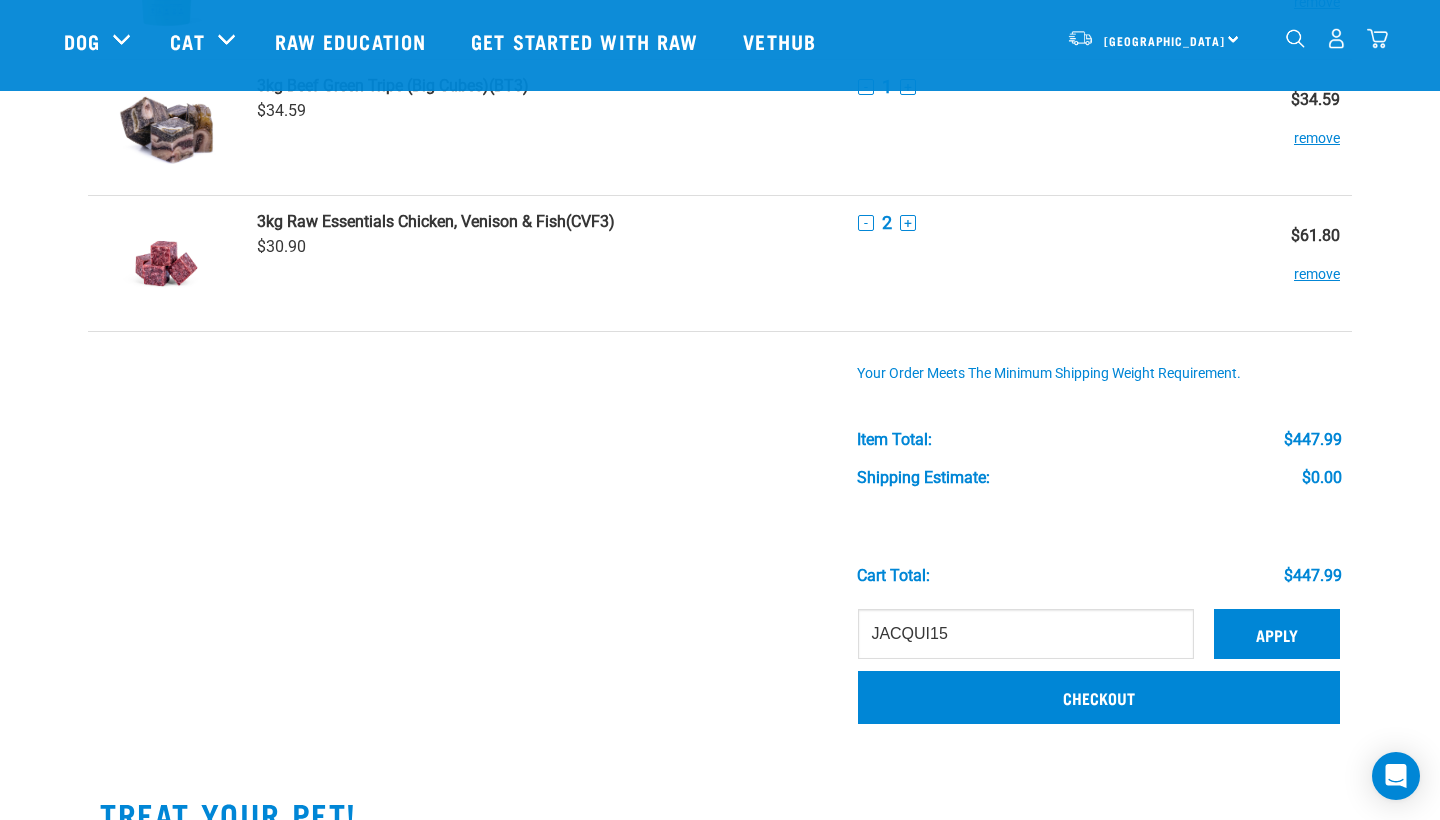 click on "Apply" at bounding box center (1277, 634) 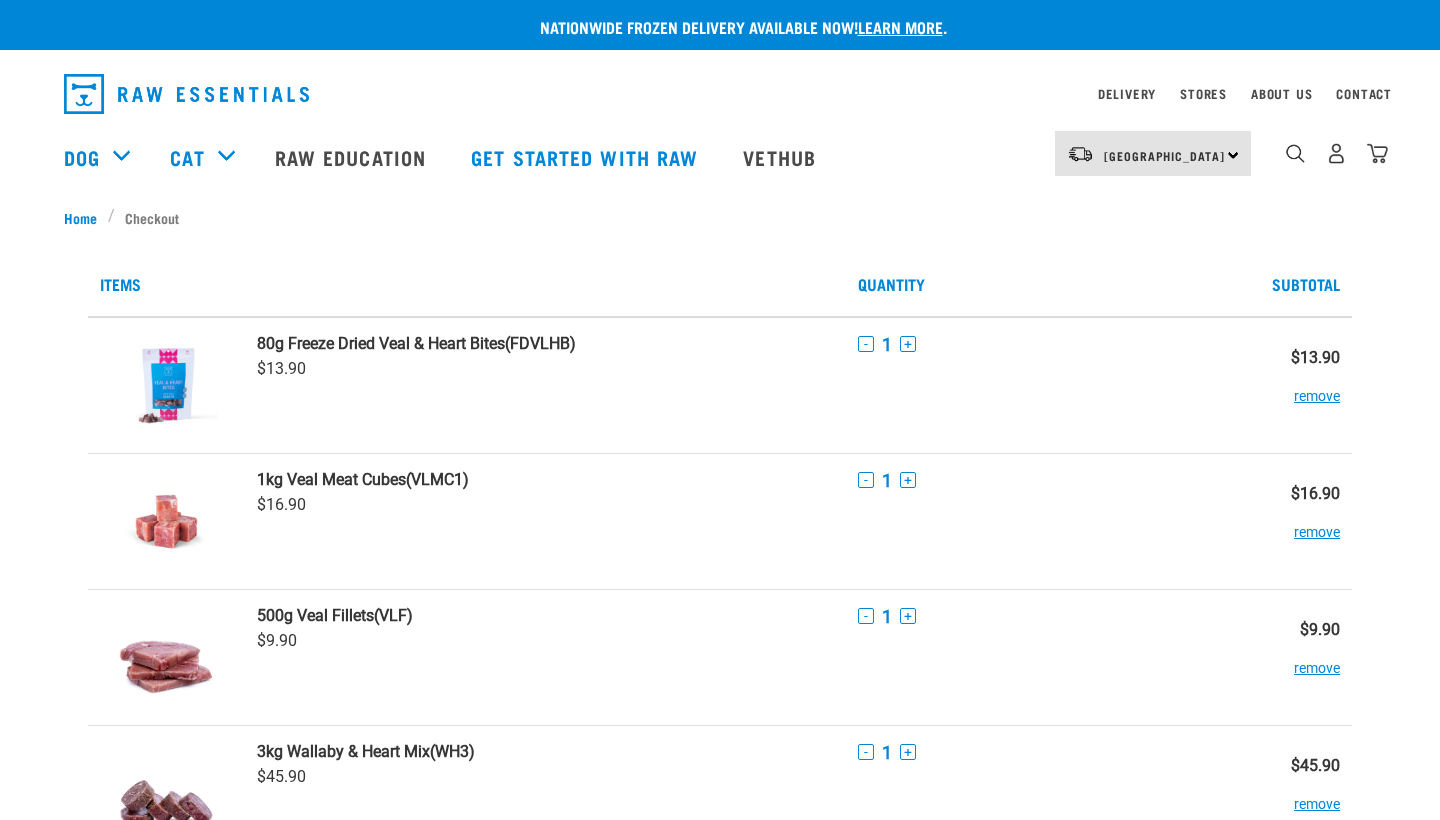 scroll, scrollTop: -7, scrollLeft: 0, axis: vertical 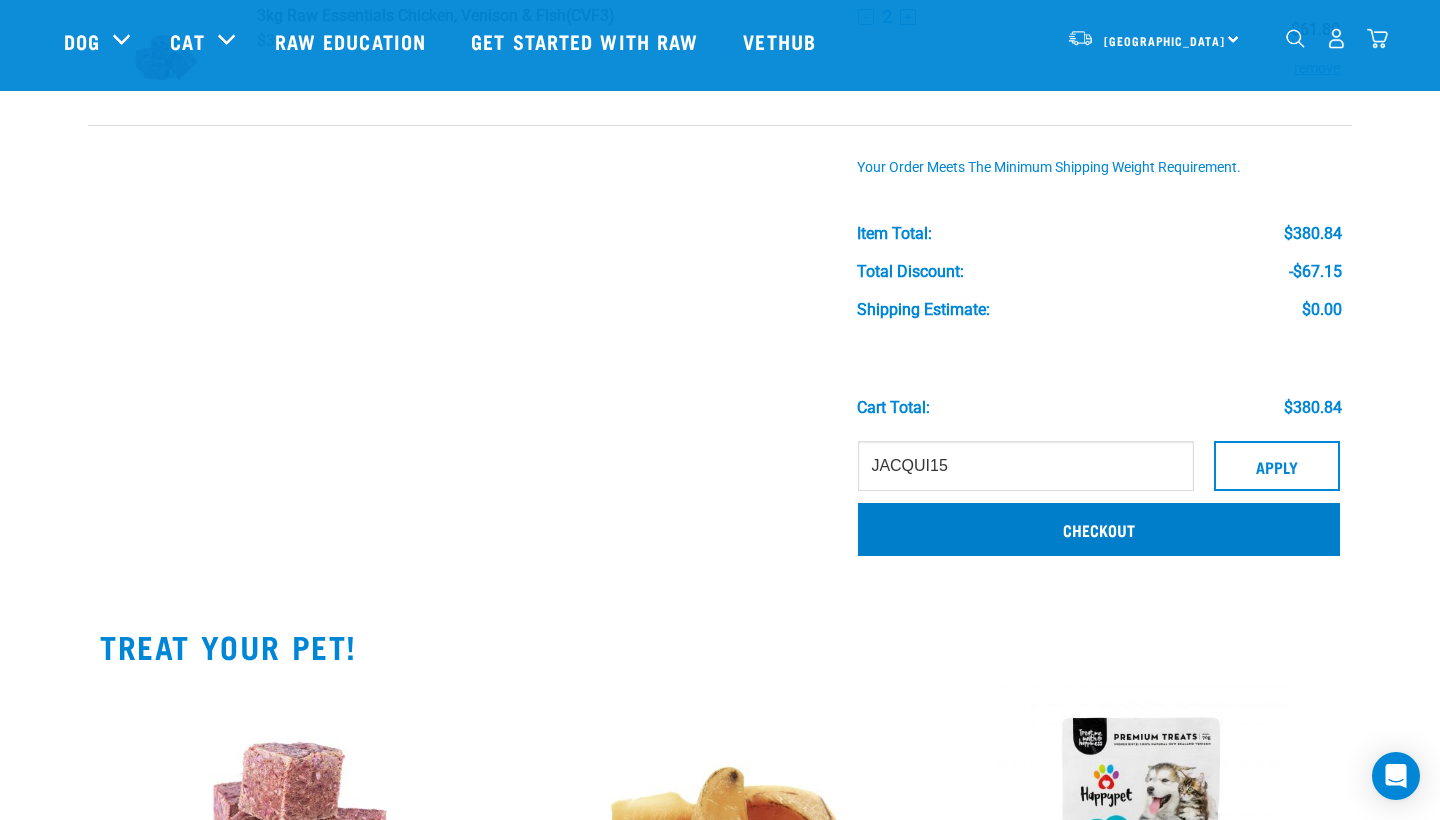 click on "Checkout" at bounding box center (1099, 529) 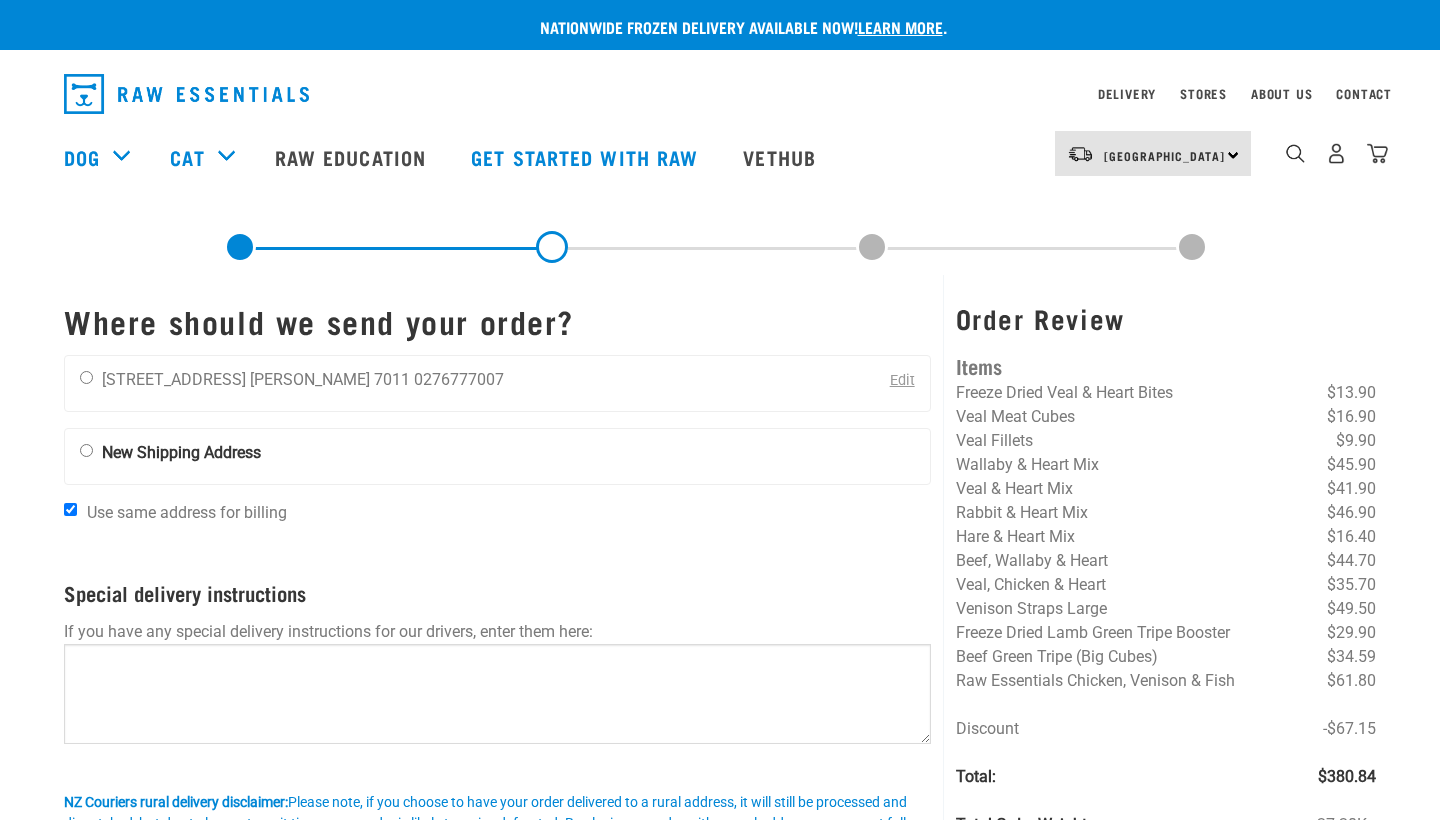 scroll, scrollTop: 0, scrollLeft: 0, axis: both 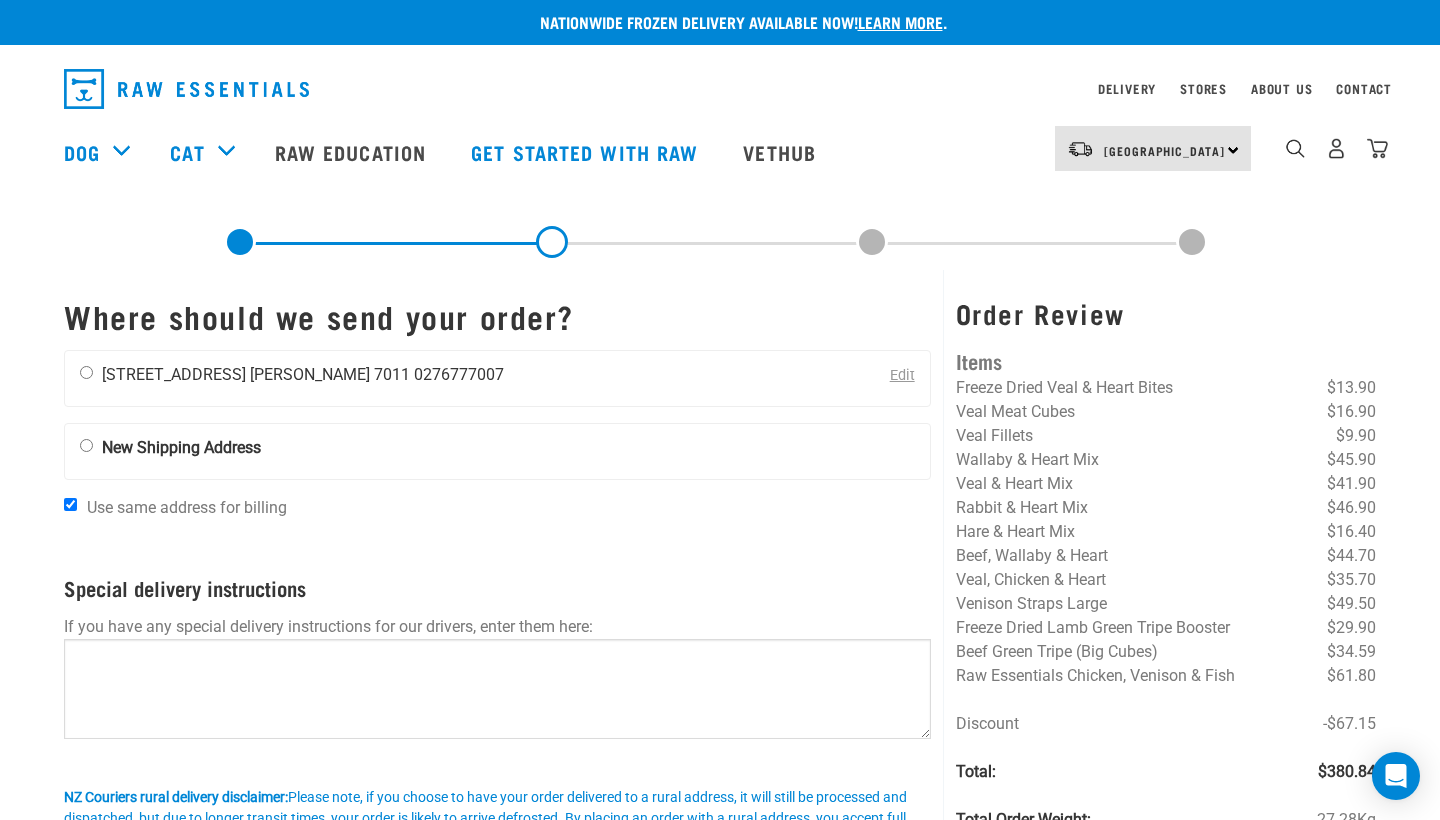 click at bounding box center [86, 372] 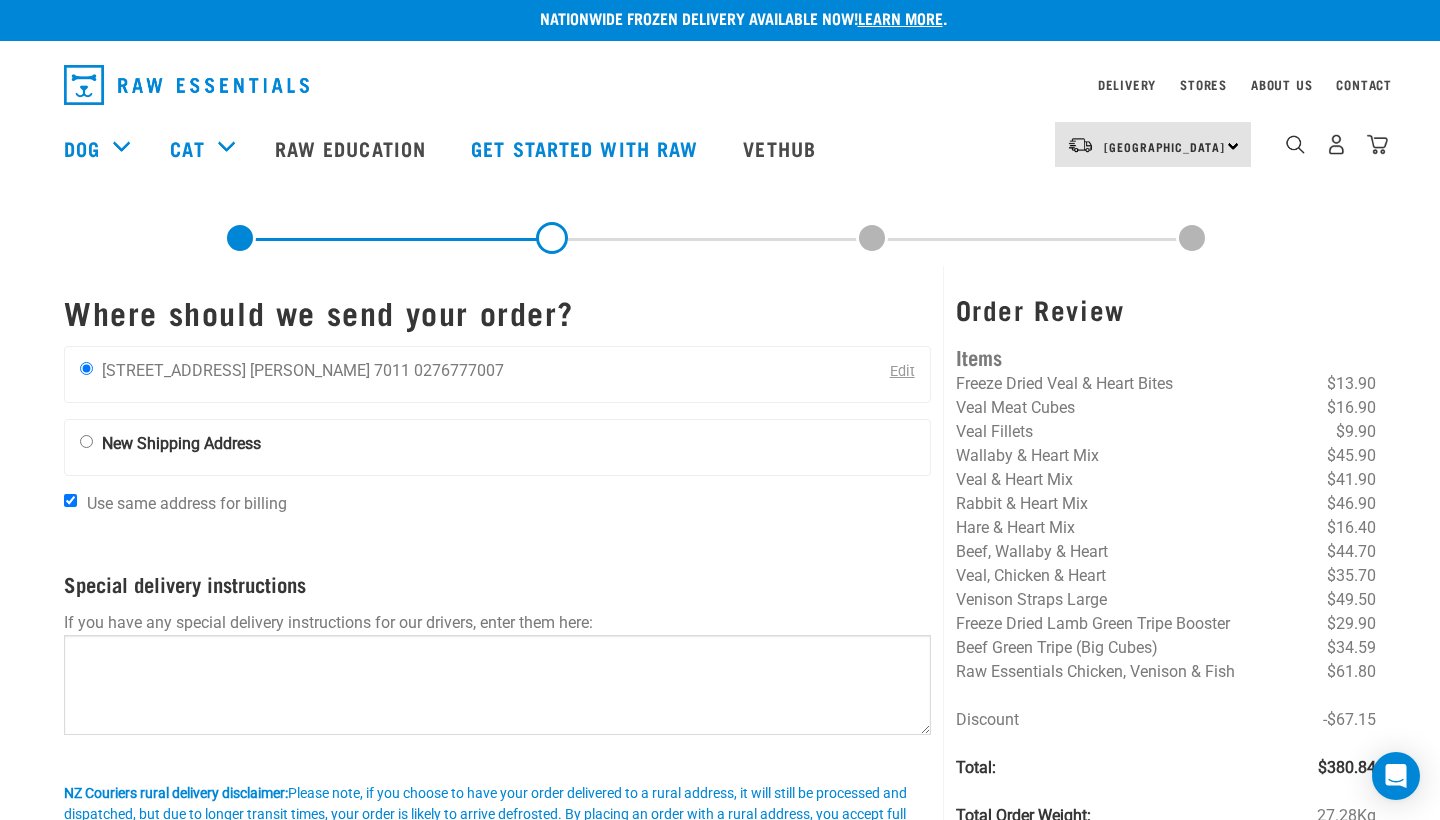 scroll, scrollTop: 0, scrollLeft: 0, axis: both 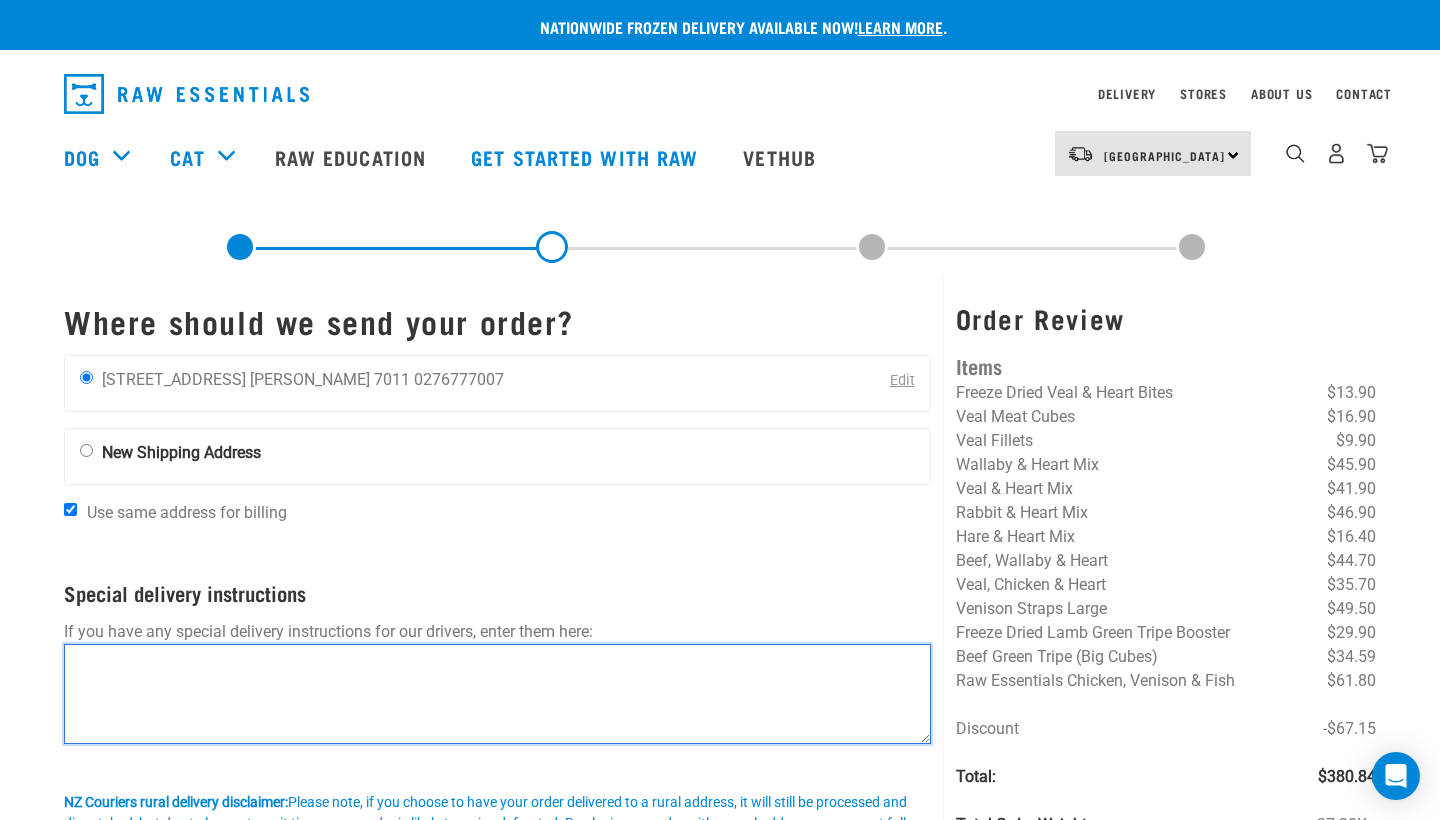 click at bounding box center [497, 694] 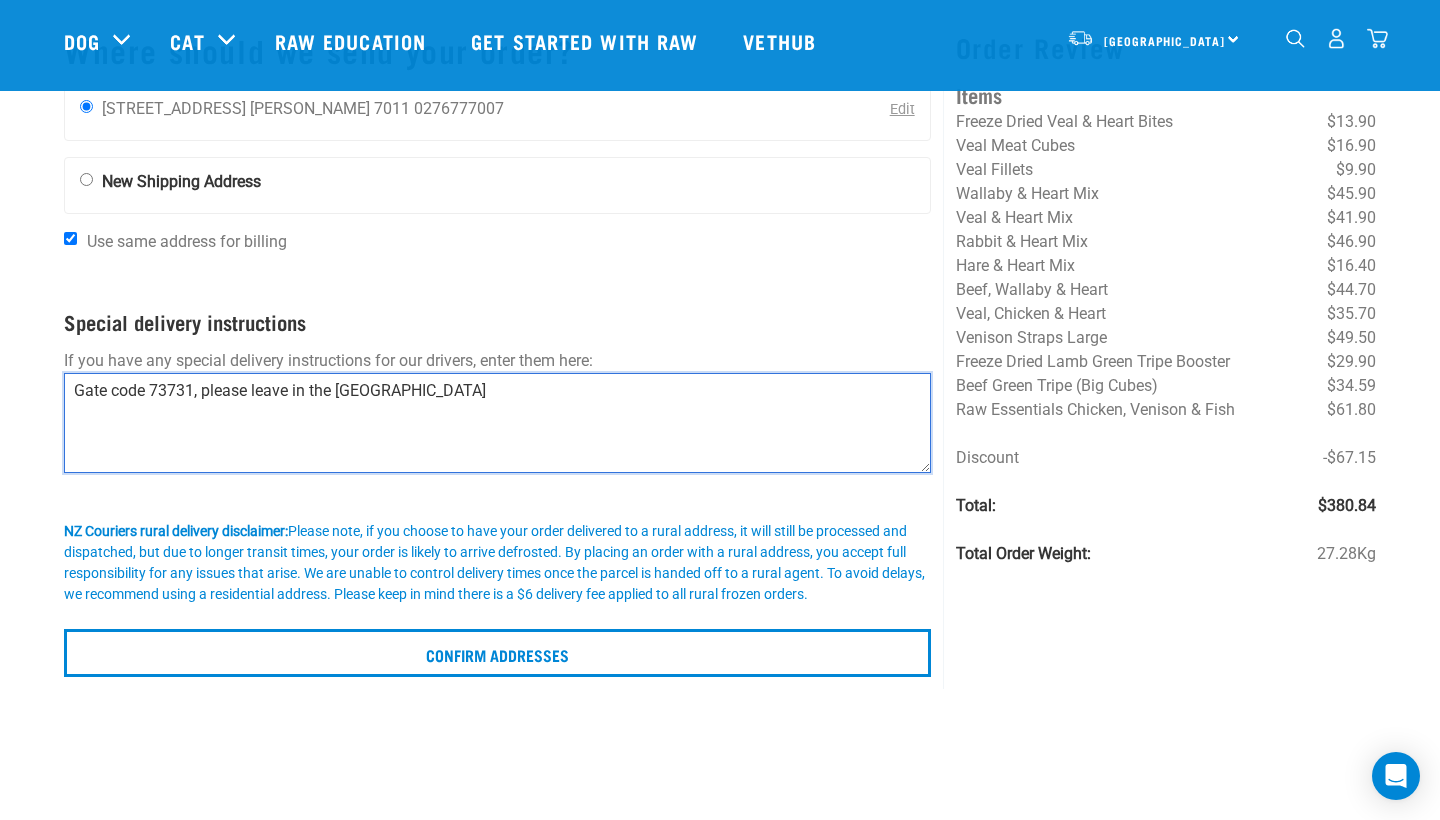 scroll, scrollTop: 133, scrollLeft: 0, axis: vertical 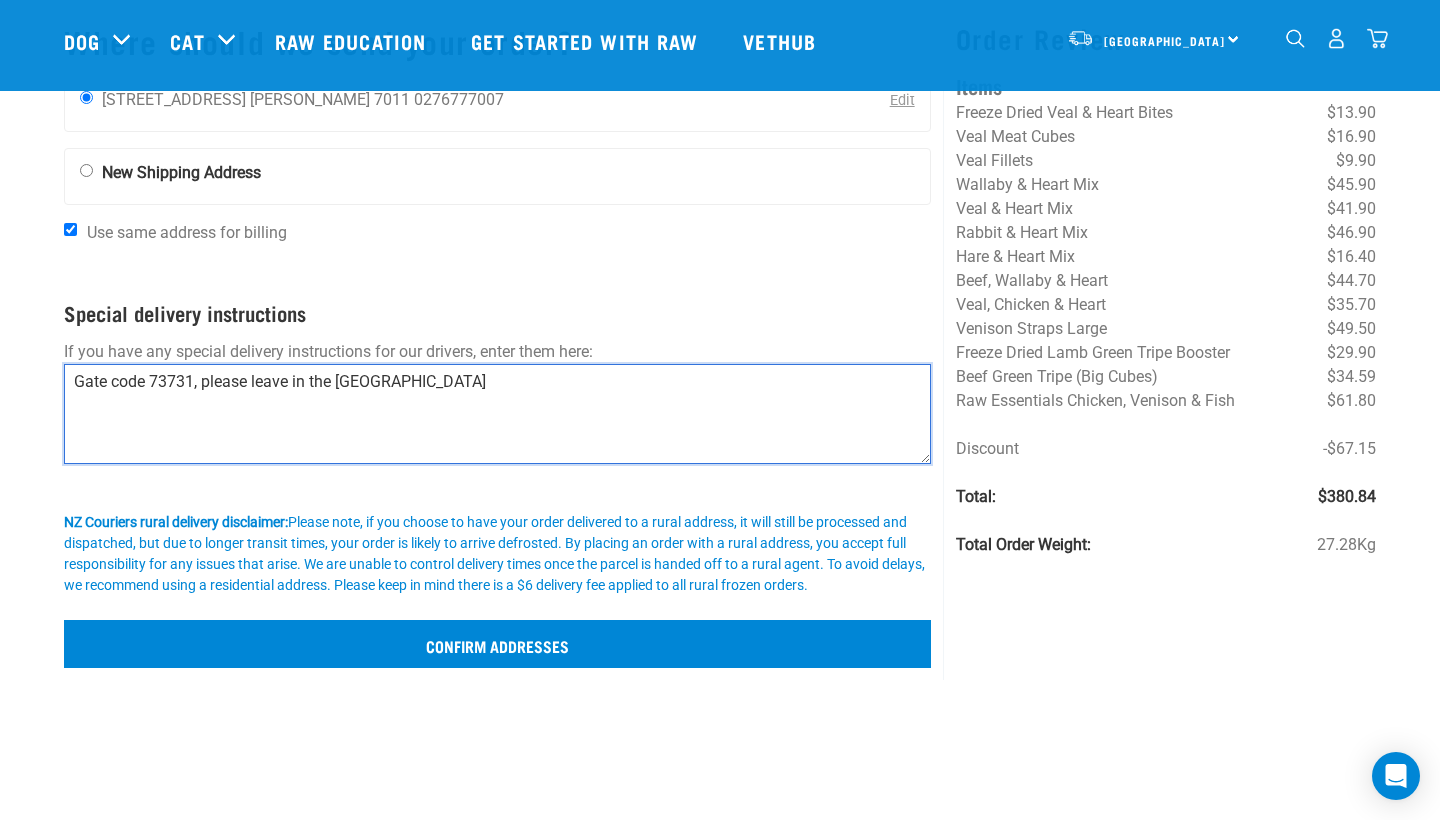 type on "Gate code 73731, please leave in the carport" 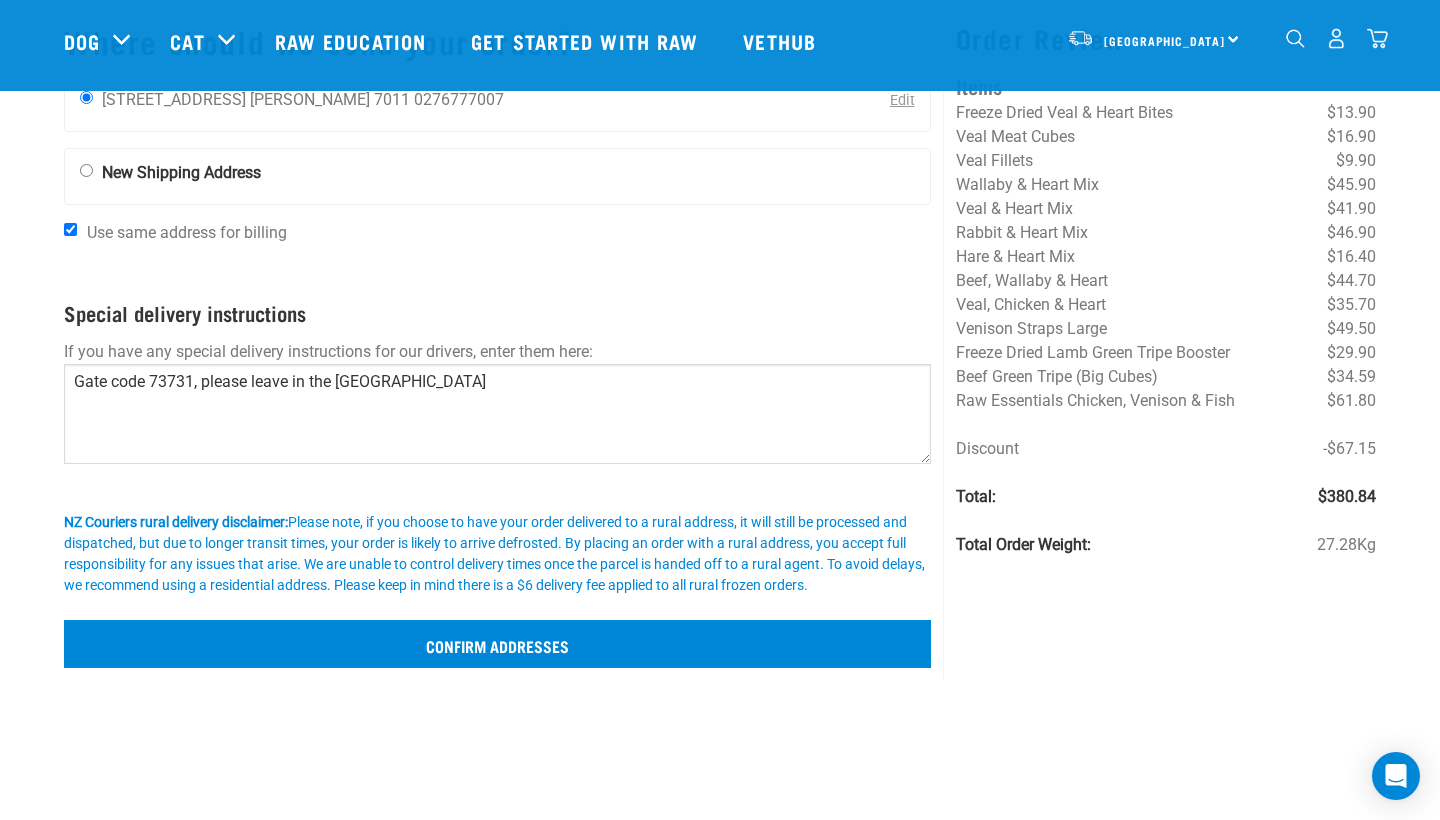 click on "Confirm addresses" at bounding box center (497, 644) 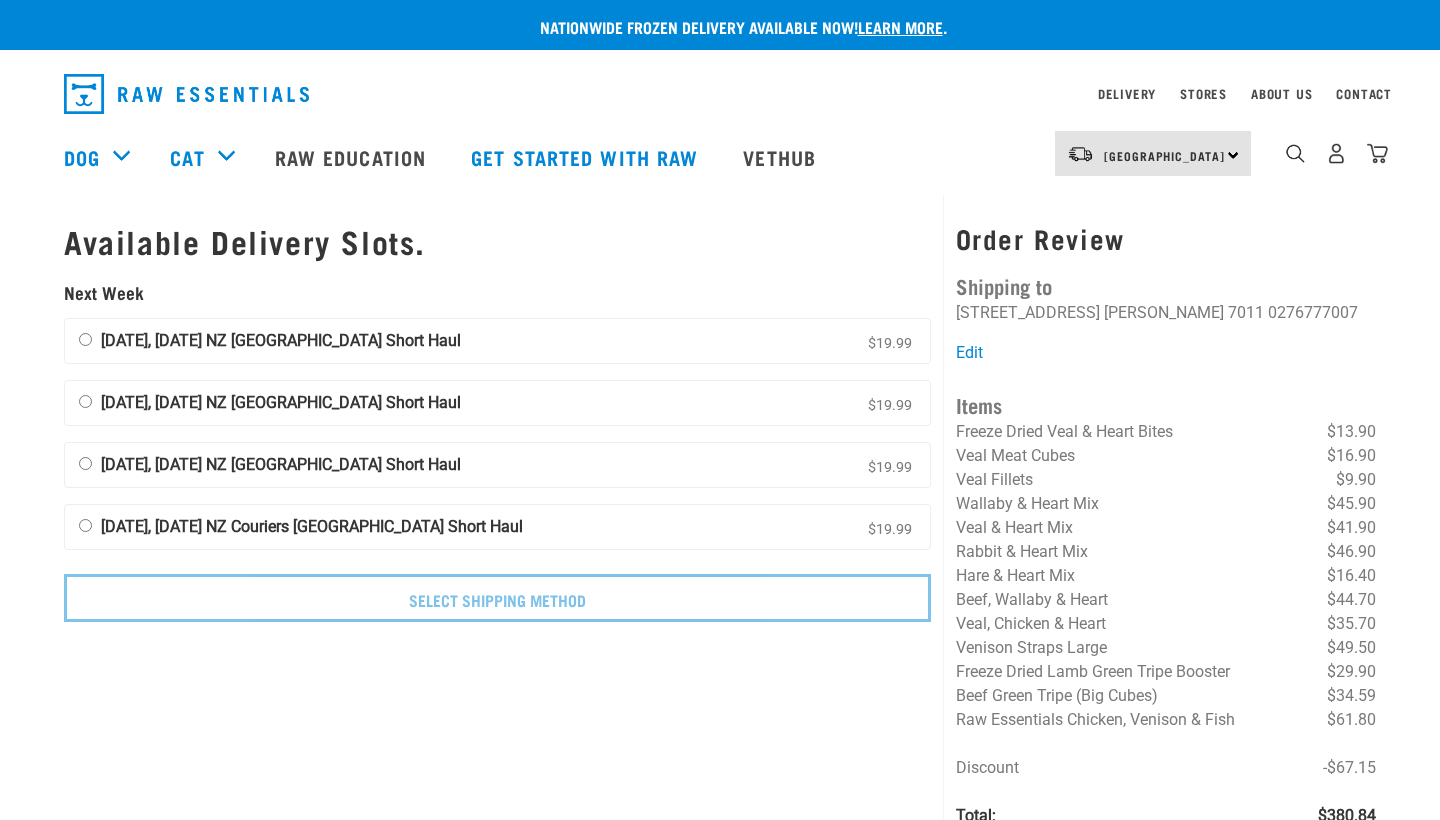 scroll, scrollTop: 0, scrollLeft: 0, axis: both 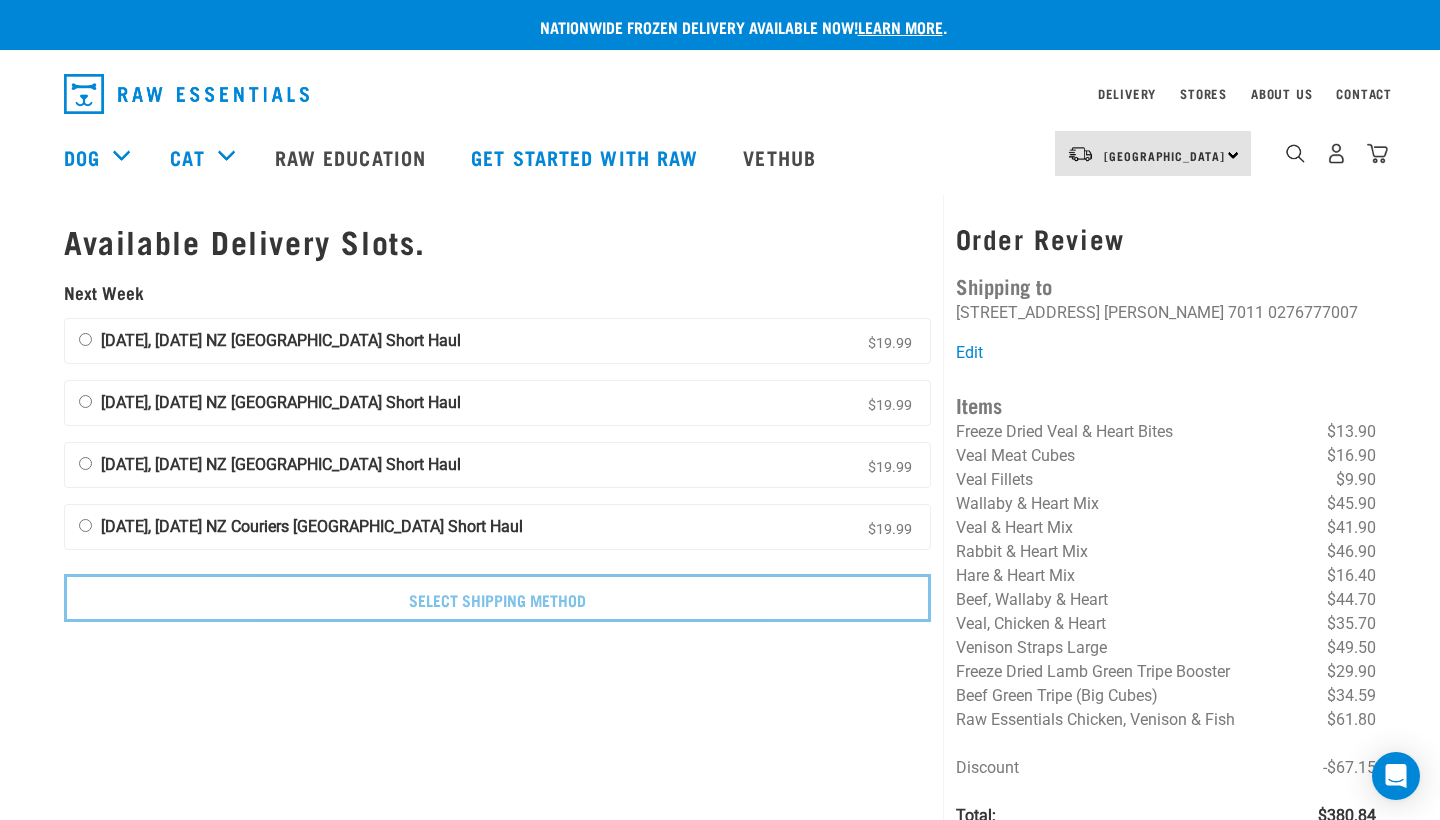 click on "[DATE], [DATE] NZ [GEOGRAPHIC_DATA] Short Haul $19.99" at bounding box center (85, 339) 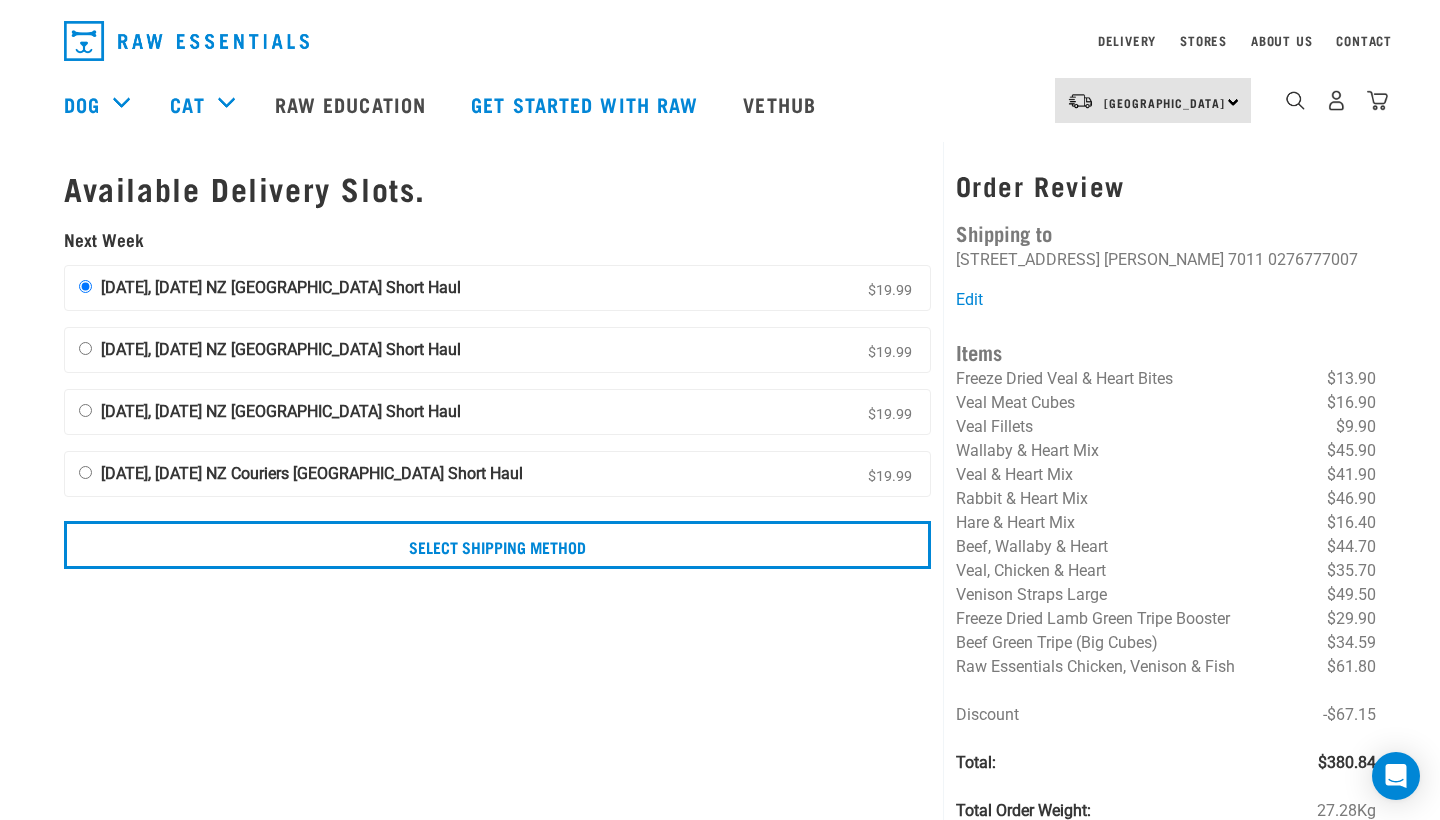 scroll, scrollTop: 0, scrollLeft: 0, axis: both 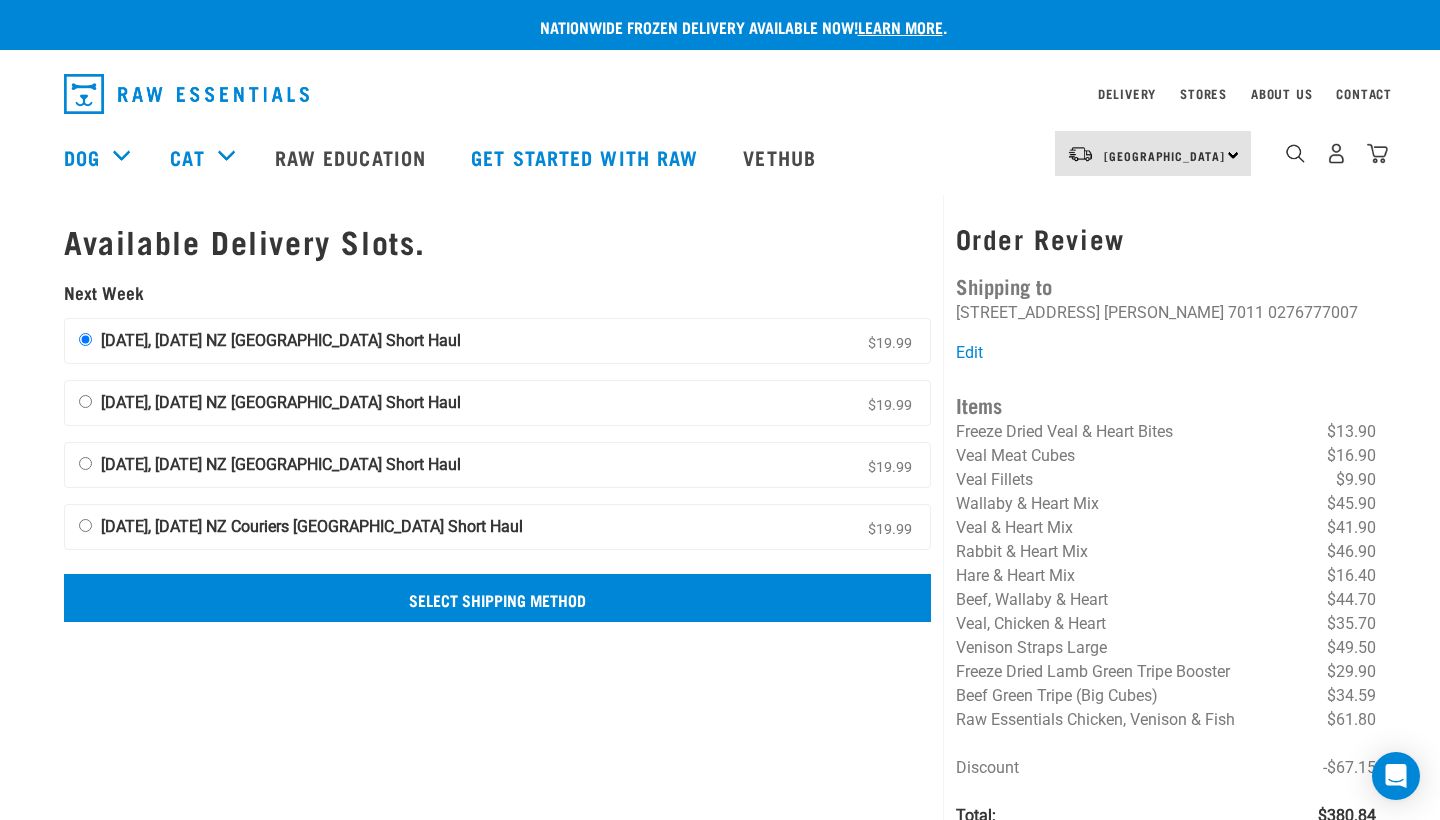 click on "Select Shipping Method" at bounding box center [497, 598] 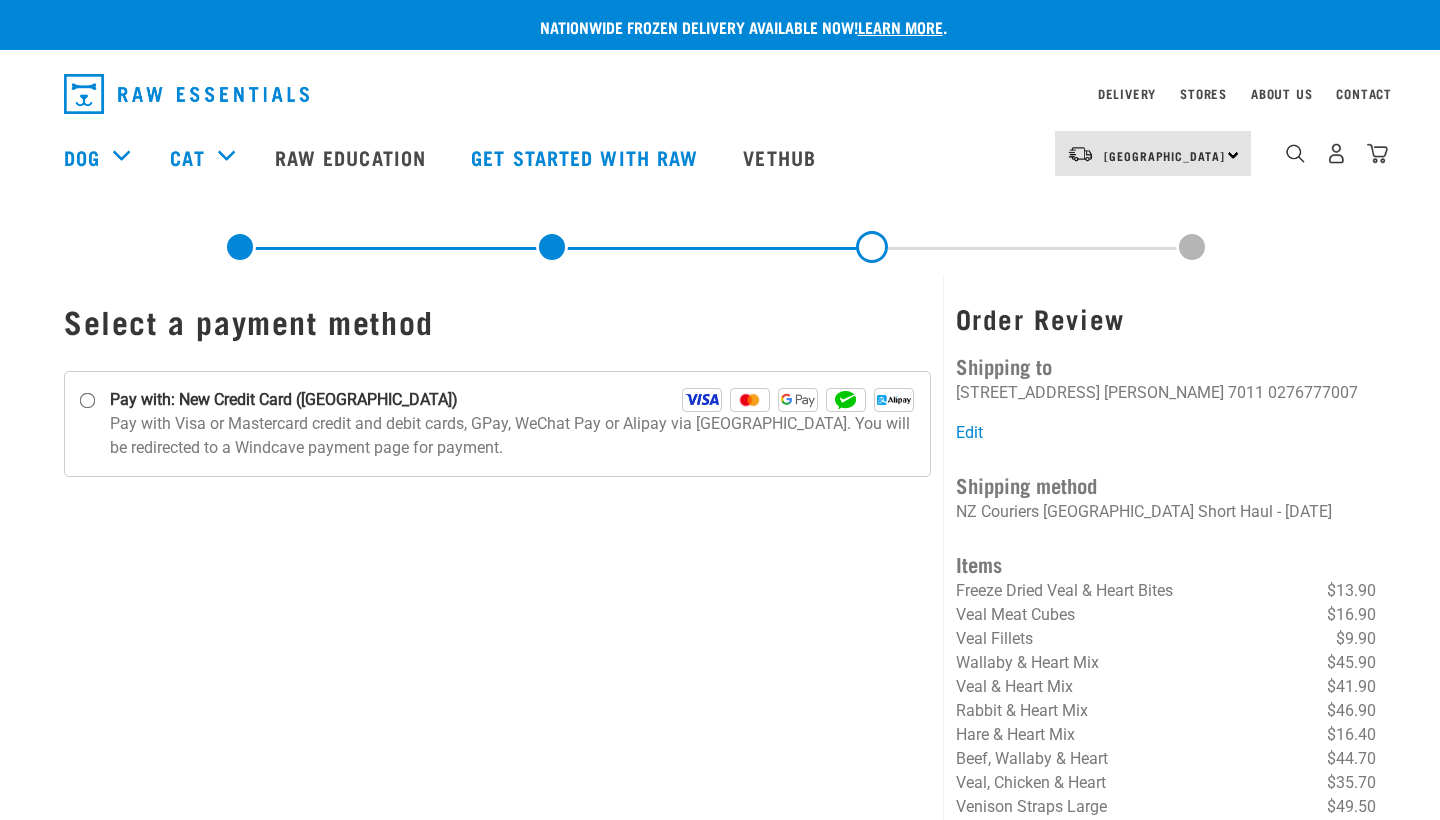 scroll, scrollTop: 0, scrollLeft: 0, axis: both 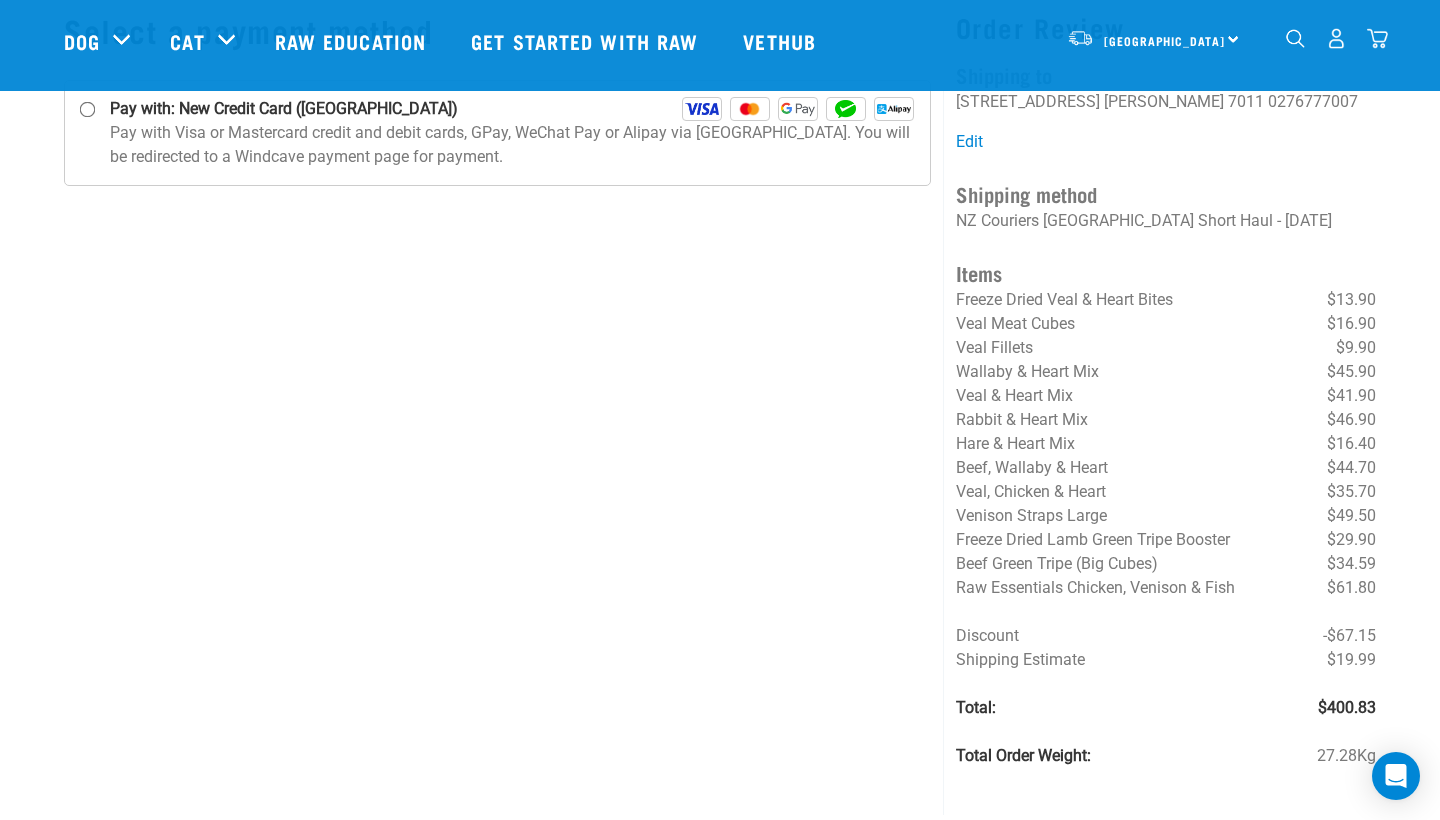 click on "Hare & Heart Mix $16.40" at bounding box center (1166, 444) 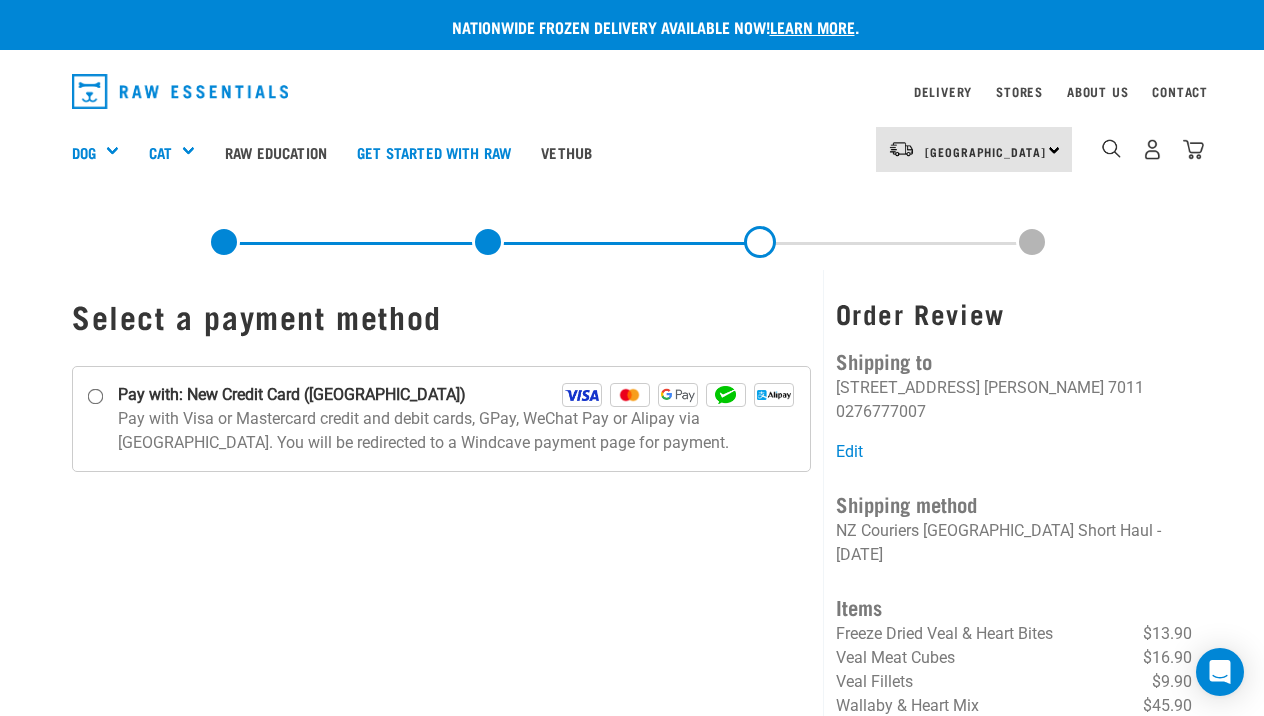 scroll, scrollTop: 0, scrollLeft: 0, axis: both 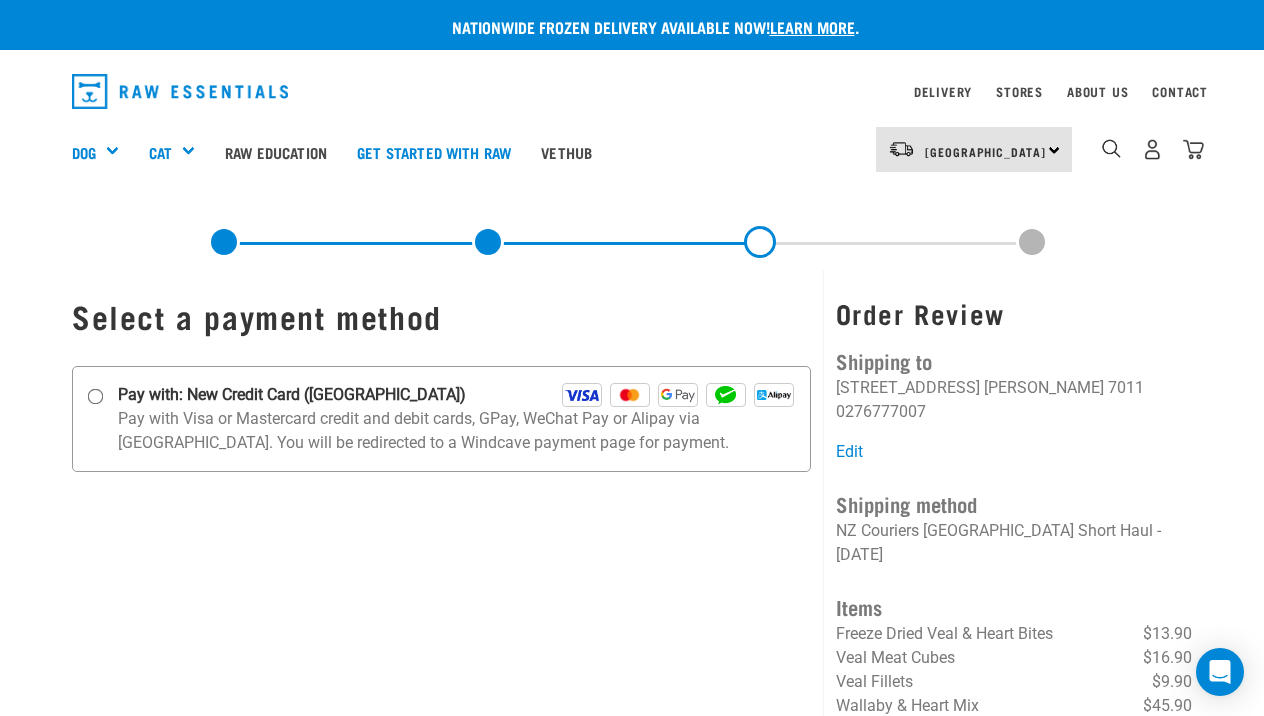 click on "Pay with: New Credit Card ([GEOGRAPHIC_DATA])" at bounding box center (96, 396) 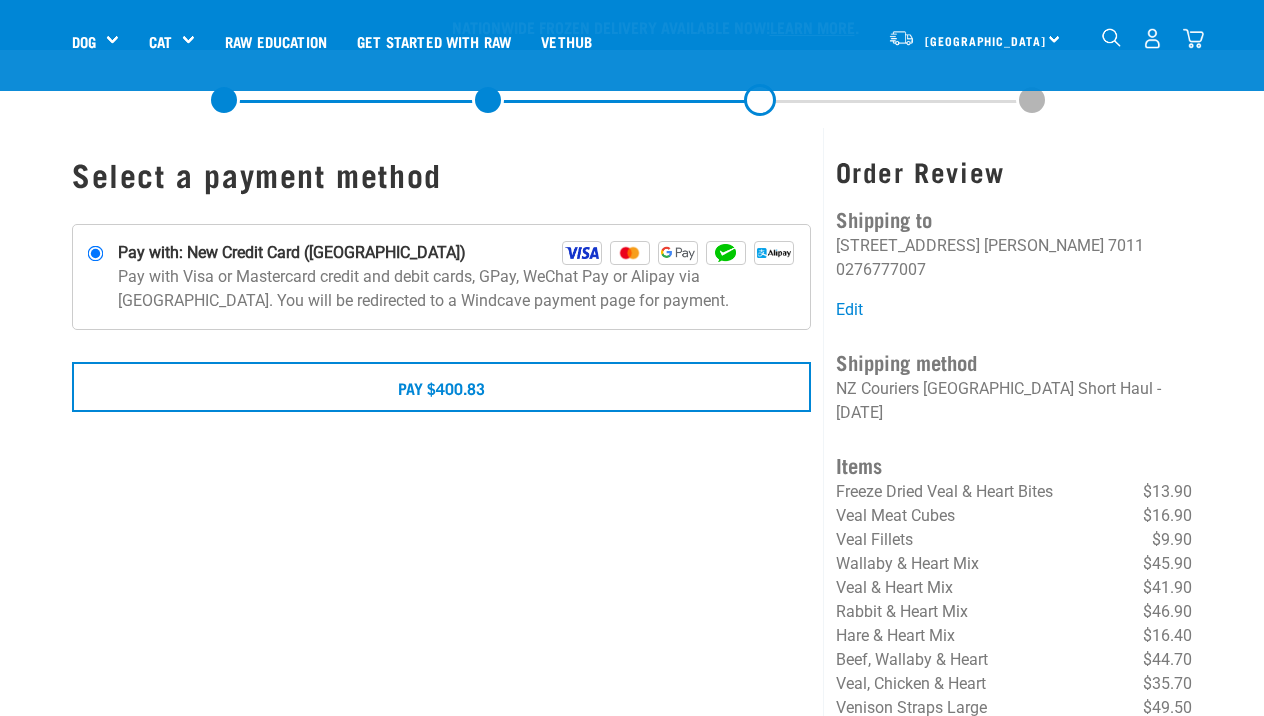scroll, scrollTop: 170, scrollLeft: 0, axis: vertical 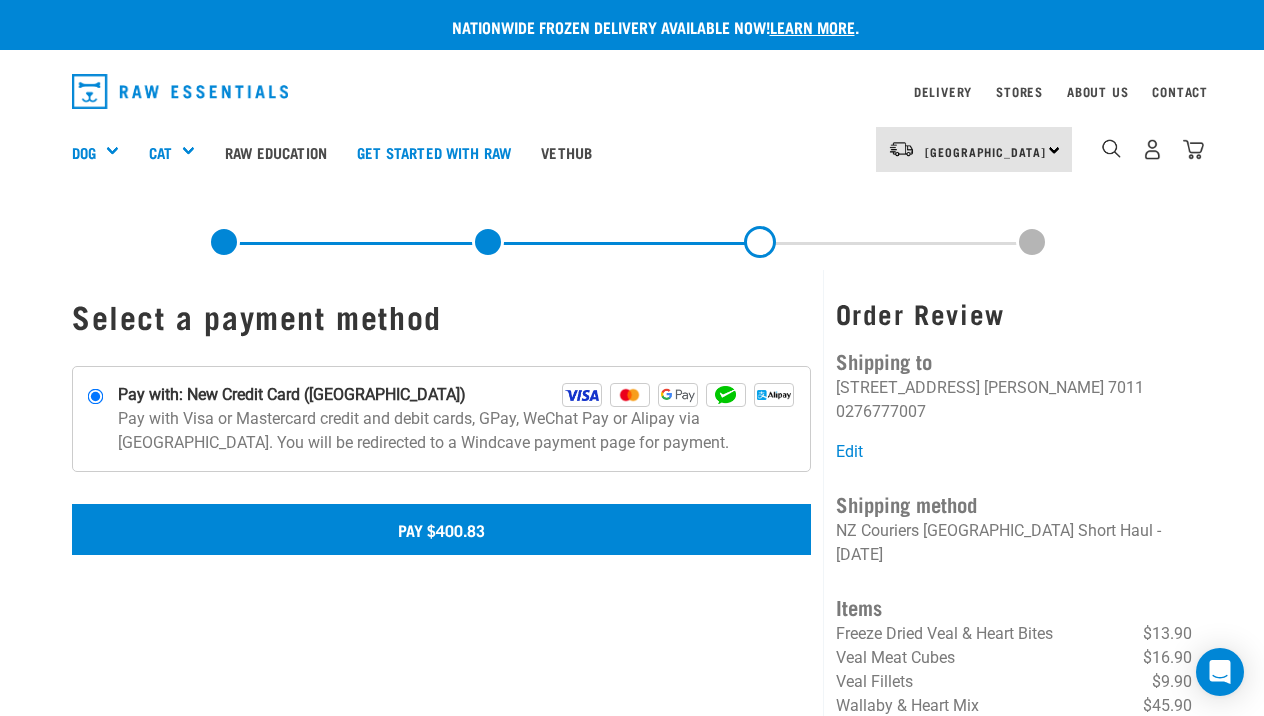 click on "Pay $400.83" at bounding box center (441, 529) 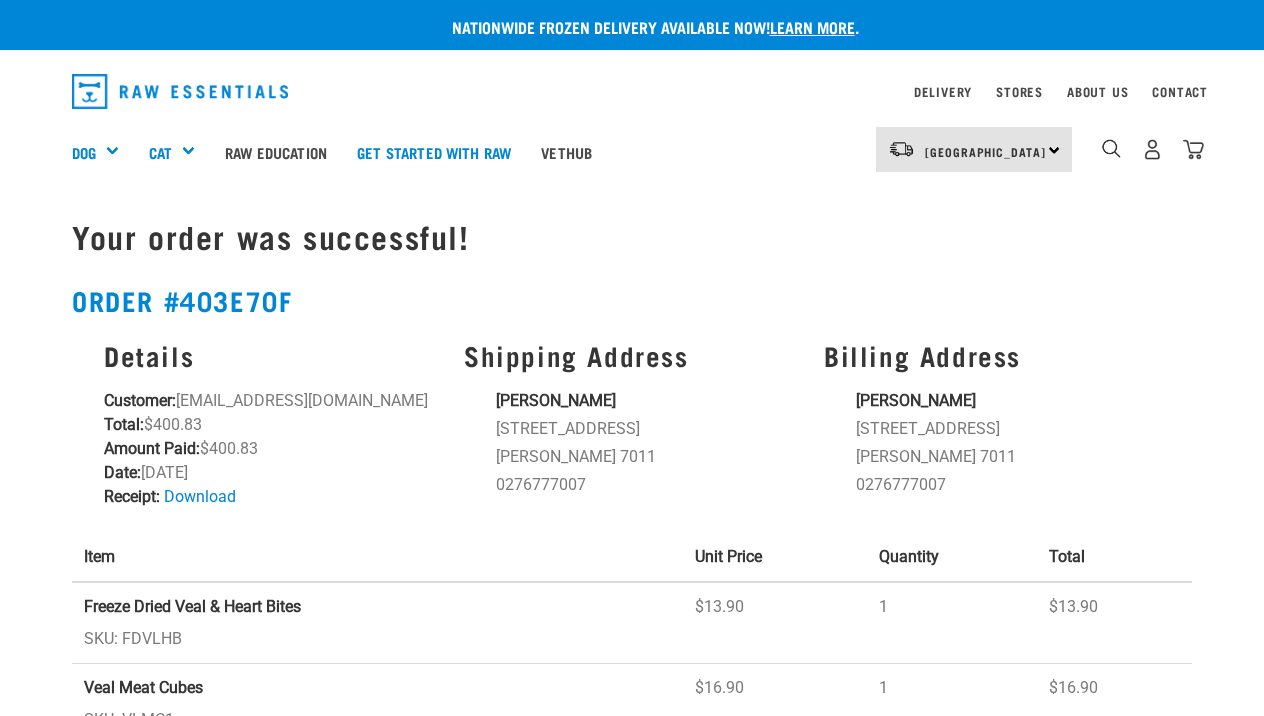 scroll, scrollTop: 0, scrollLeft: 0, axis: both 